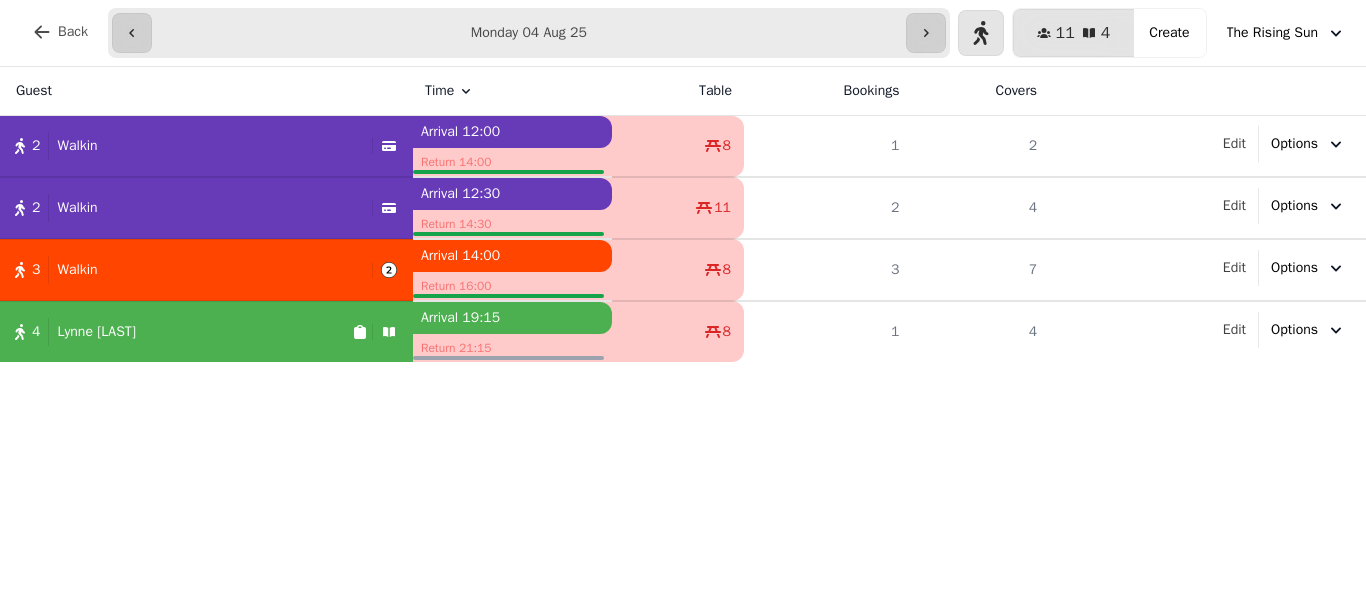 scroll, scrollTop: 0, scrollLeft: 0, axis: both 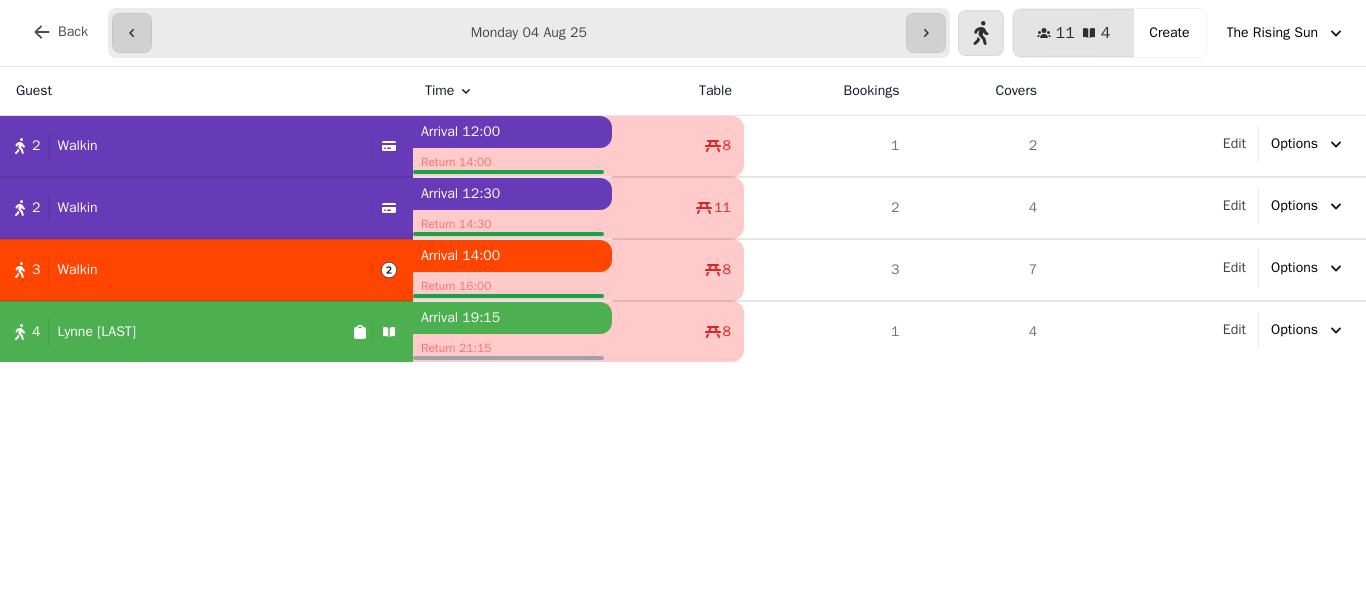 click on "2 Walkin" at bounding box center [182, 146] 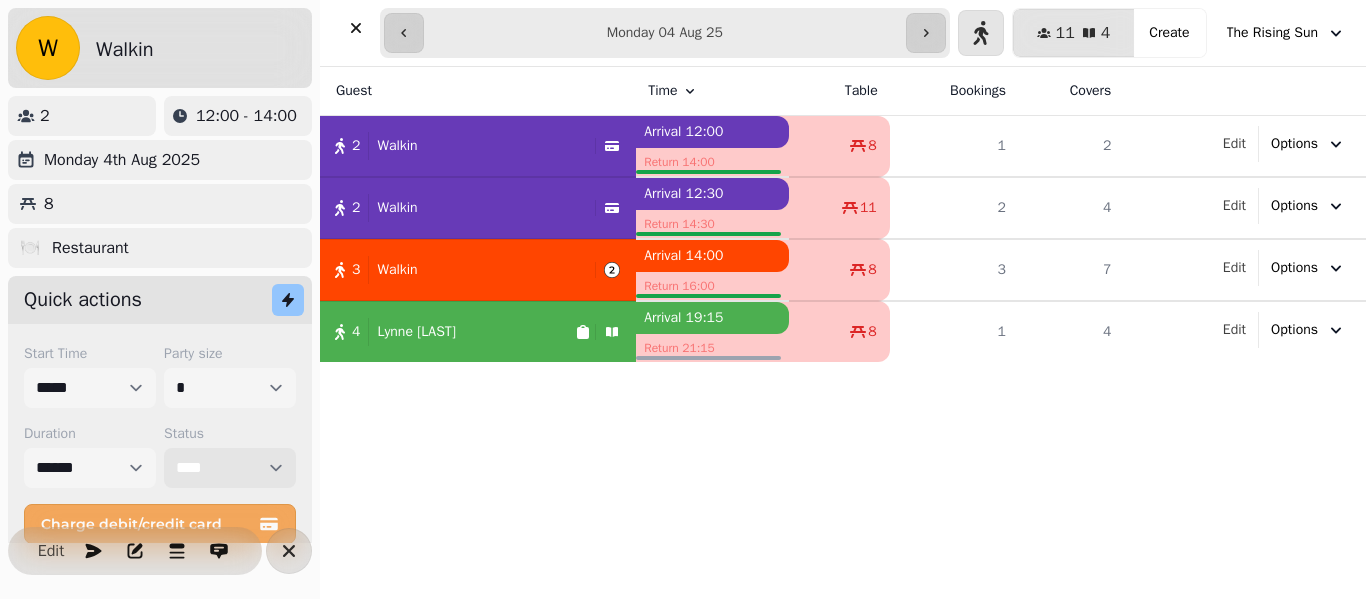 click on "**********" at bounding box center (230, 468) 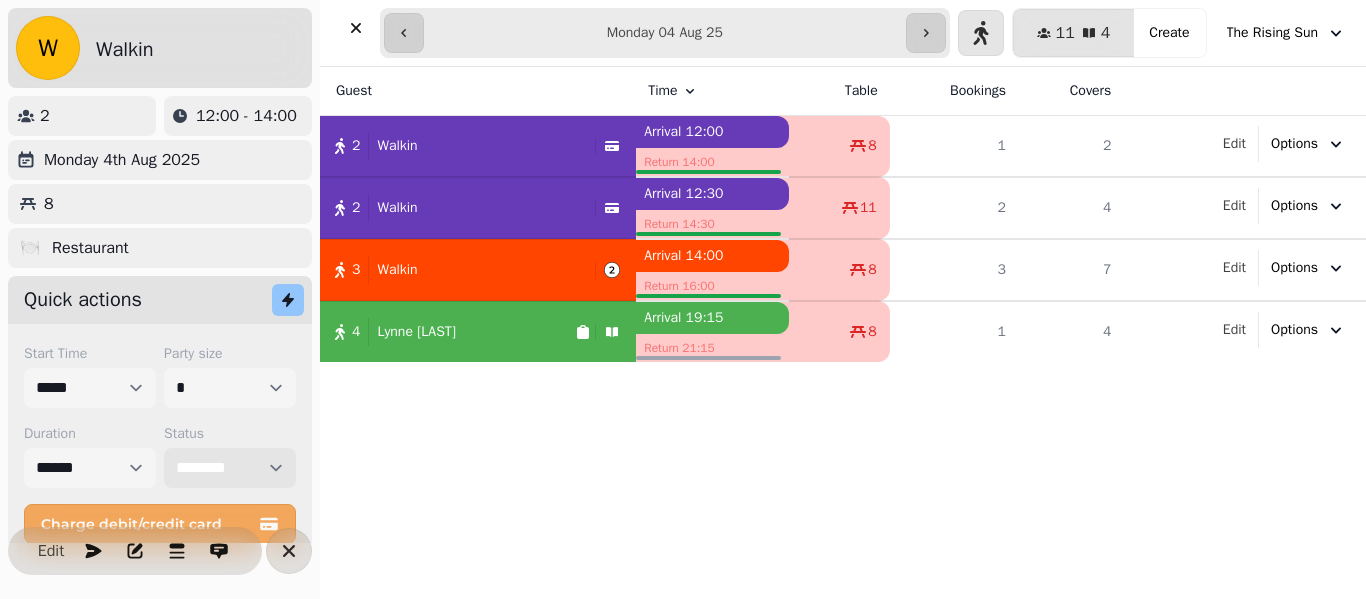 click on "**********" at bounding box center [230, 468] 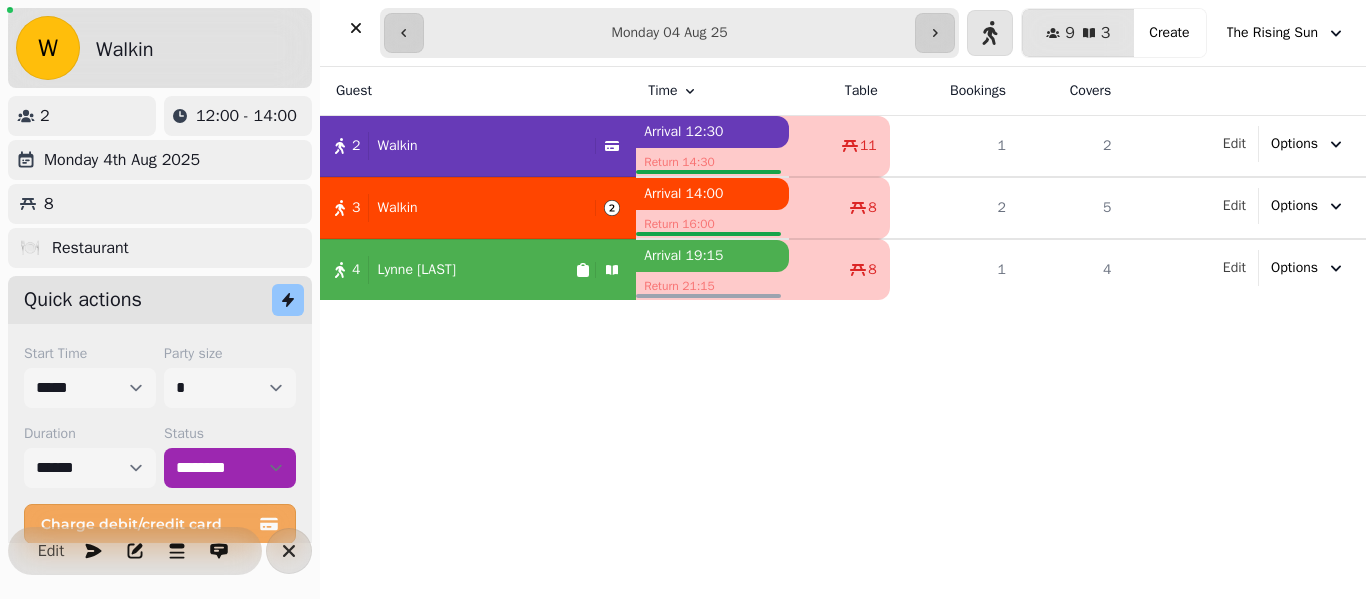 click on "Walkin" at bounding box center (393, 146) 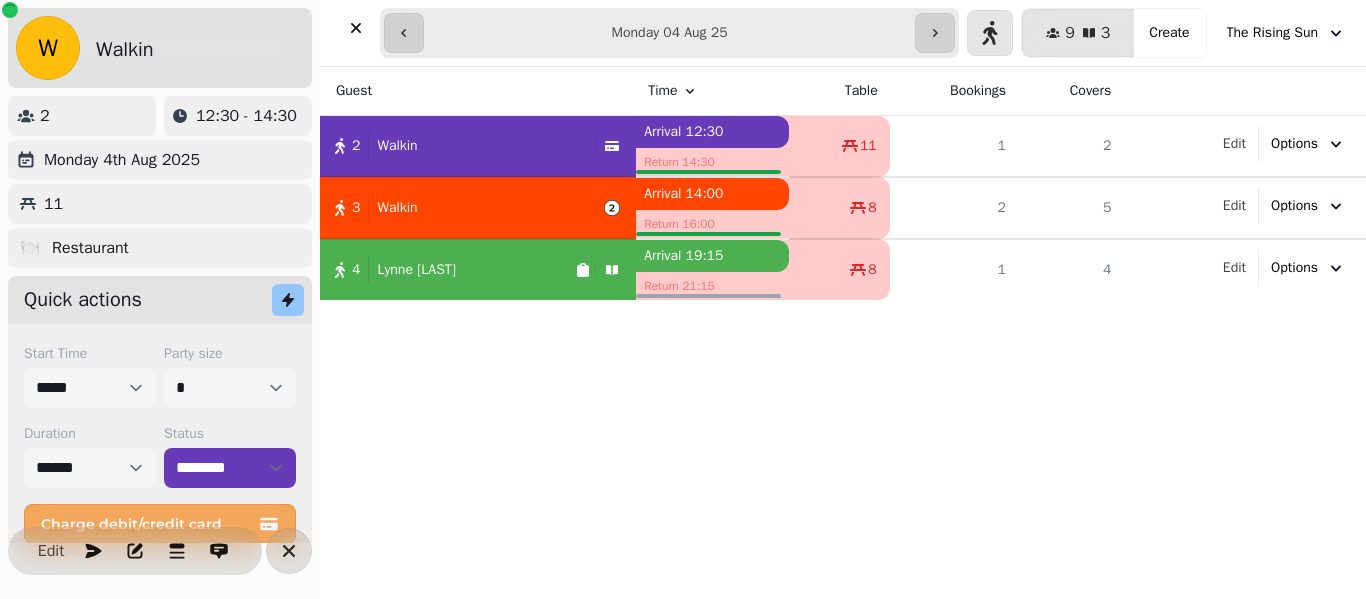 select on "****" 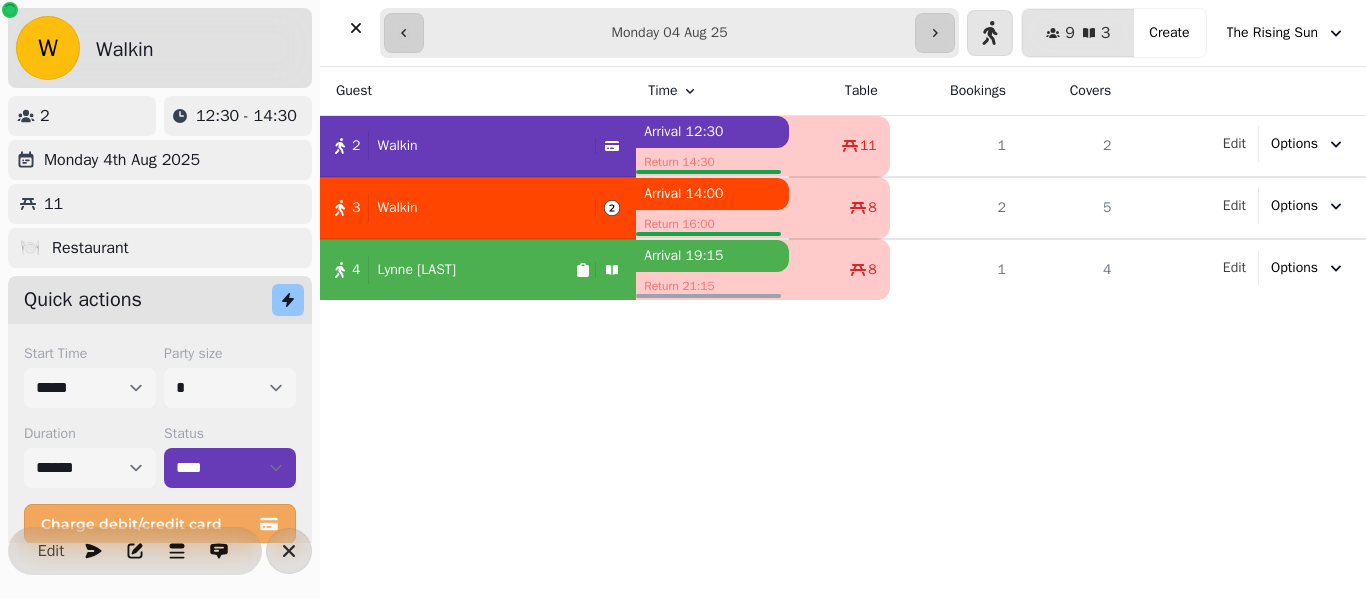 select on "**********" 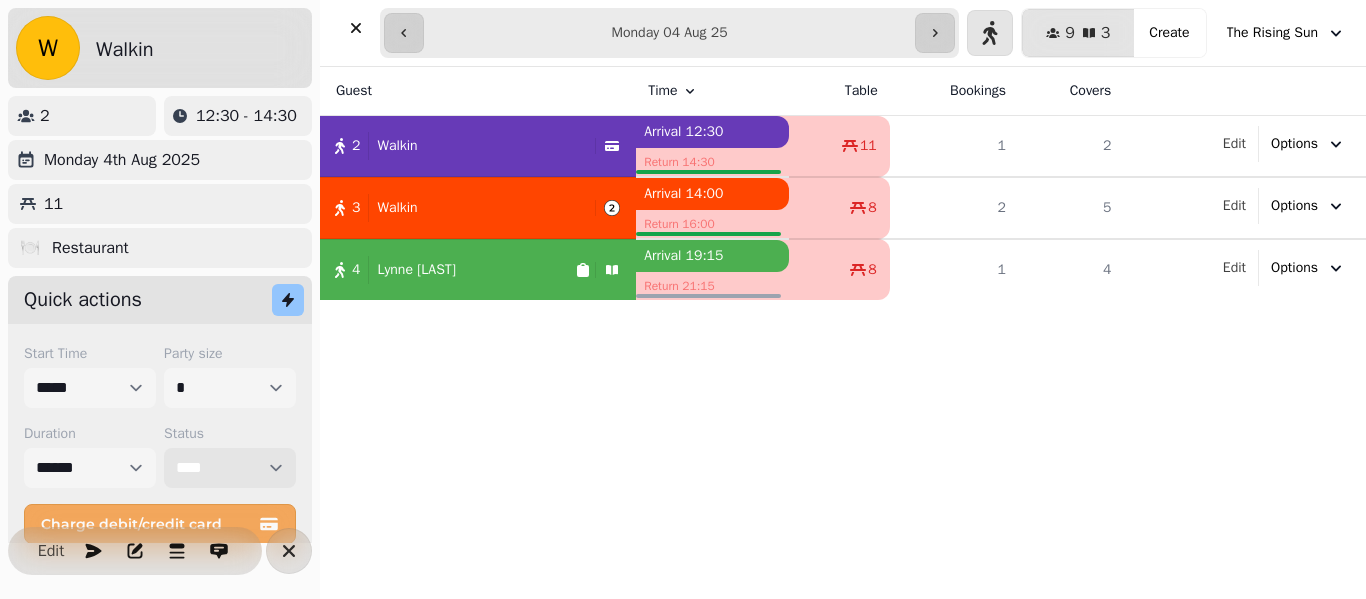 click on "**********" at bounding box center [230, 468] 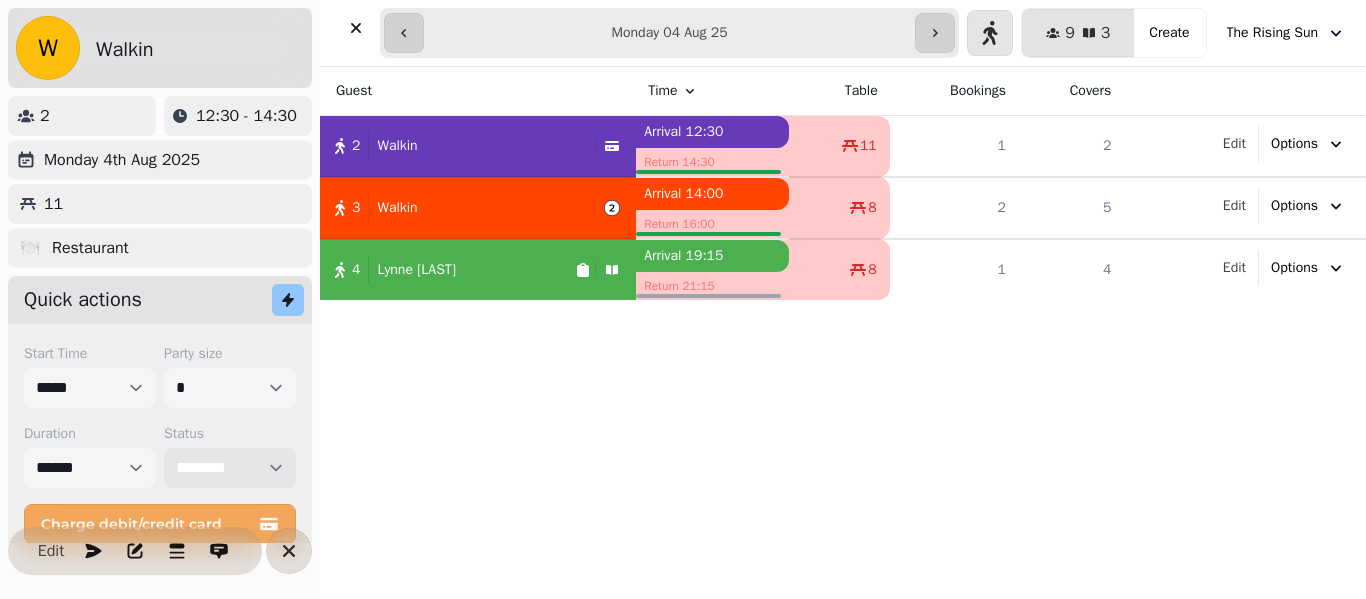 click on "**********" at bounding box center [230, 468] 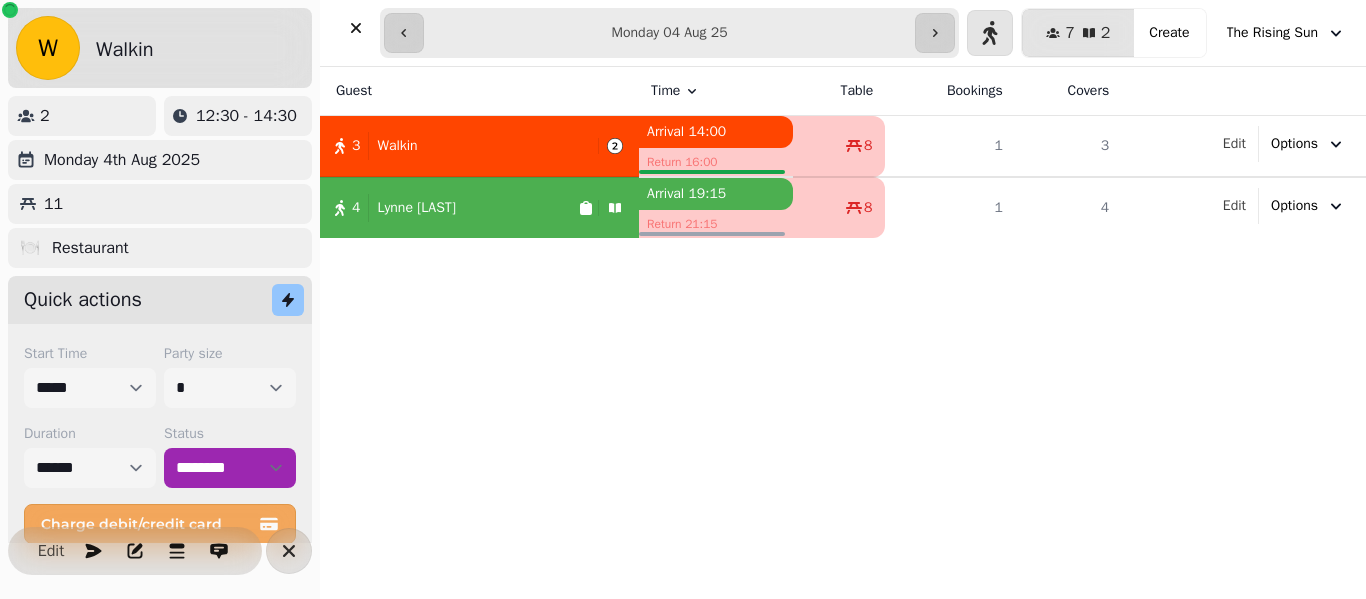 click on "3 Walkin" at bounding box center [479, 146] 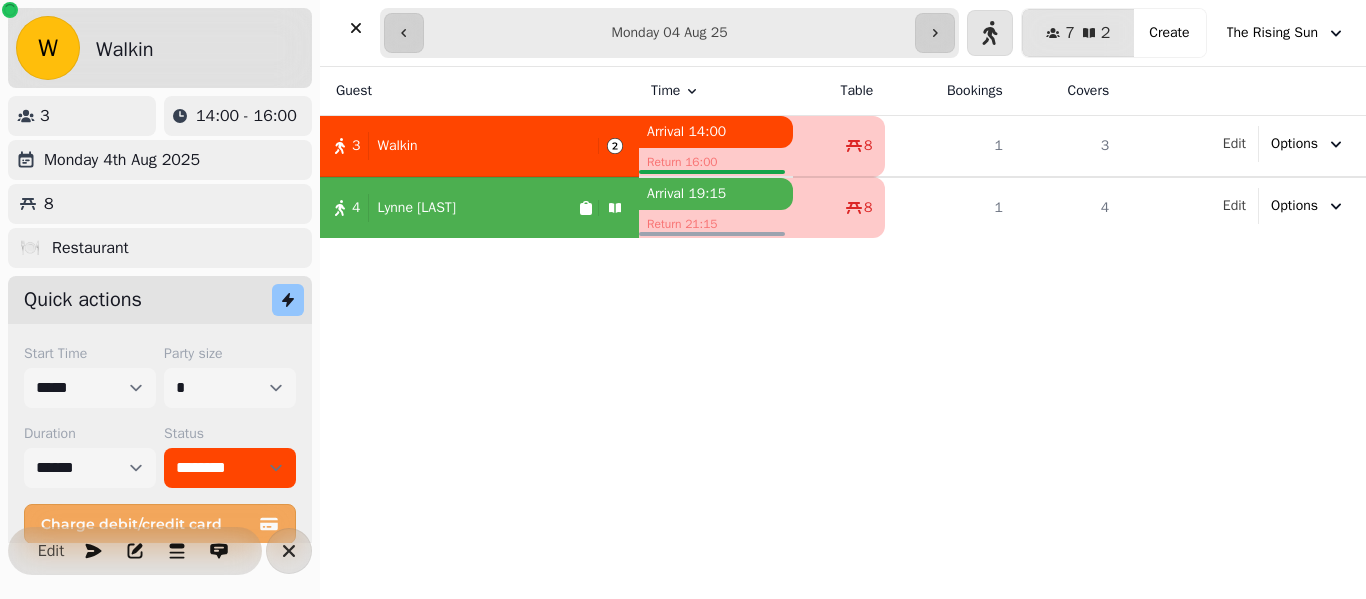 select on "******" 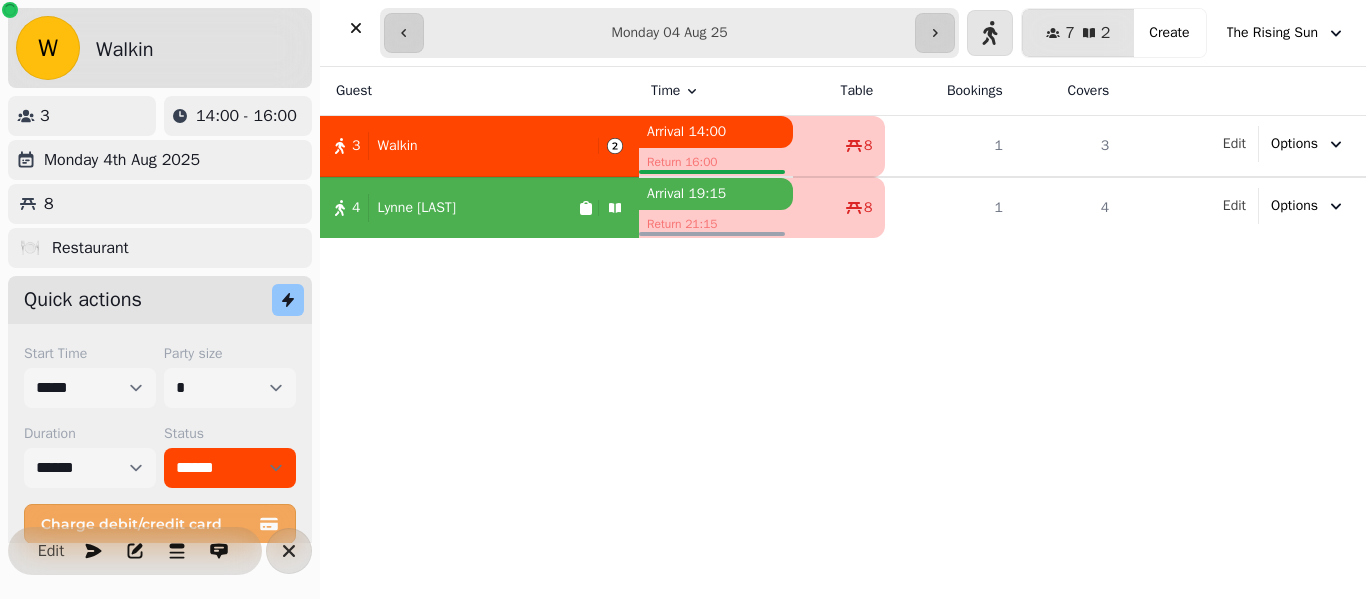 select on "**********" 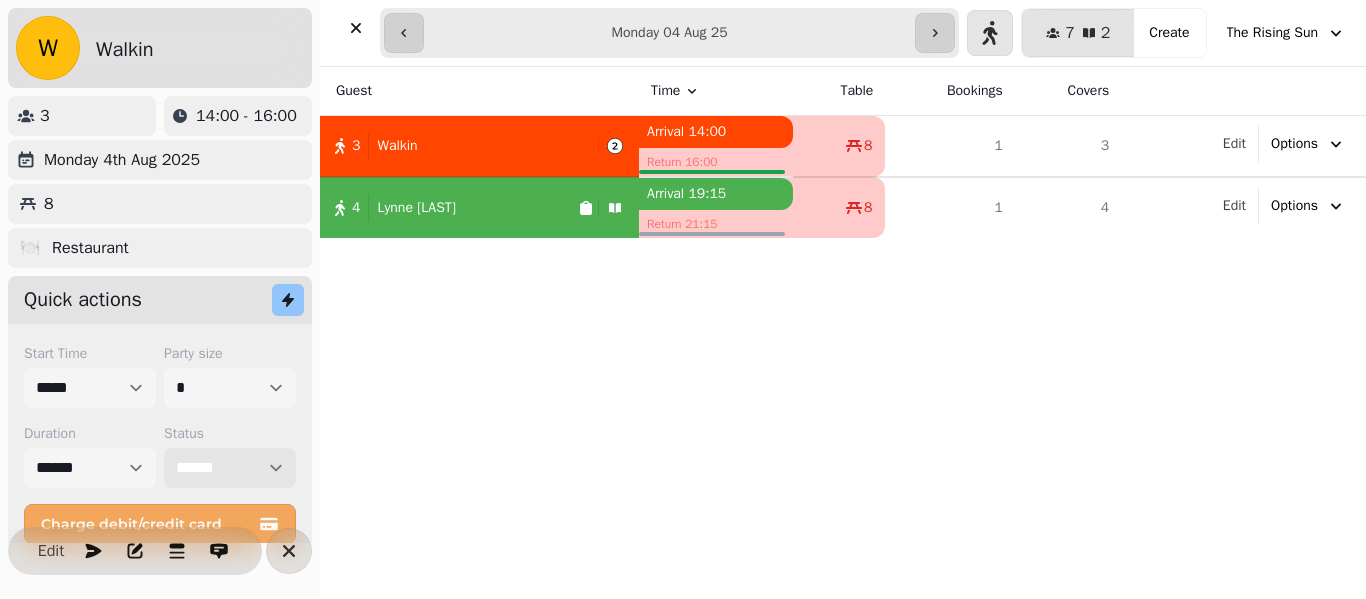 click on "**********" at bounding box center [230, 468] 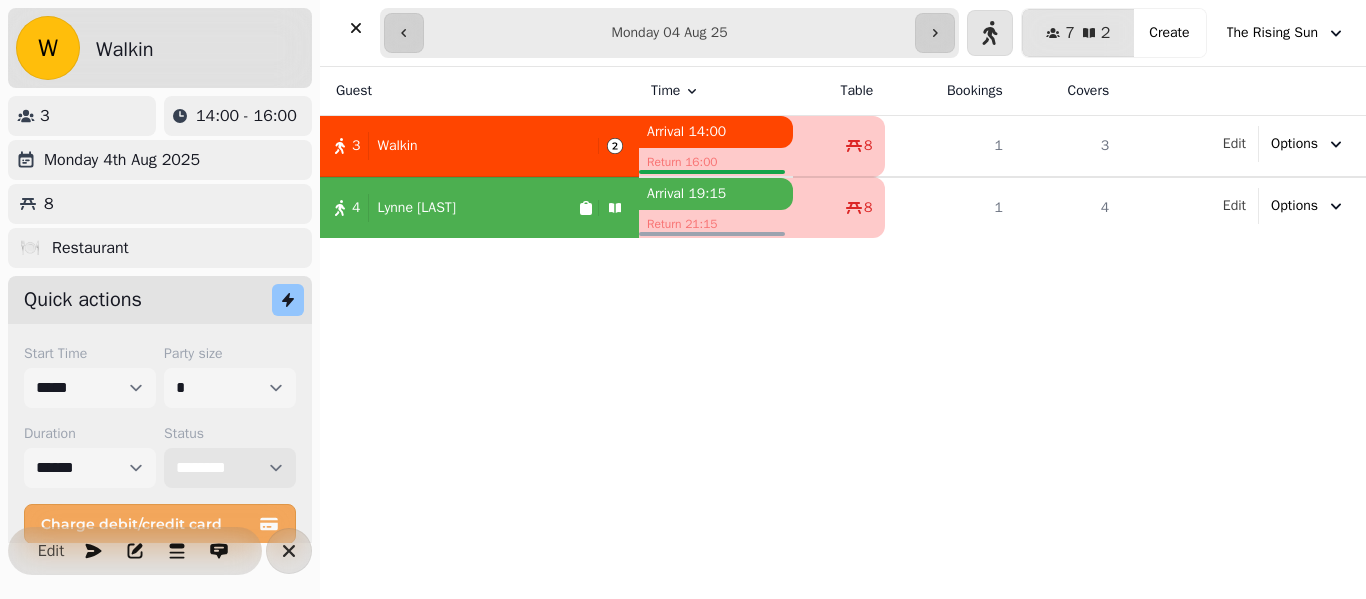 click on "**********" at bounding box center (230, 468) 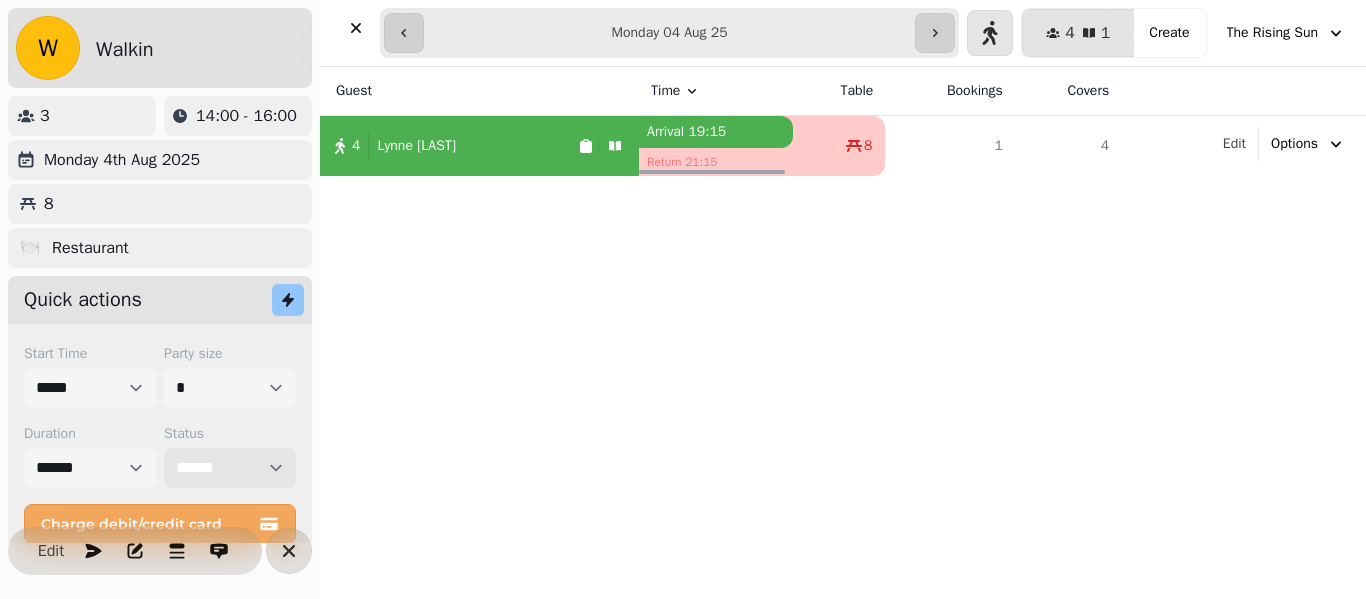select on "********" 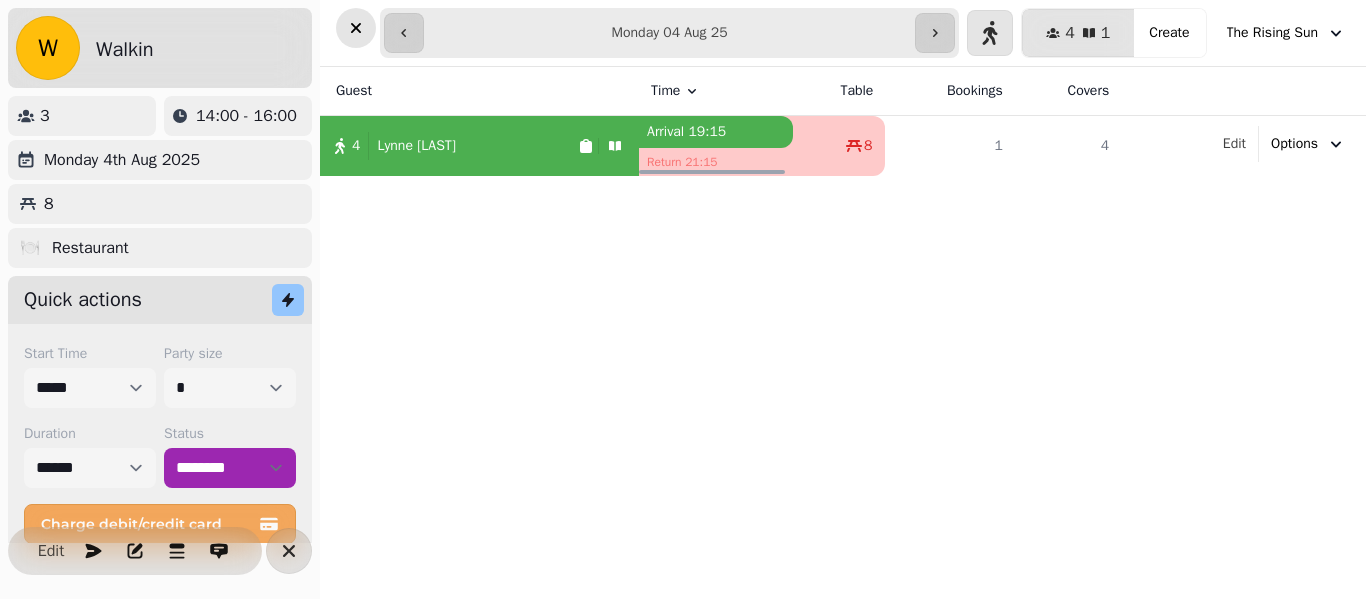 click 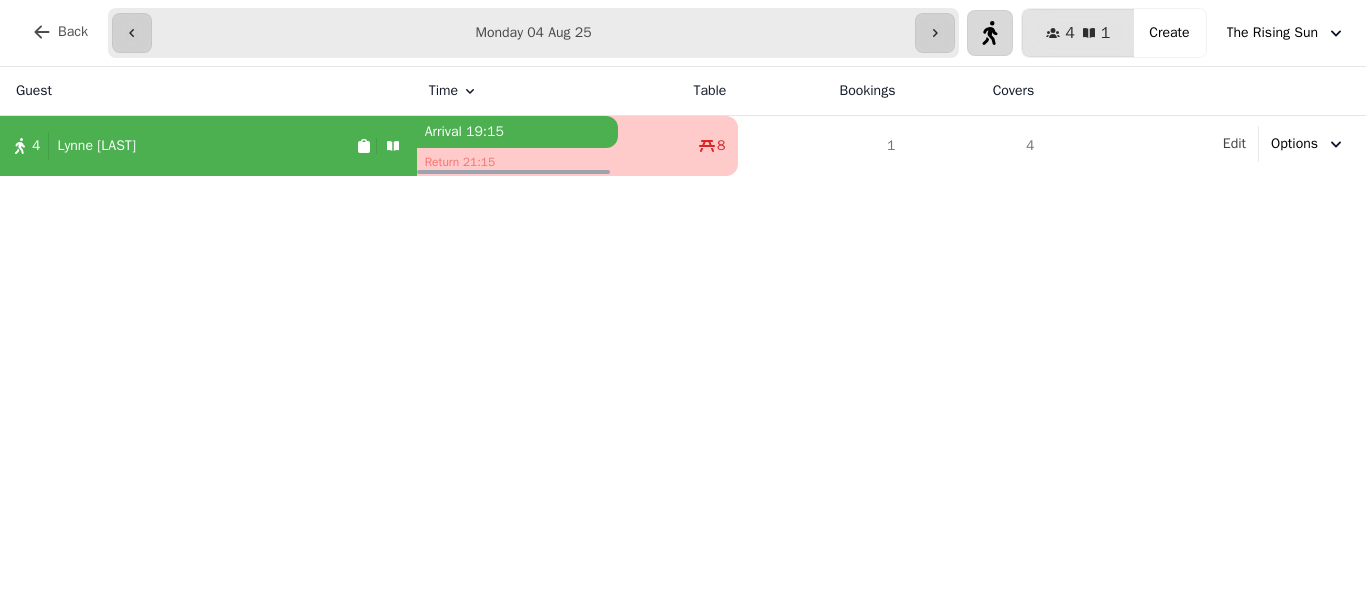 click 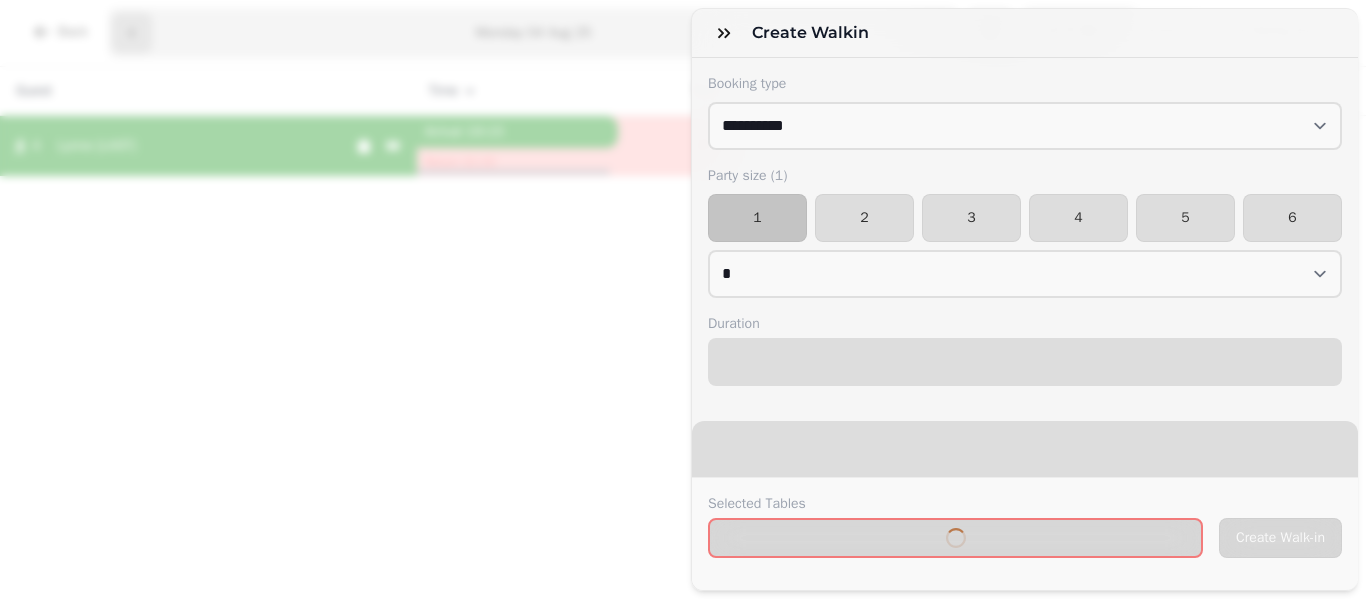 select on "****" 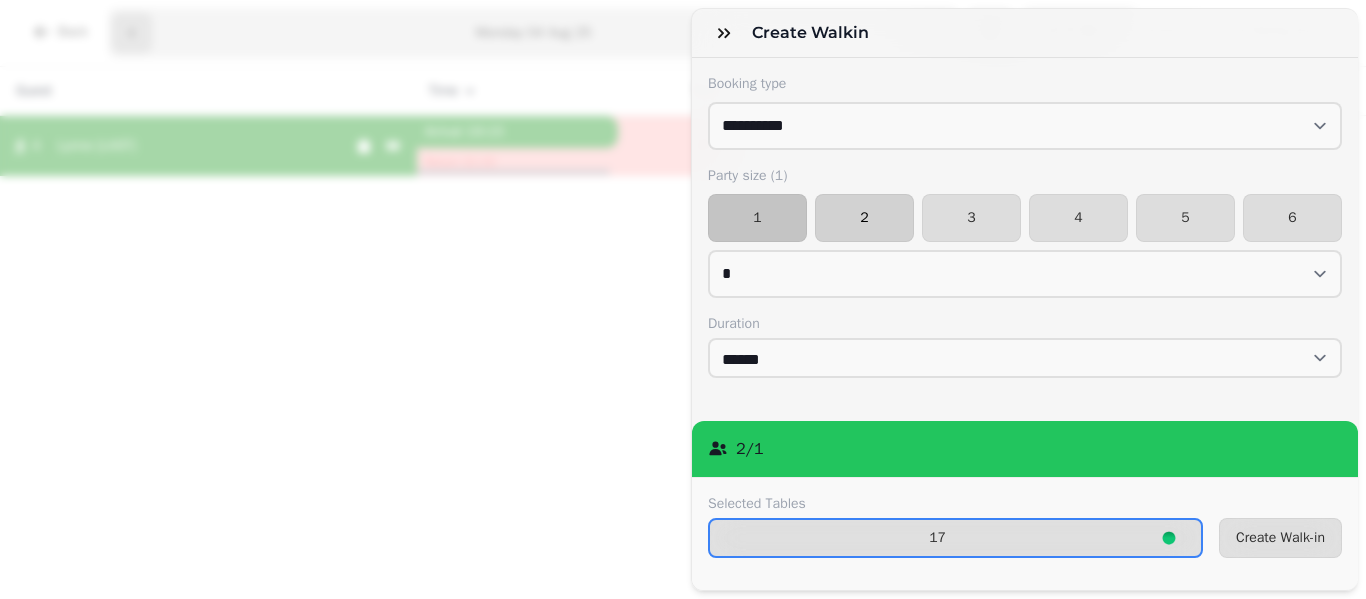 click on "2" at bounding box center (864, 218) 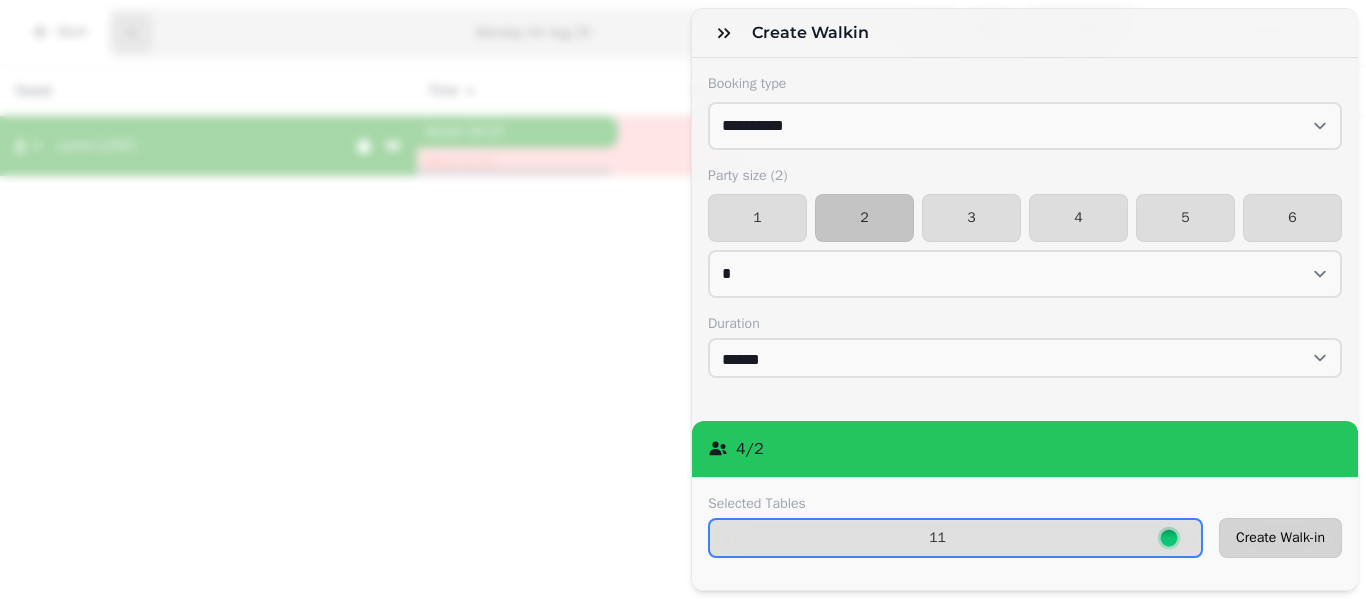click on "Create Walk-in" at bounding box center [1280, 538] 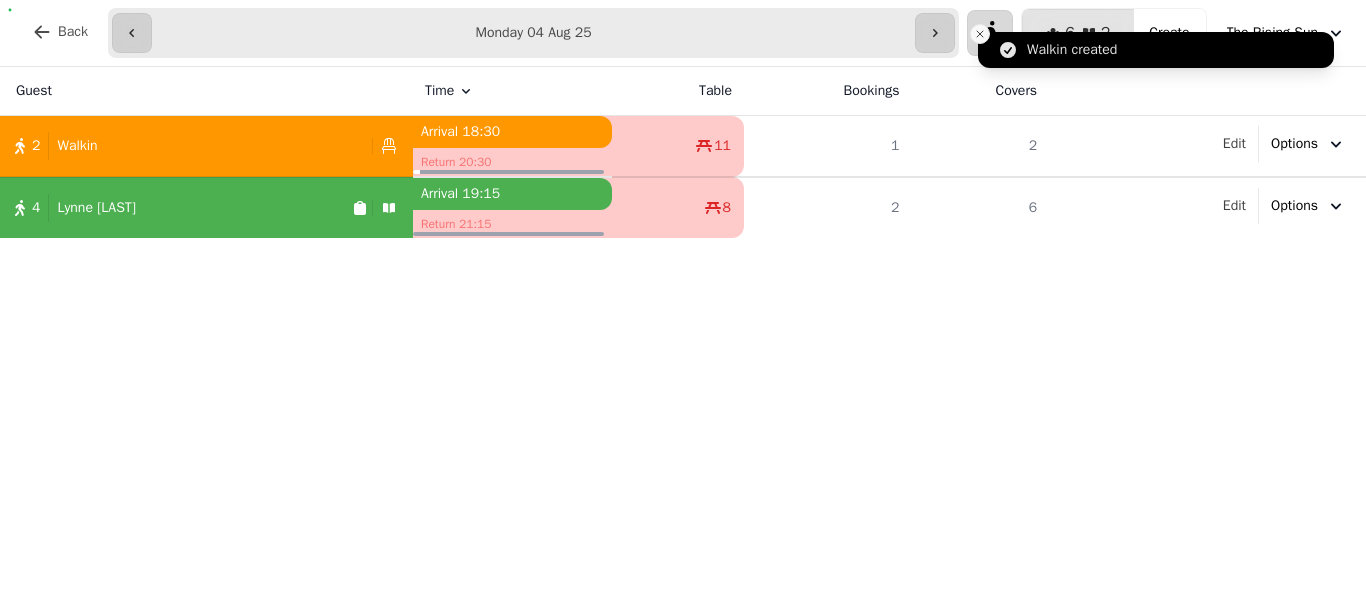 click at bounding box center [980, 34] 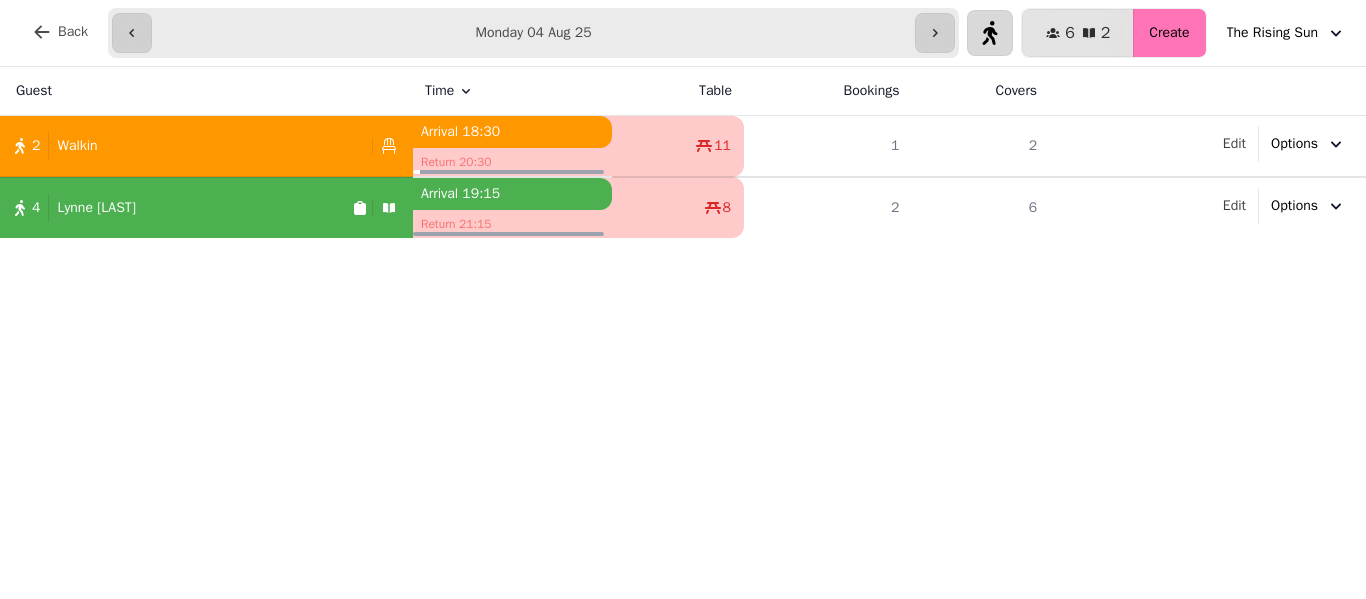 click on "Create" at bounding box center [1169, 33] 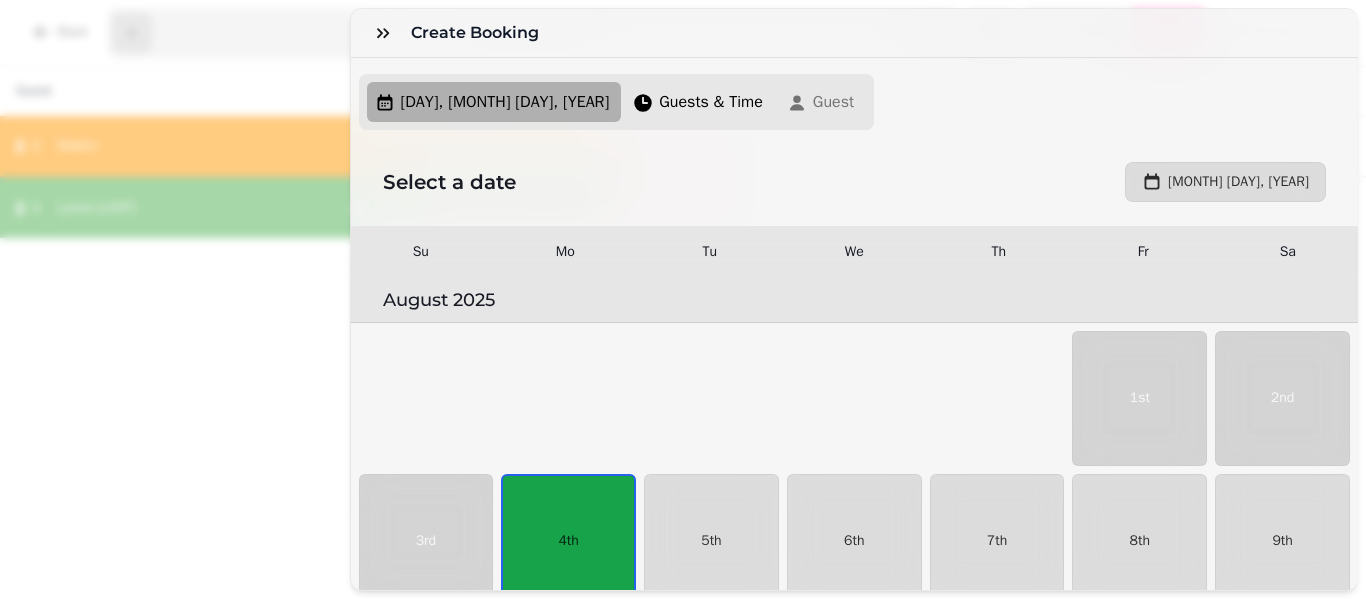 scroll, scrollTop: 133, scrollLeft: 0, axis: vertical 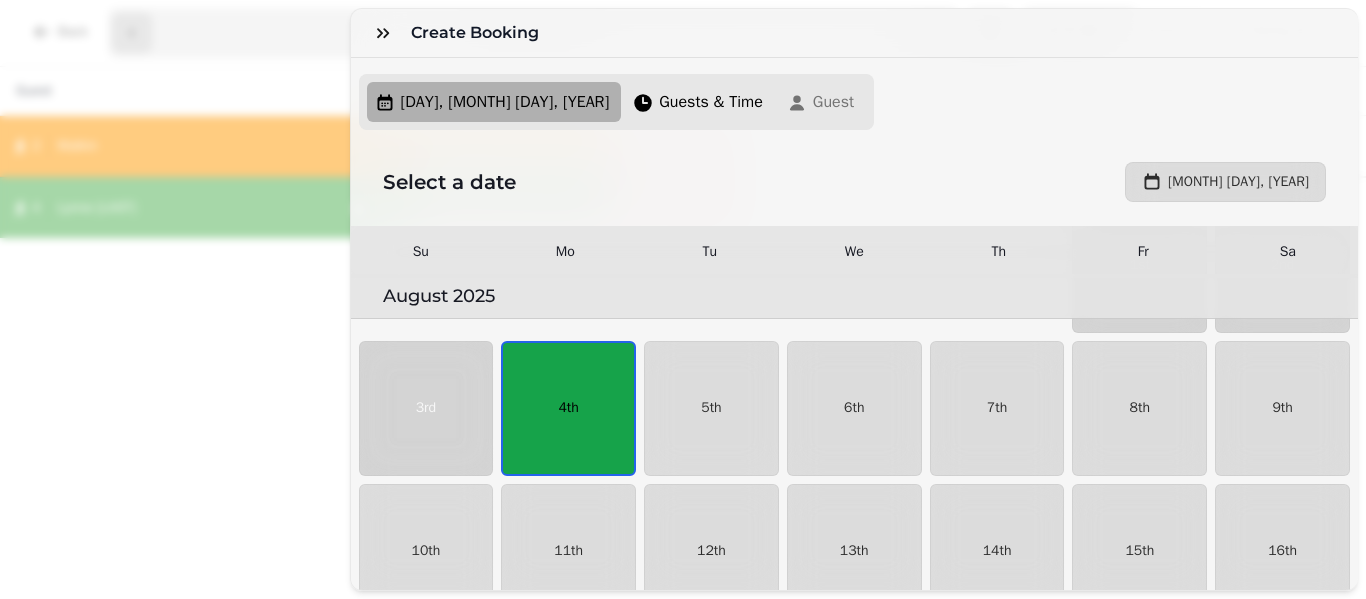 click on "4th" at bounding box center (568, 408) 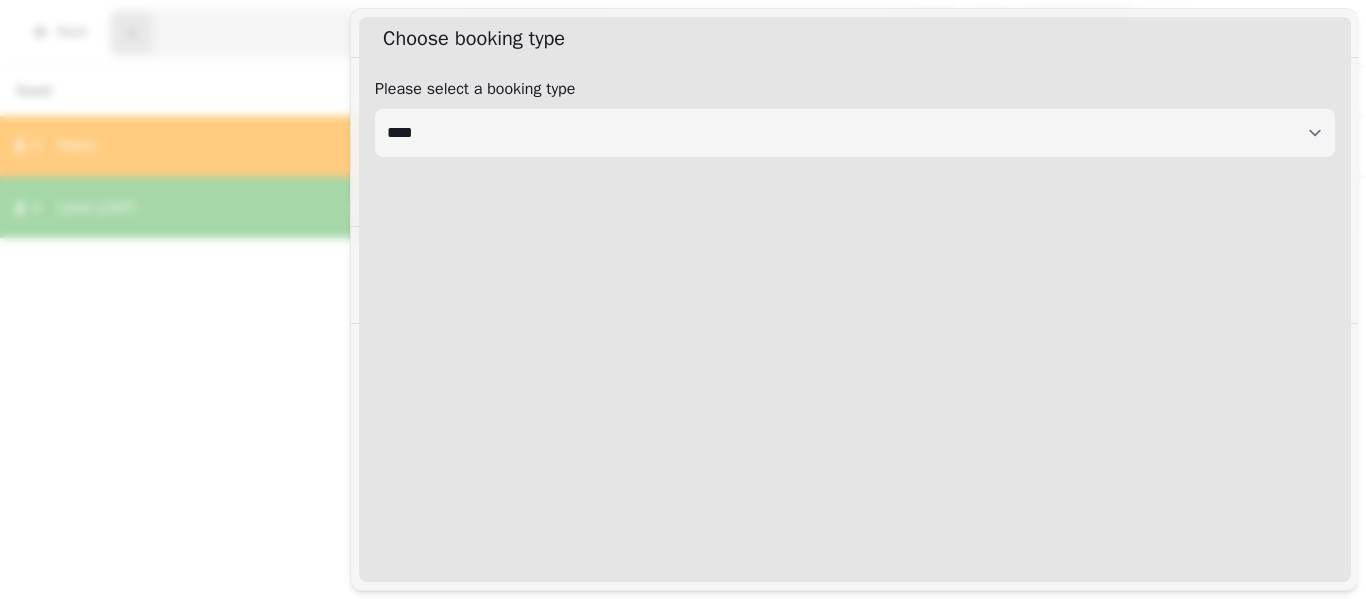 select on "****" 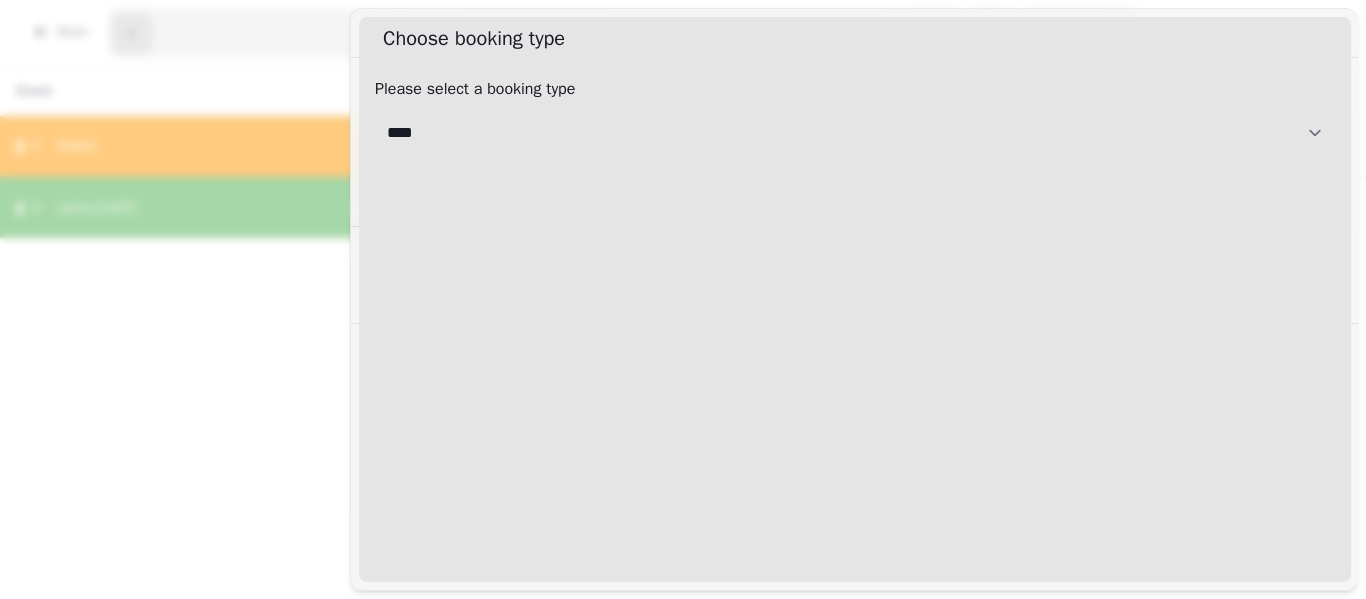 click on "**********" at bounding box center (855, 133) 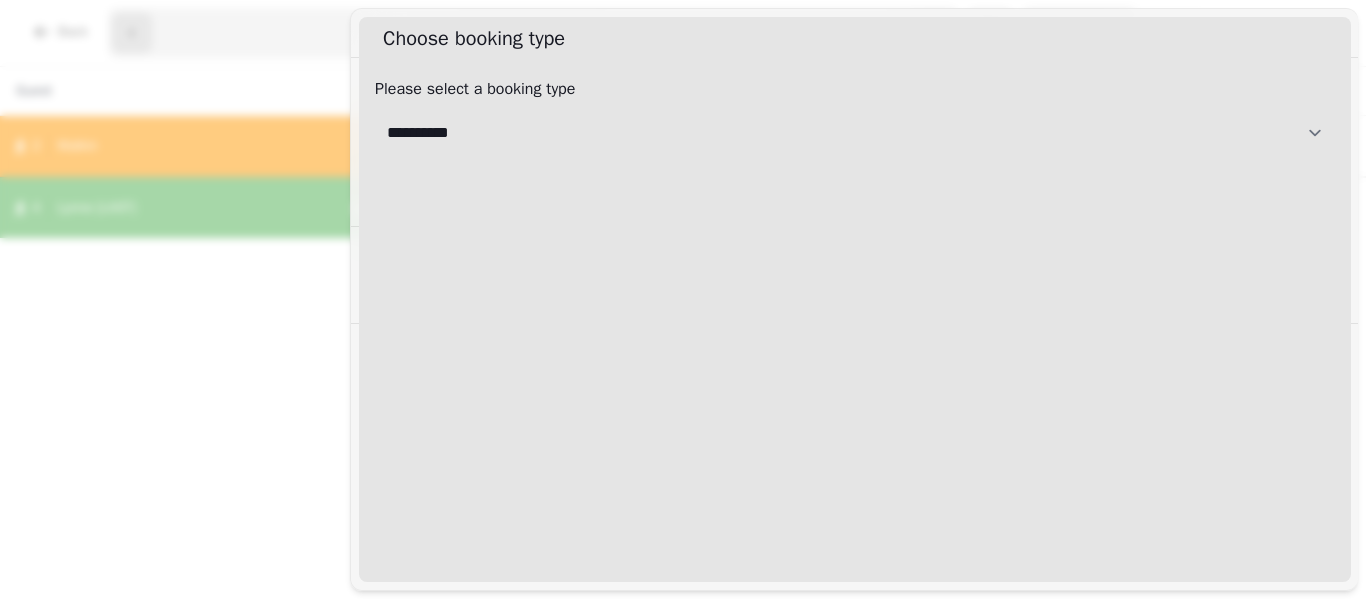 click on "**********" at bounding box center (855, 133) 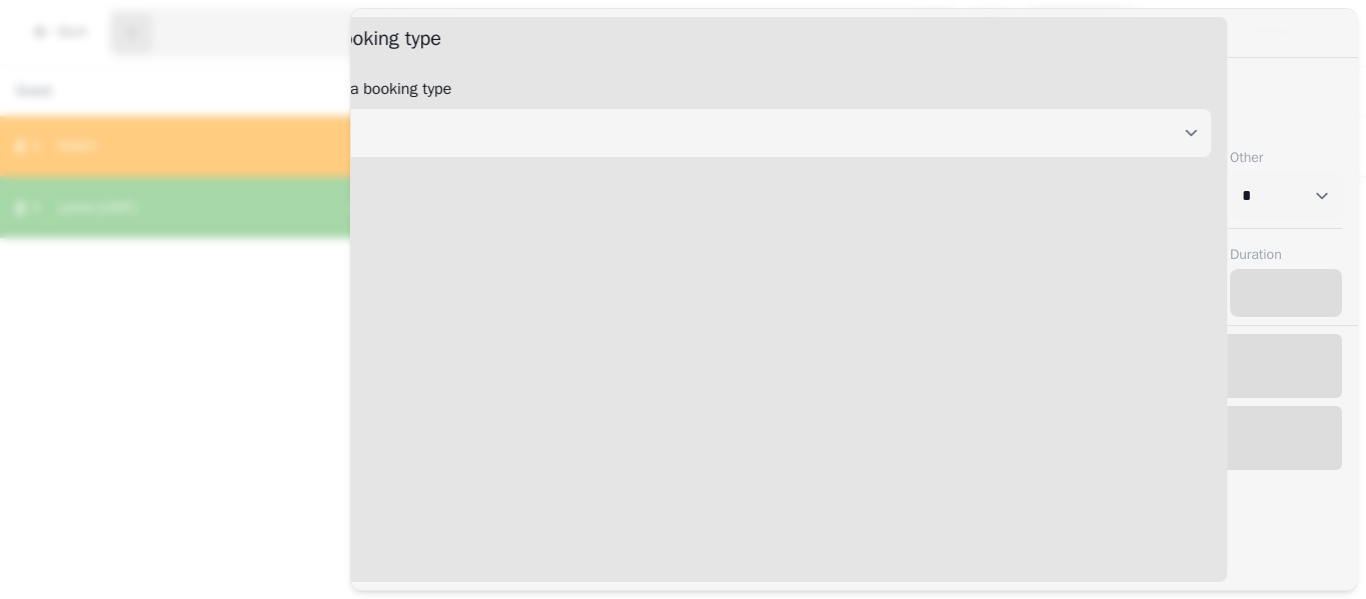 select on "****" 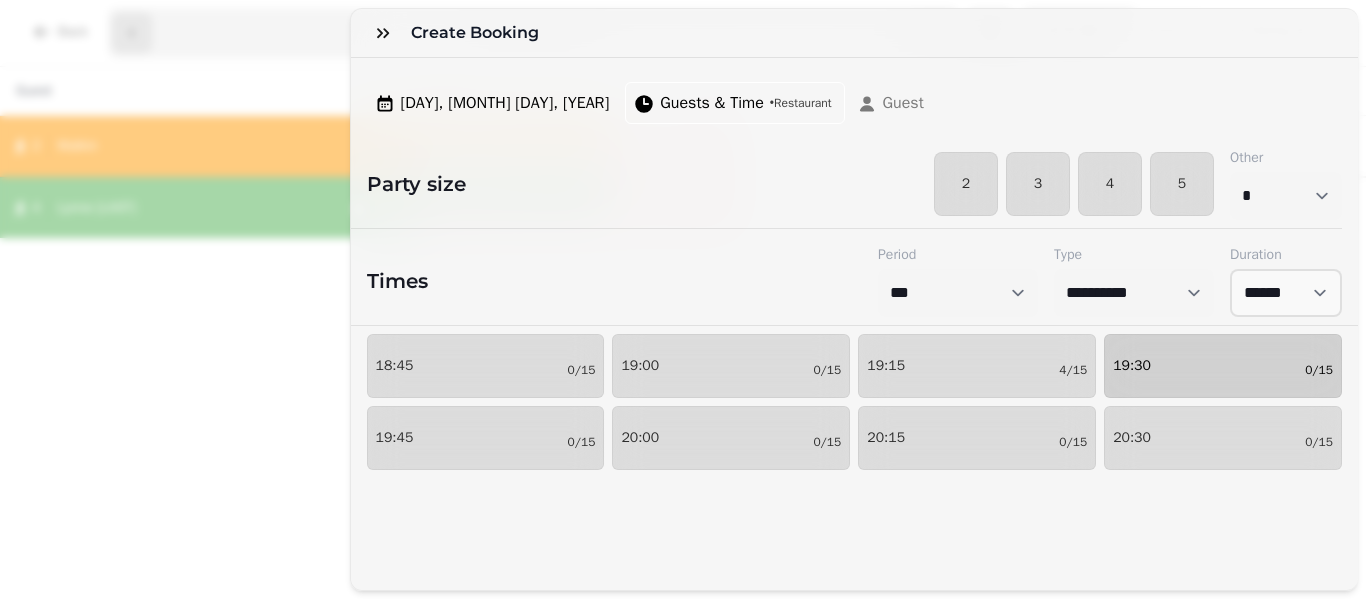click on "19:30 [DATE]" at bounding box center [1223, 366] 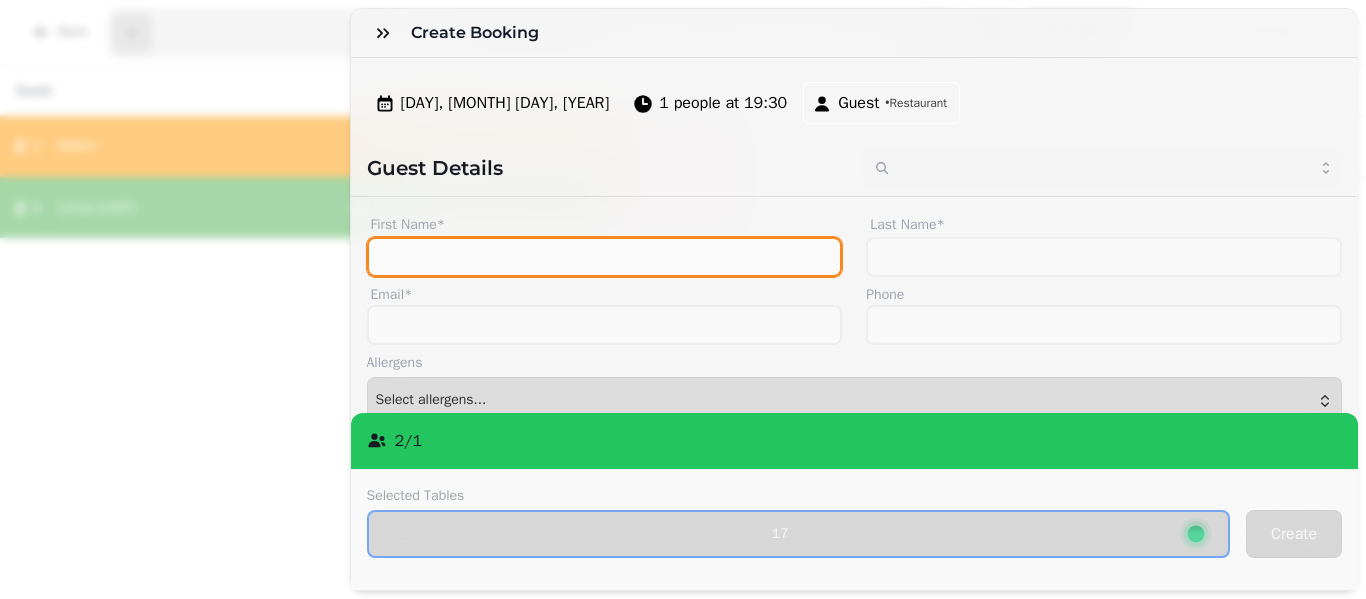 click on "First Name*" at bounding box center (605, 257) 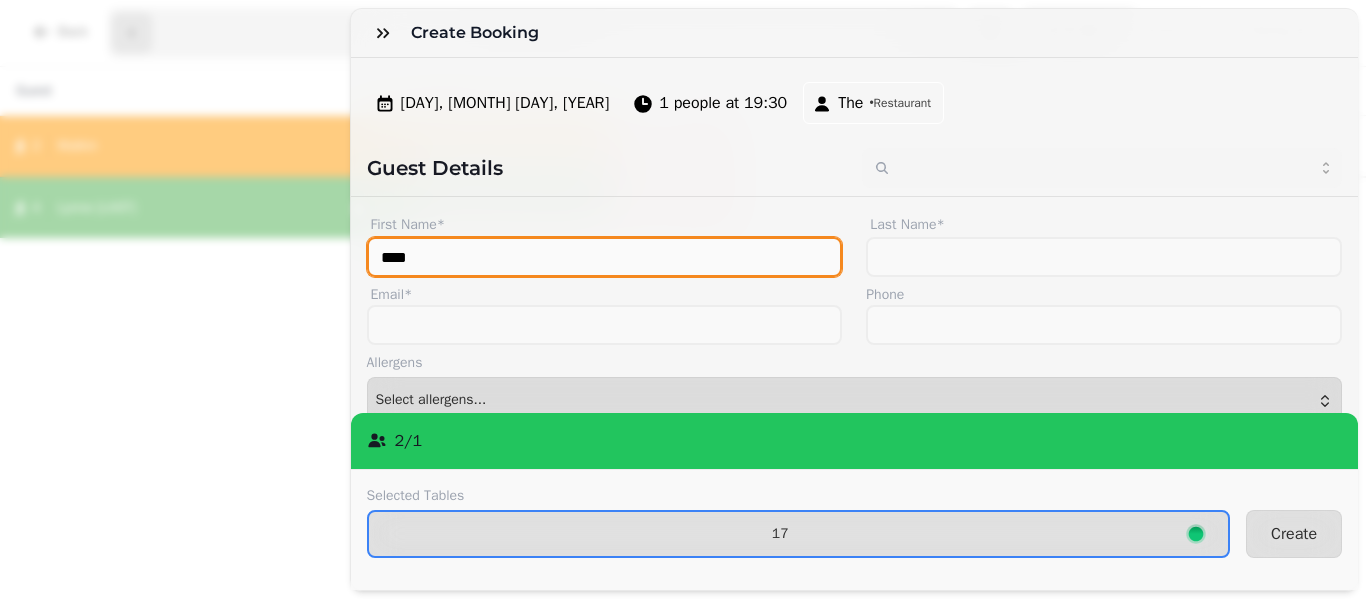 type on "***" 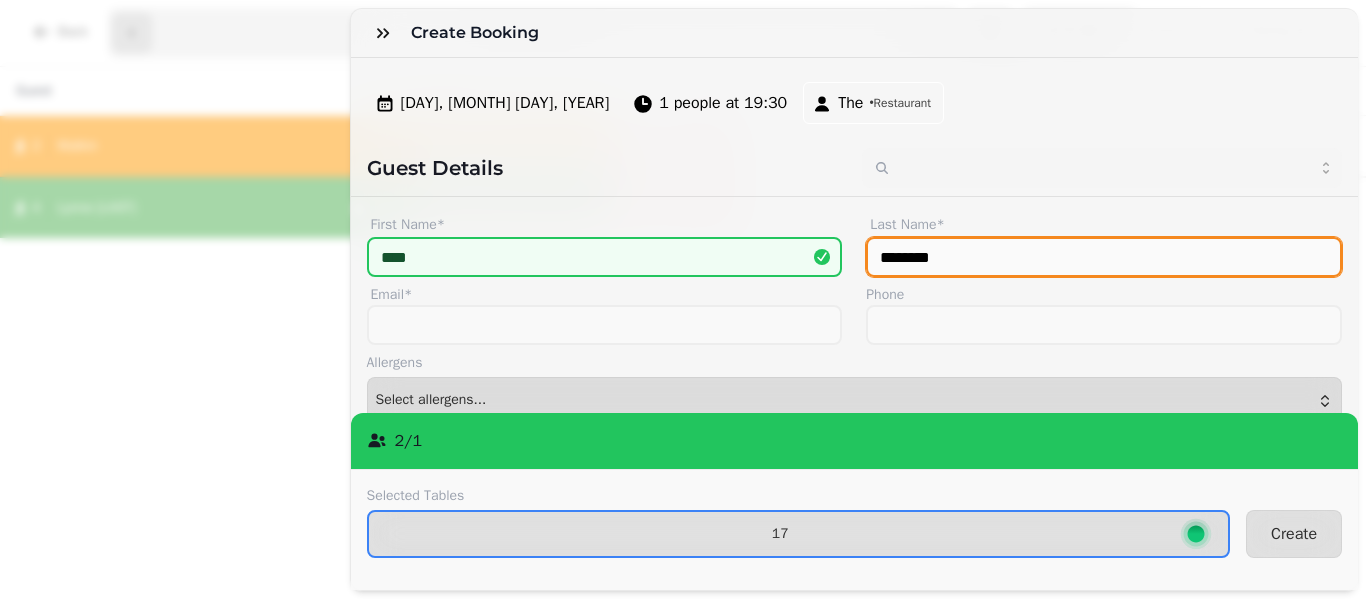 type on "********" 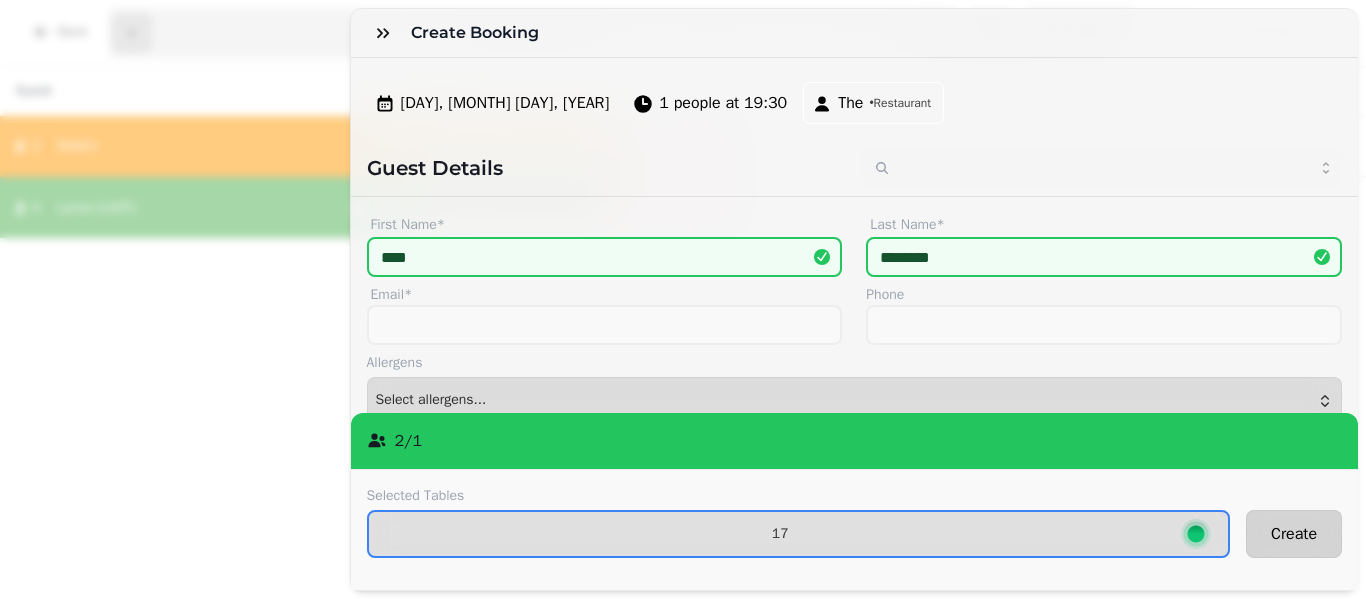 click on "Create" at bounding box center (1294, 534) 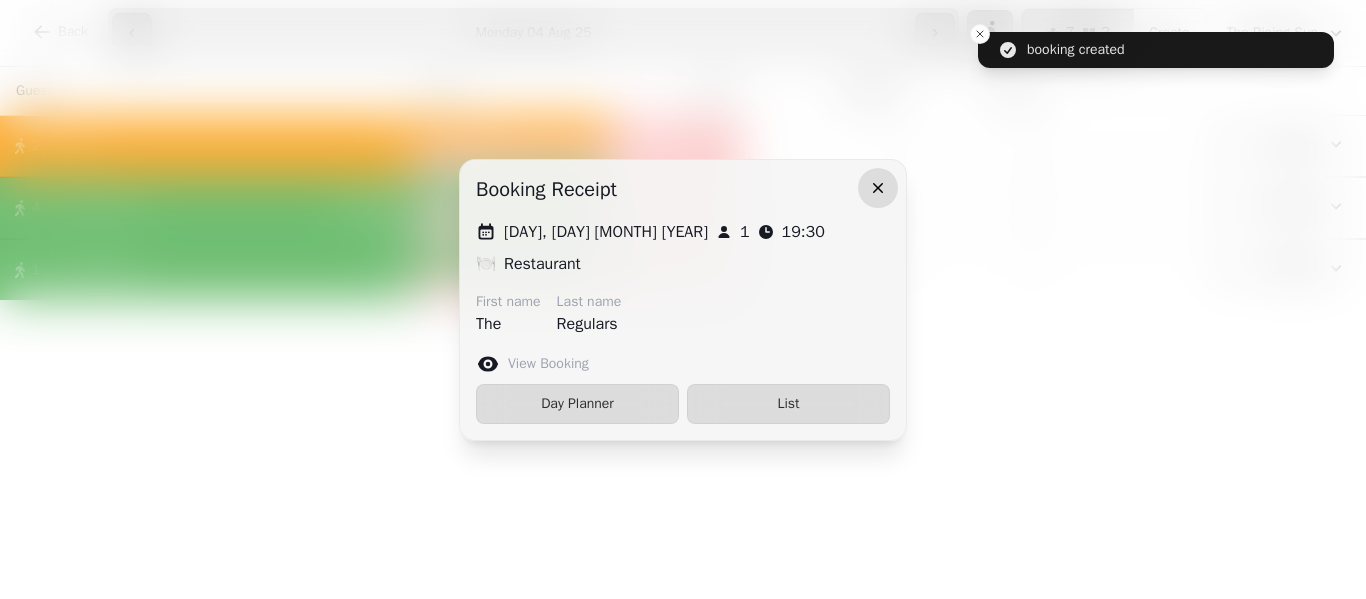 click 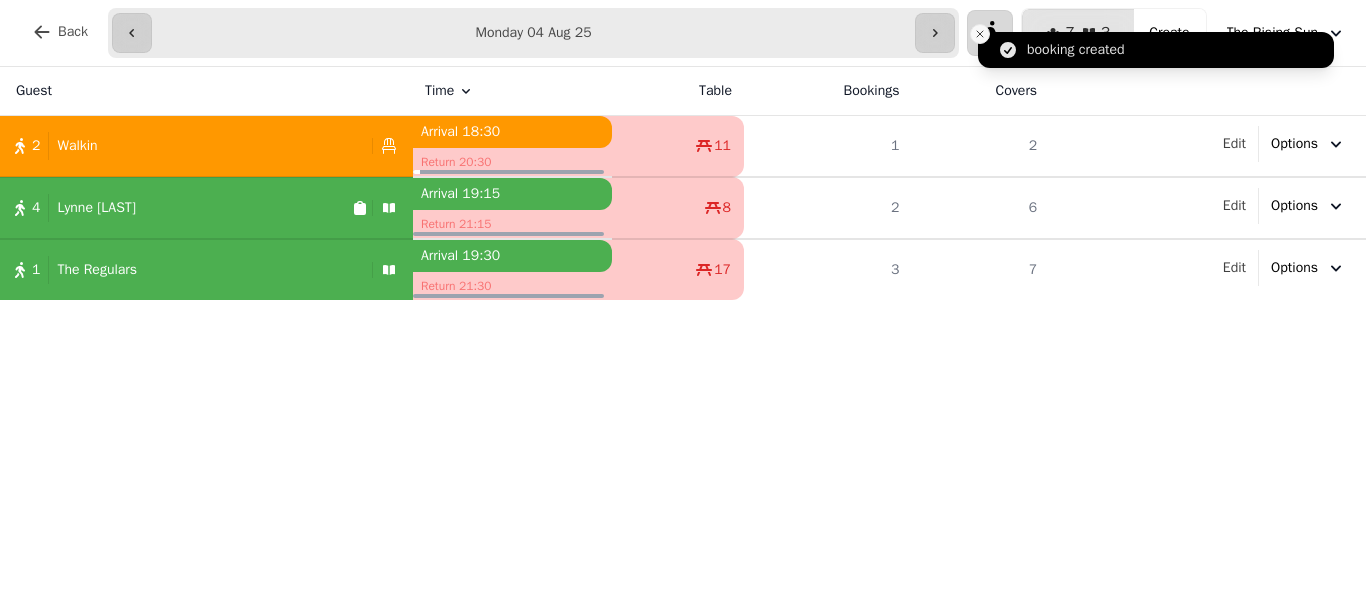 click 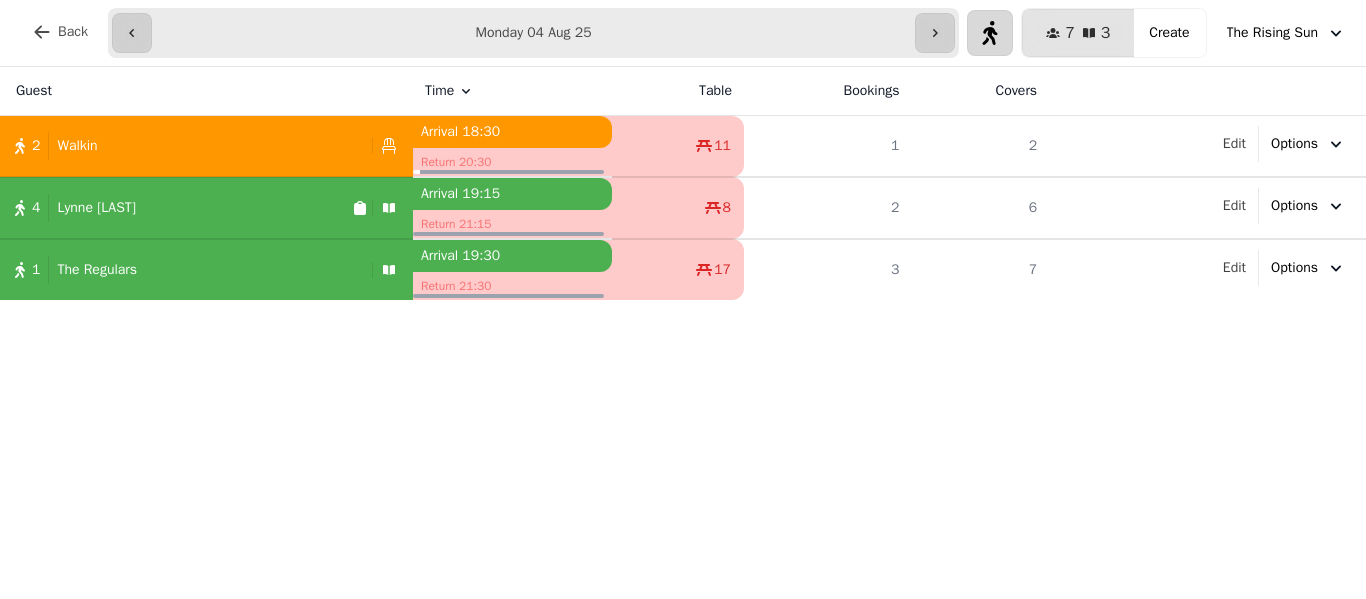click on "4 [FIRST]   [LAST]" at bounding box center [176, 208] 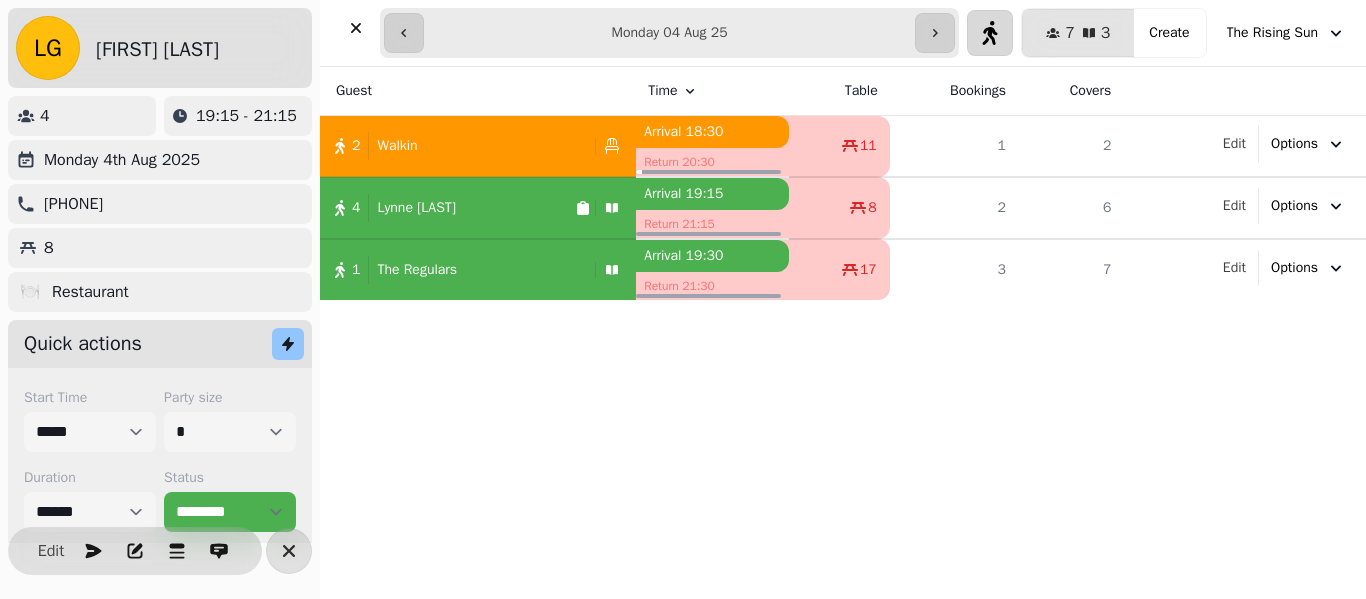 select on "******" 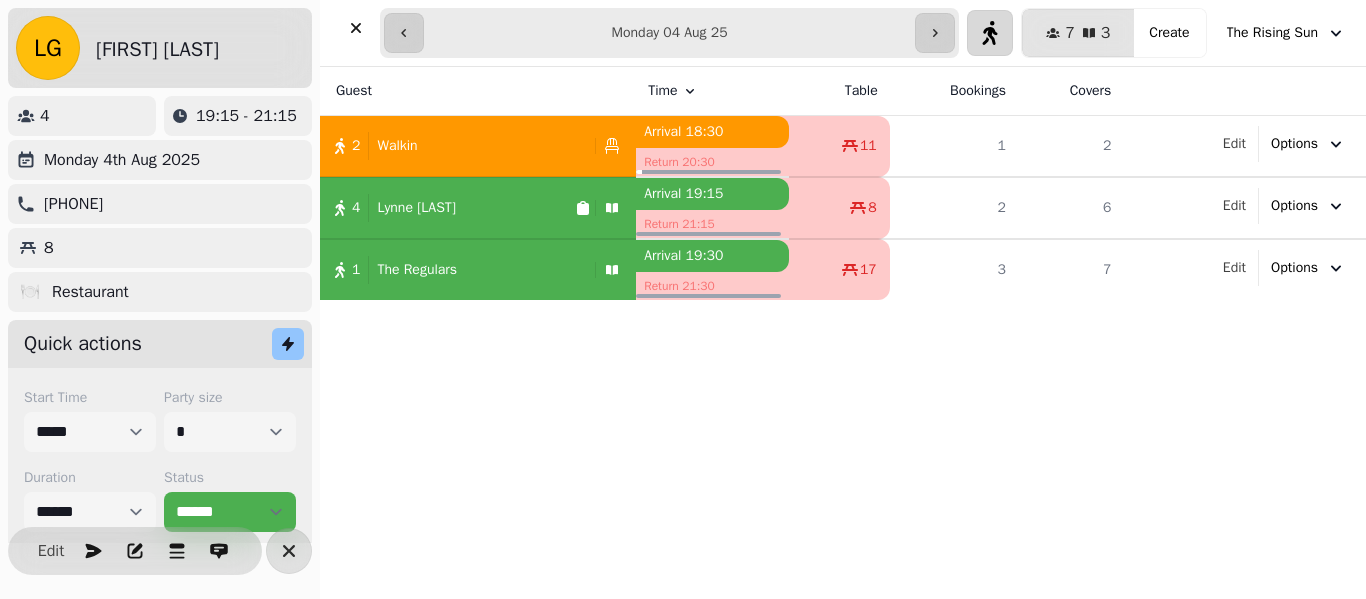 select on "**********" 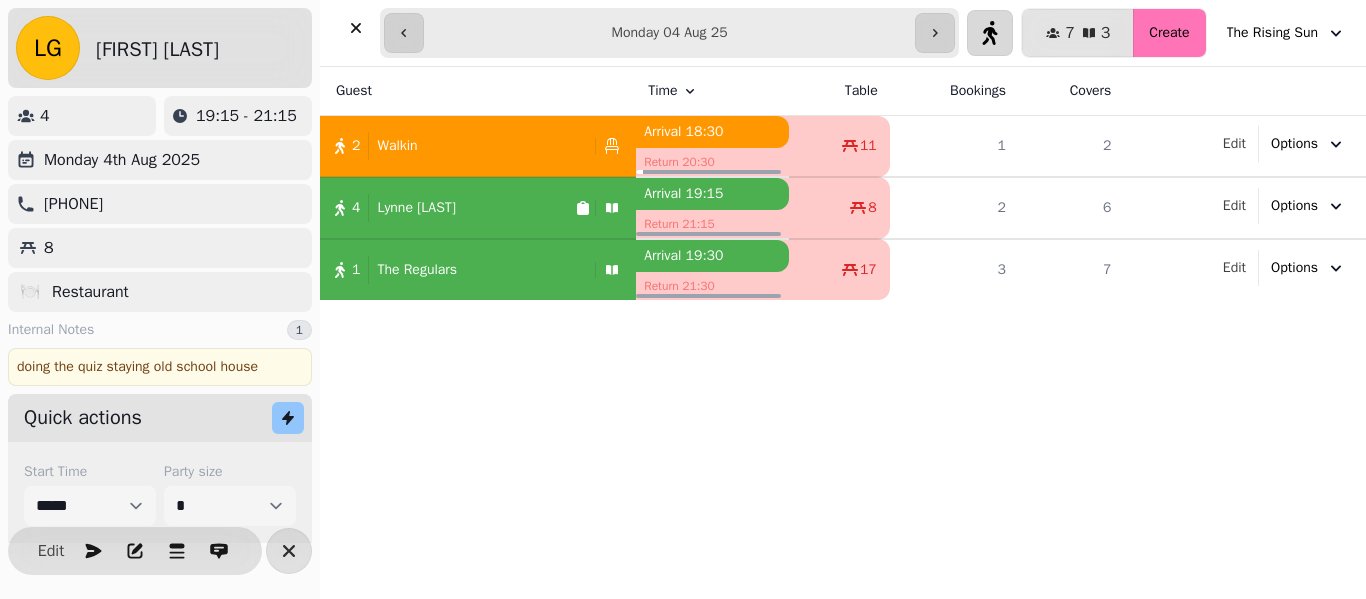 click on "Create" at bounding box center (1169, 33) 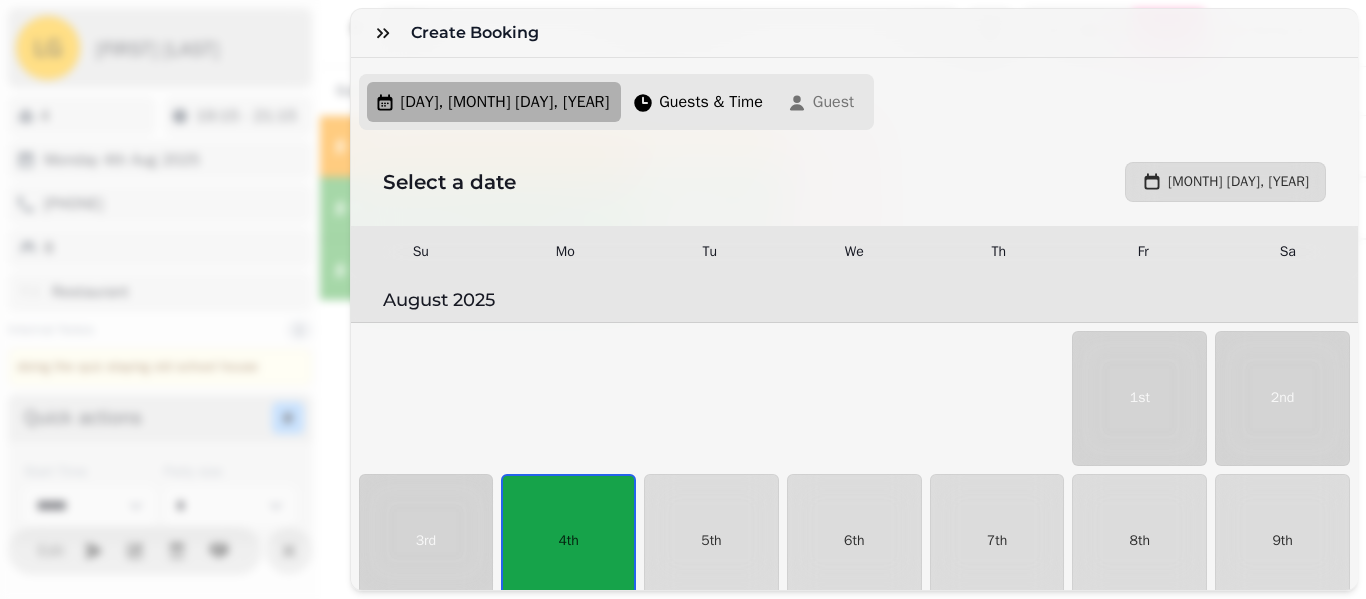 scroll, scrollTop: 133, scrollLeft: 0, axis: vertical 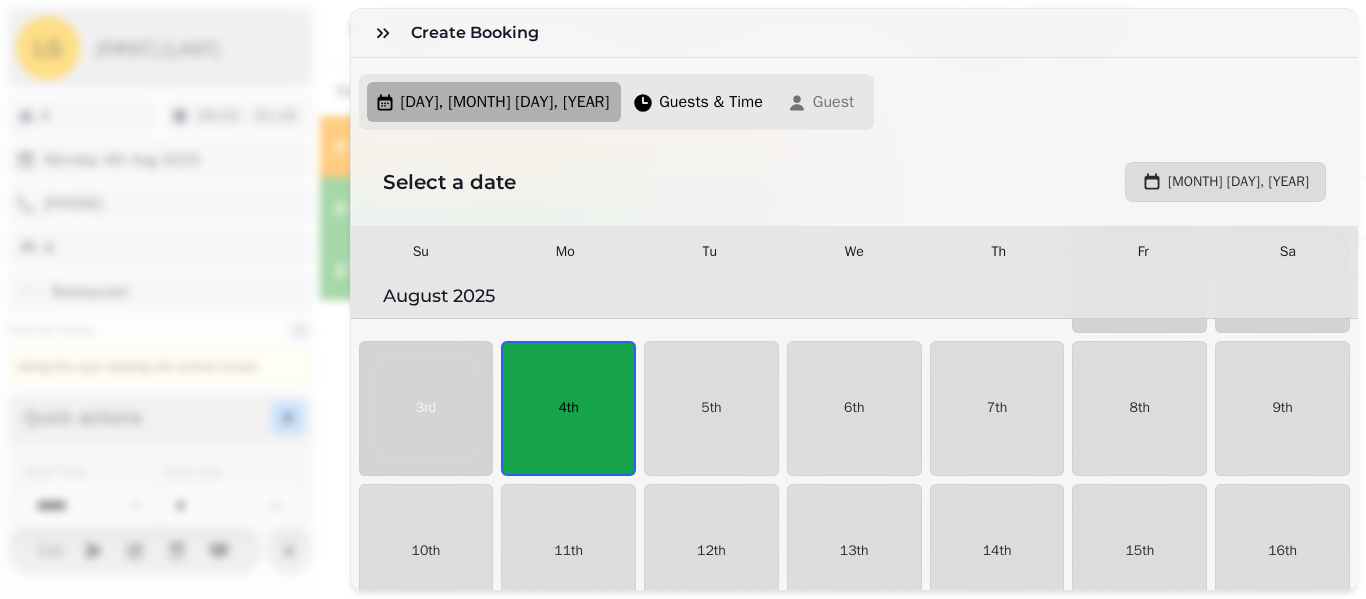 click on "4th" at bounding box center [568, 408] 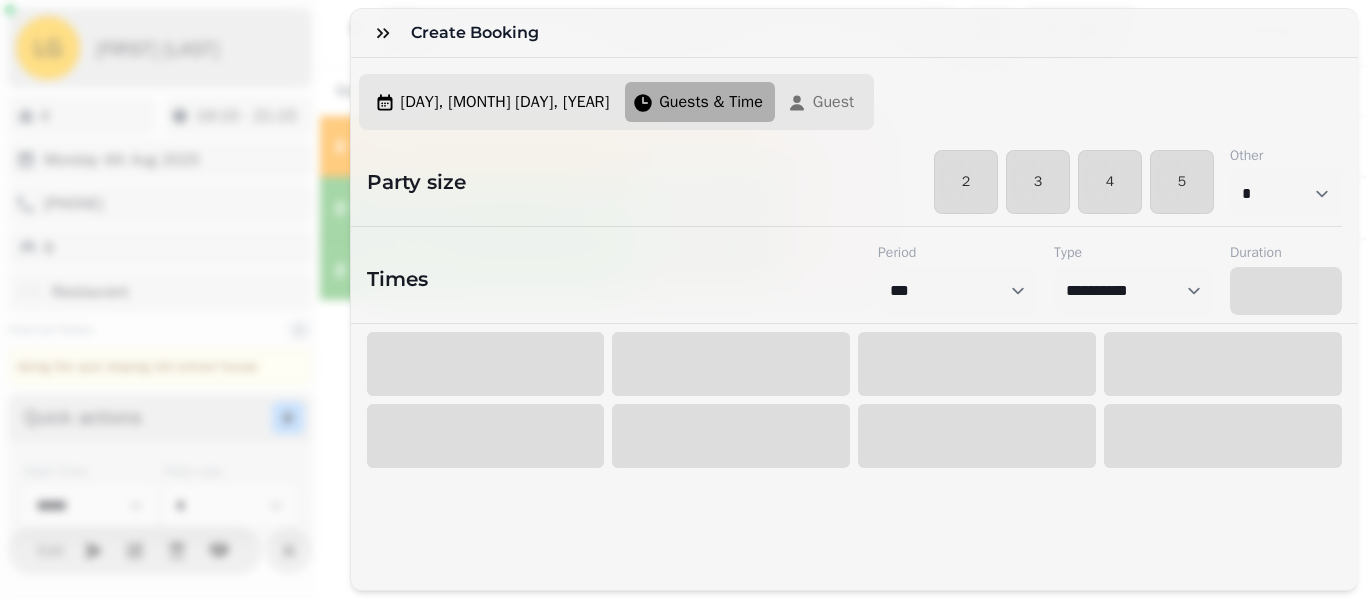 select on "****" 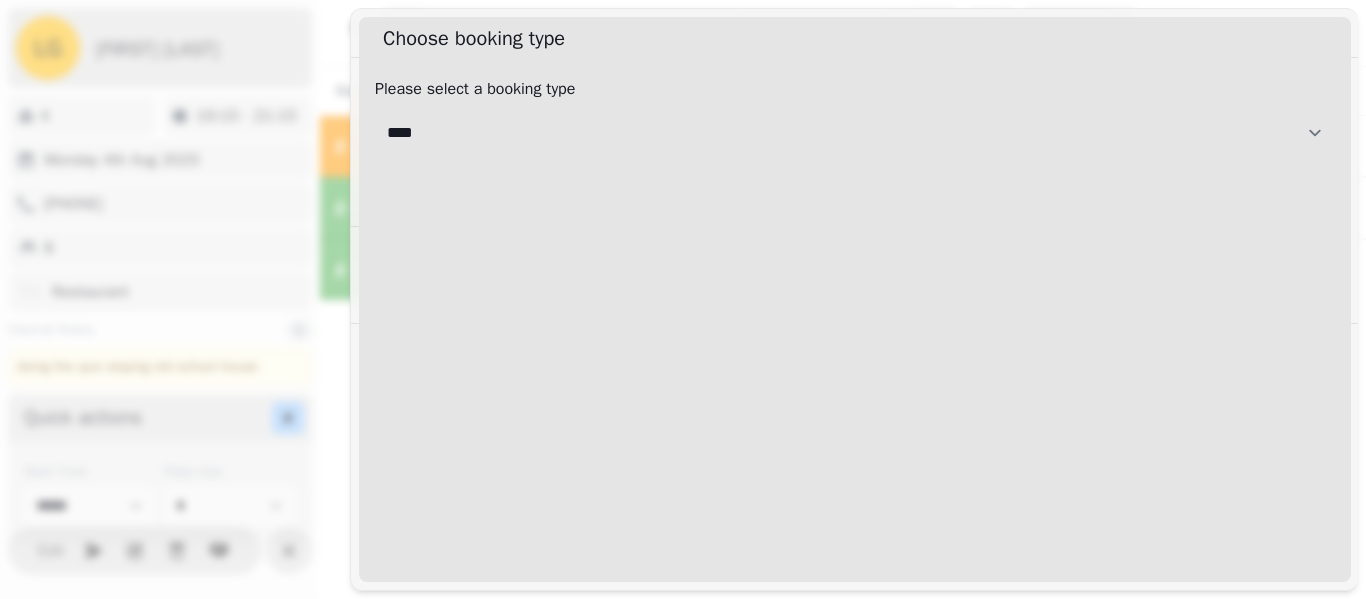 click on "**********" at bounding box center (855, 133) 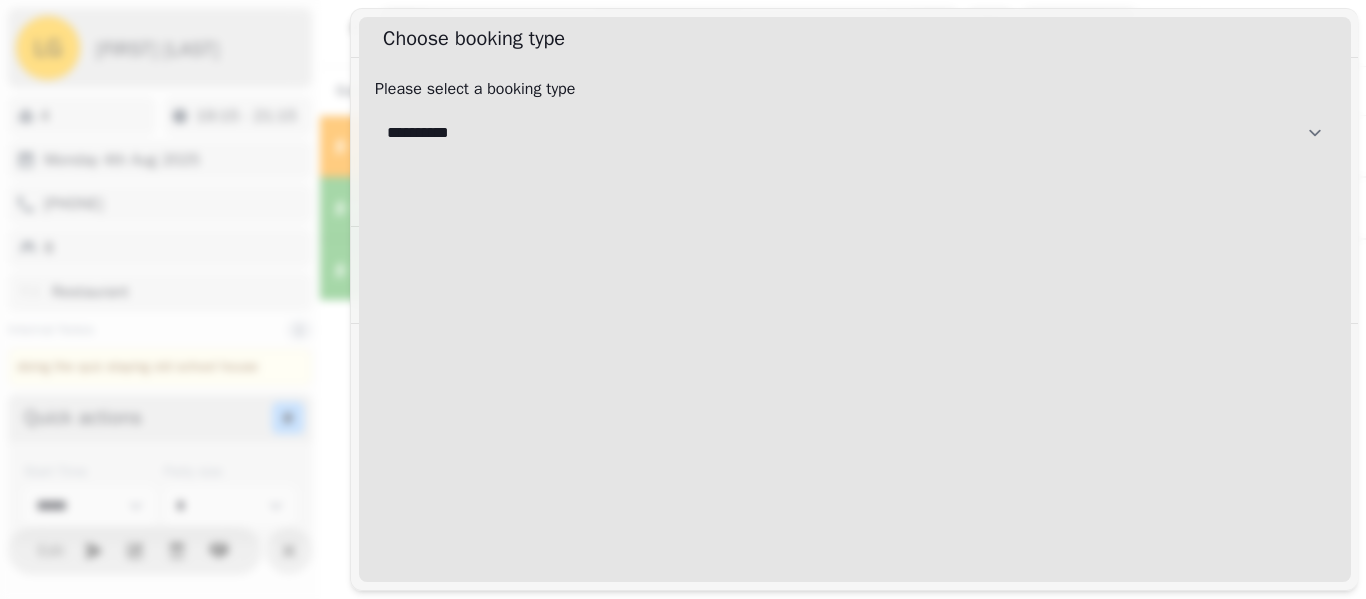 click on "**********" at bounding box center (855, 133) 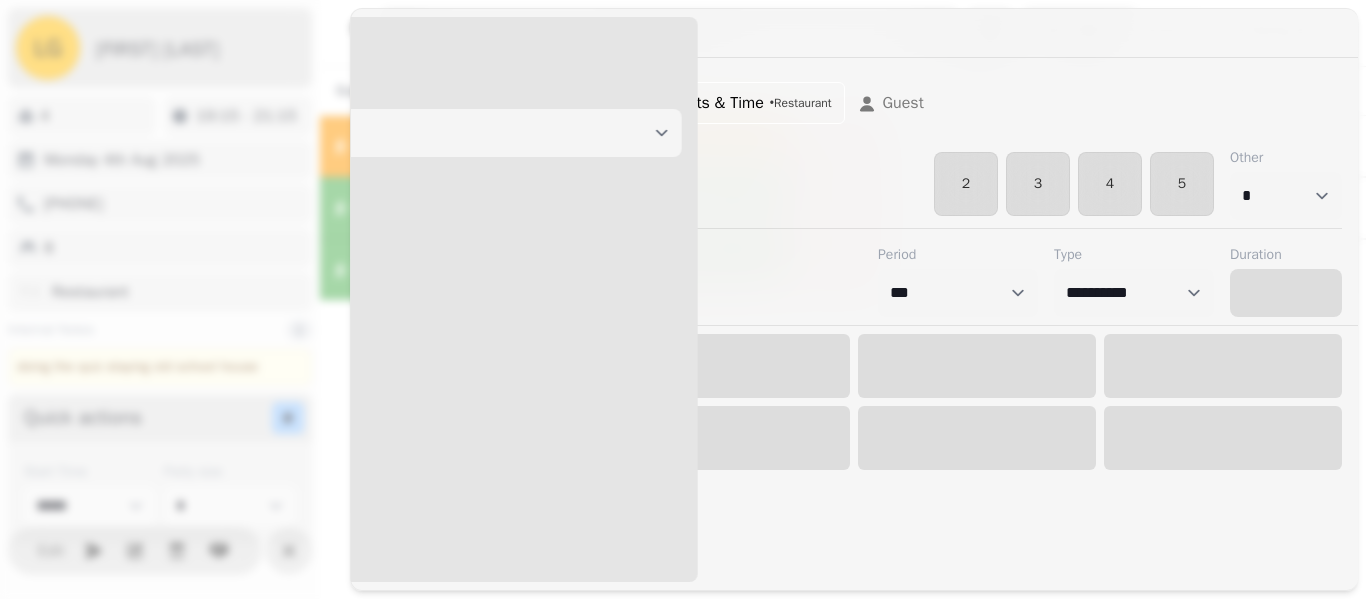 select on "****" 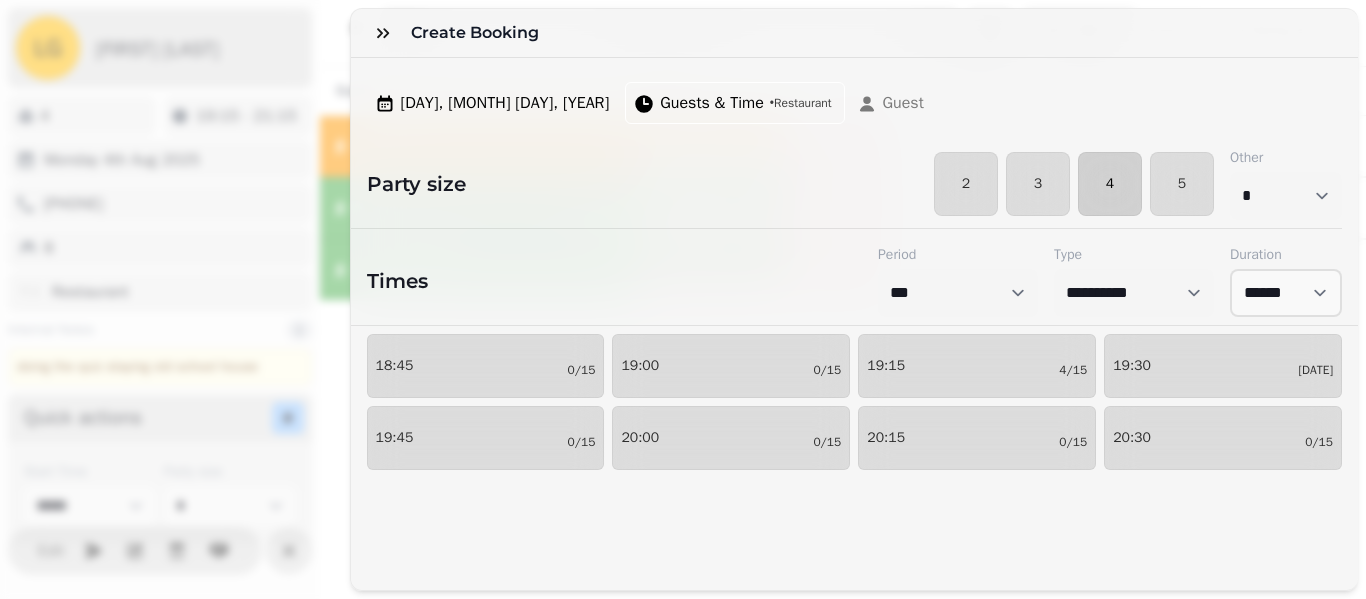 click on "4" at bounding box center [1110, 184] 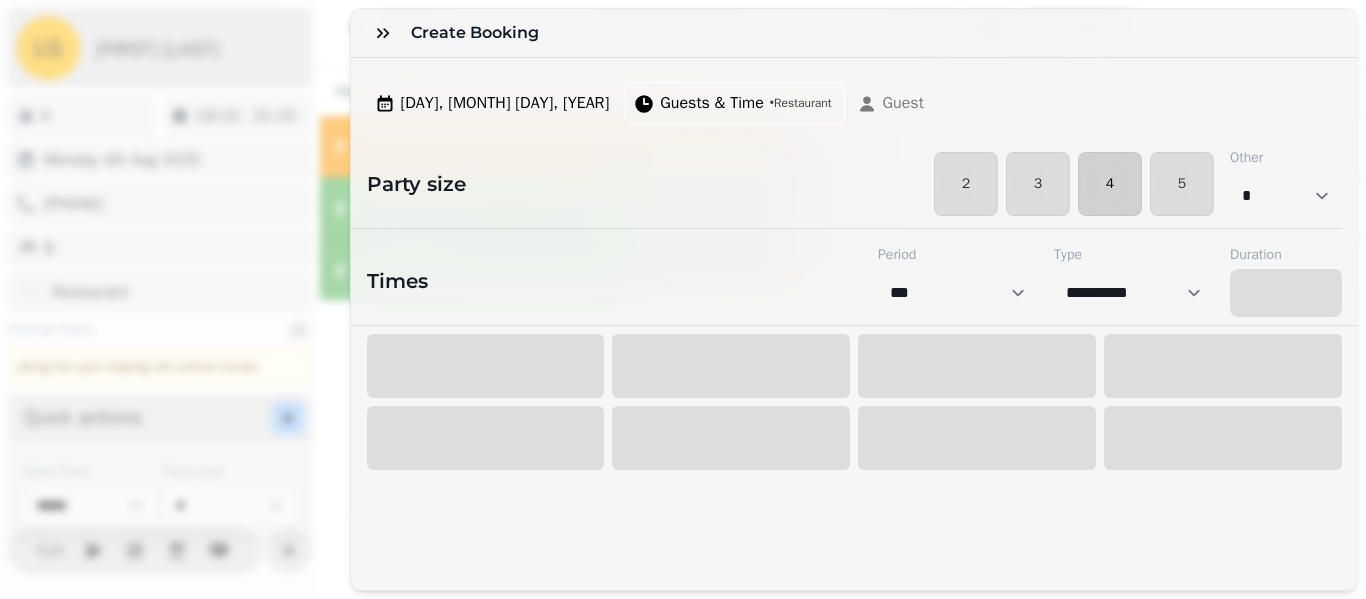select on "****" 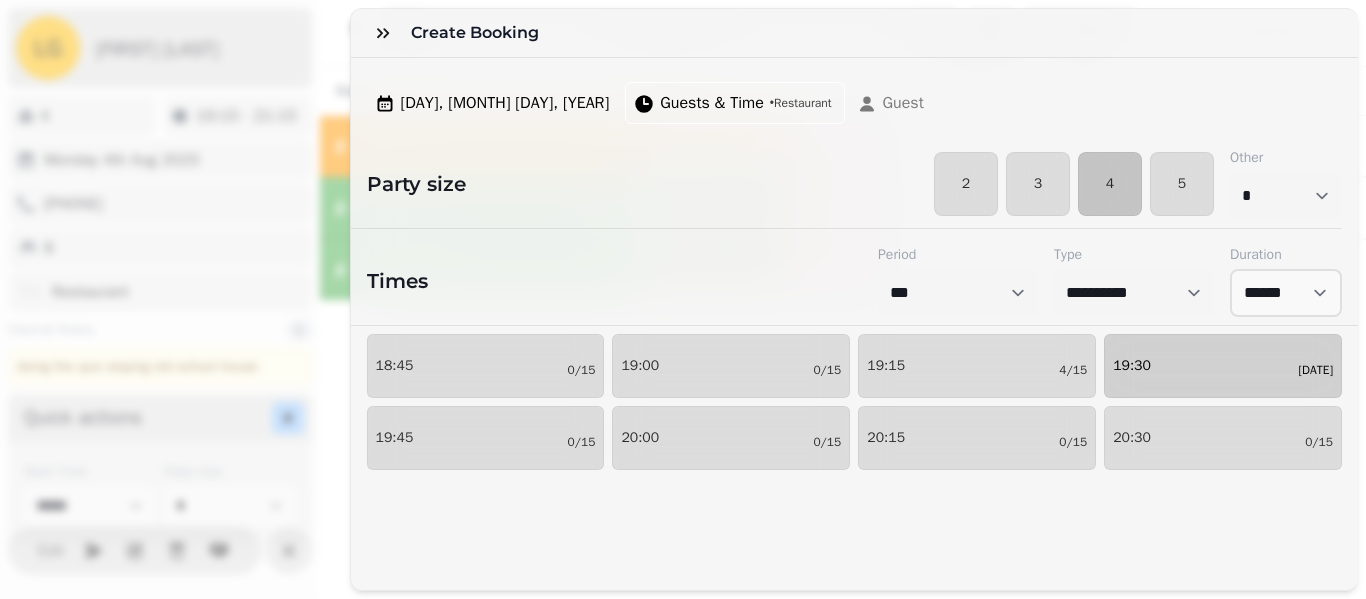 click on "19:30" at bounding box center (1132, 366) 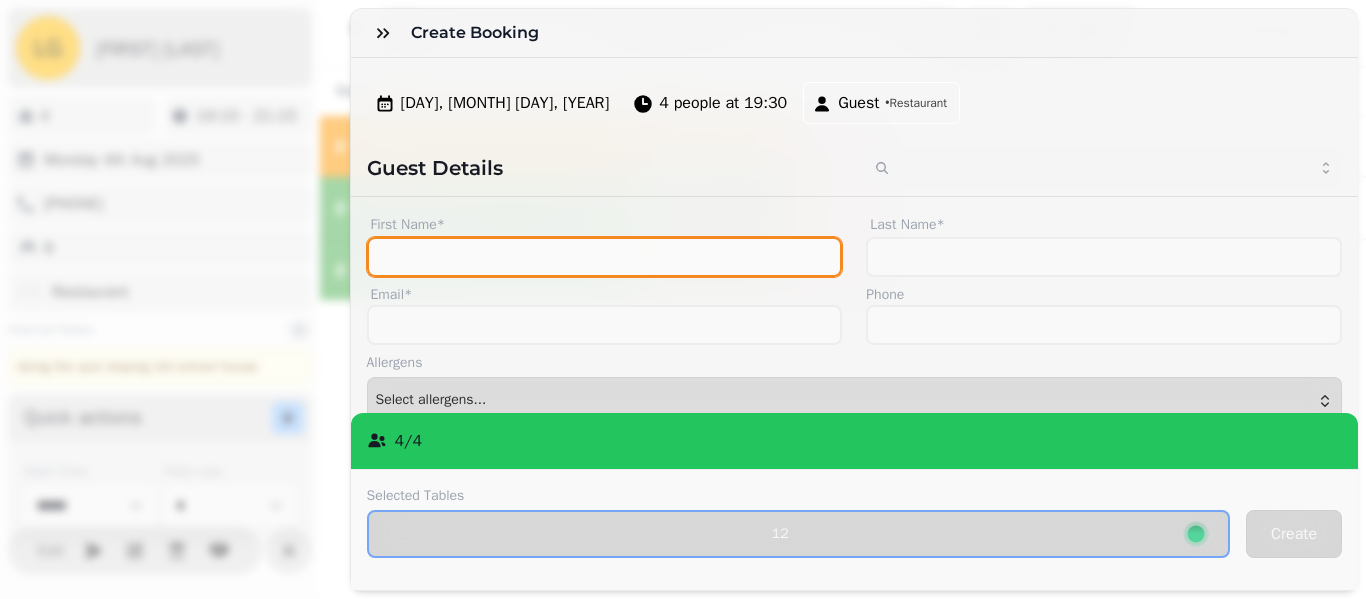 click on "First Name*" at bounding box center [605, 257] 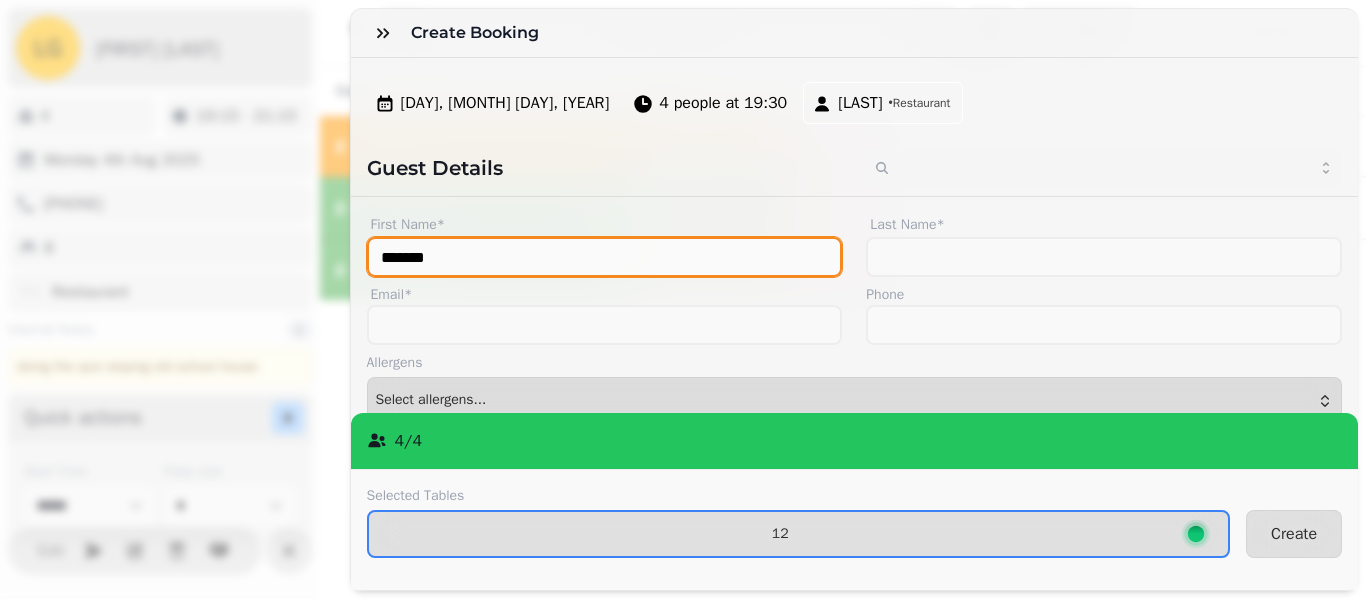type on "*******" 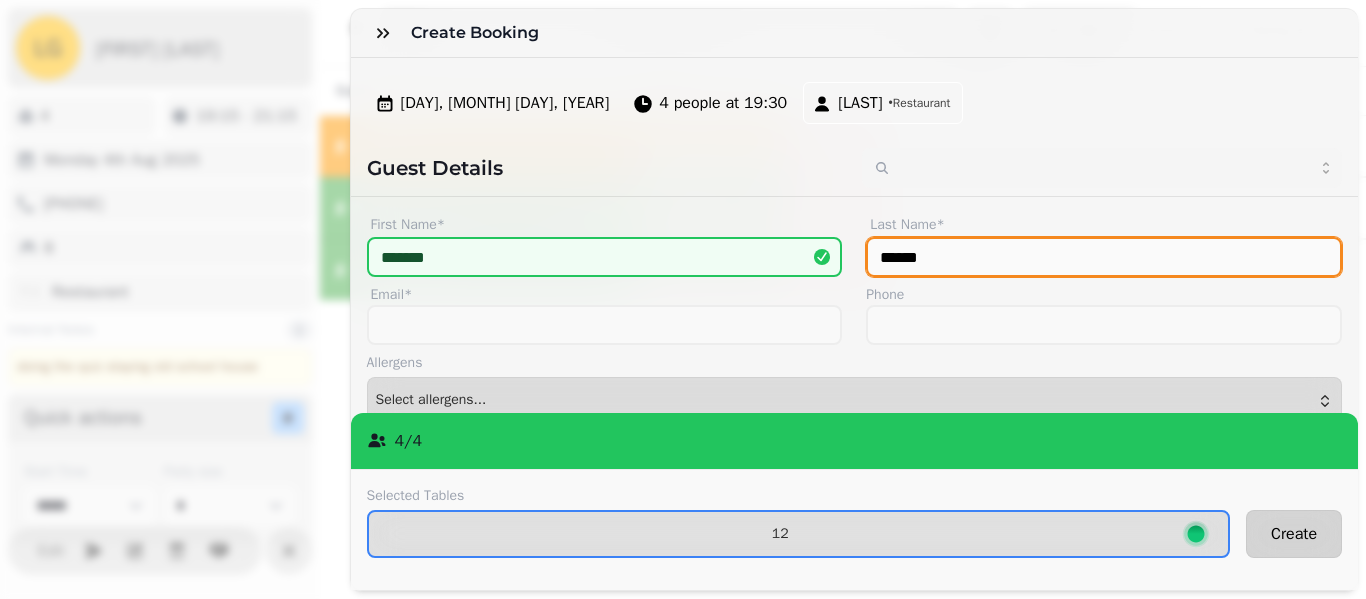 type on "******" 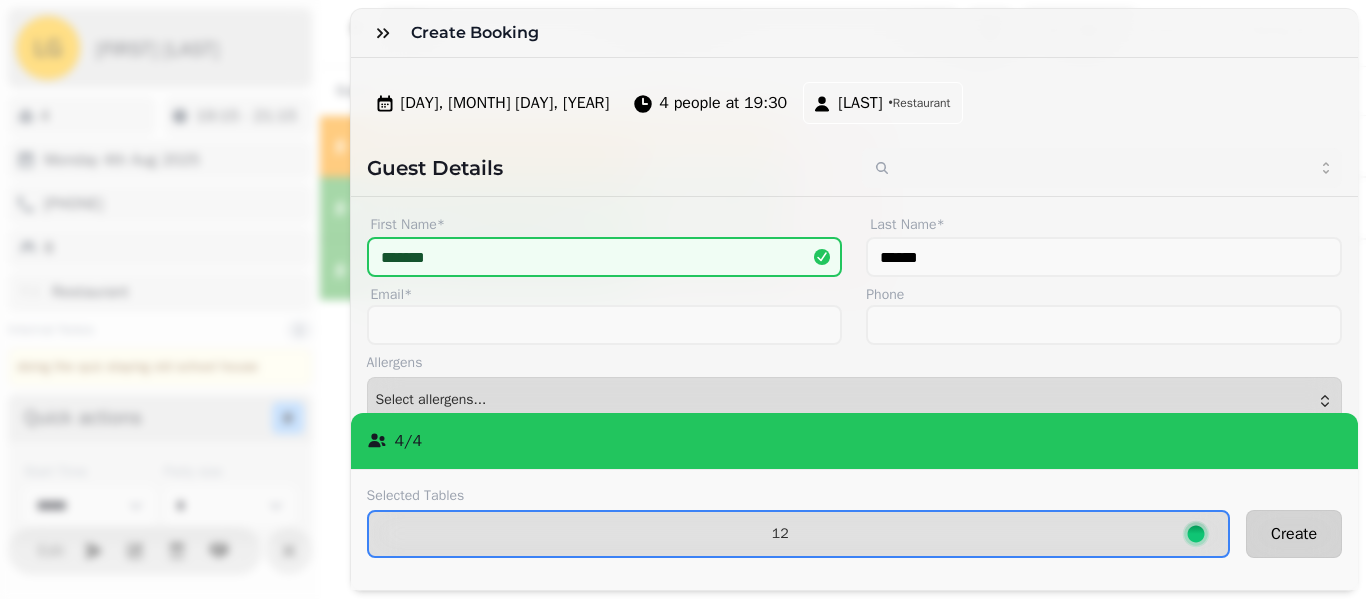 click on "Create" at bounding box center (1294, 534) 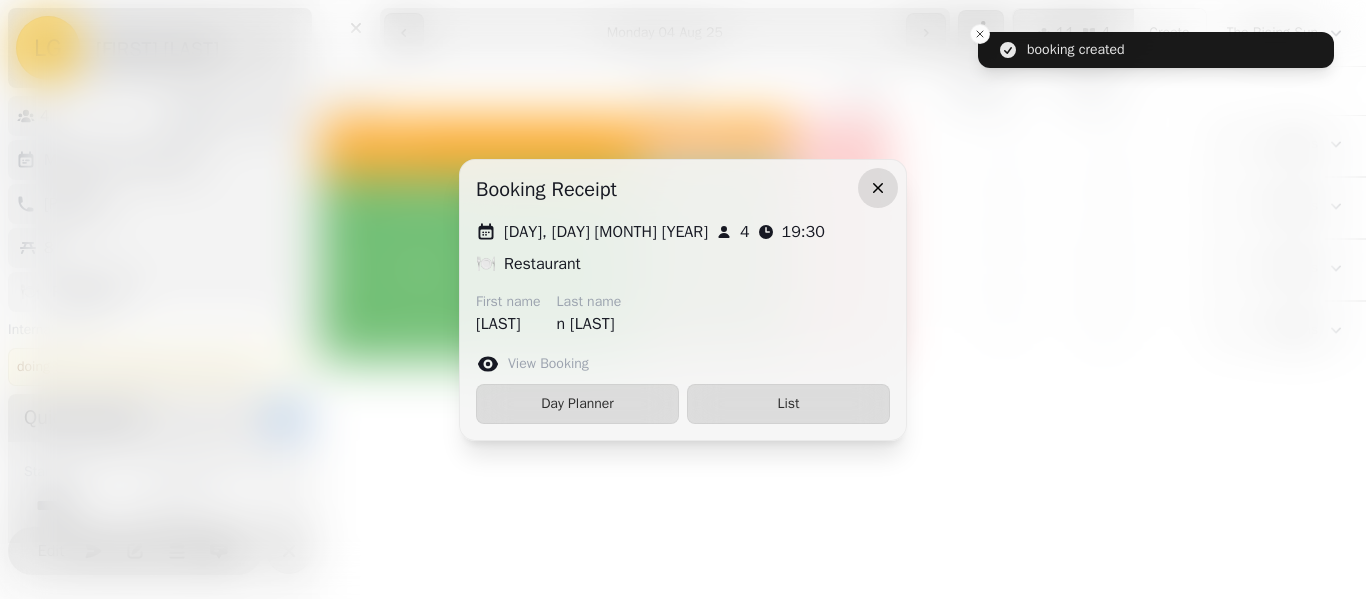 click 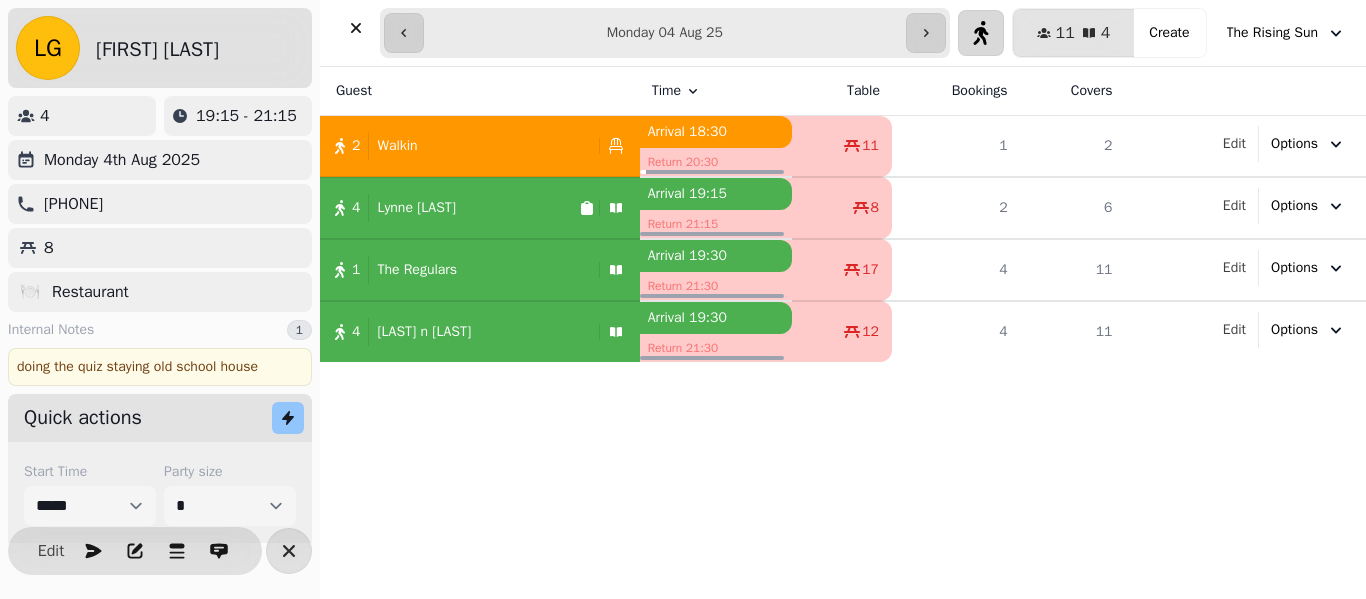 click on "4 [FIRST]   [LAST]" at bounding box center (449, 208) 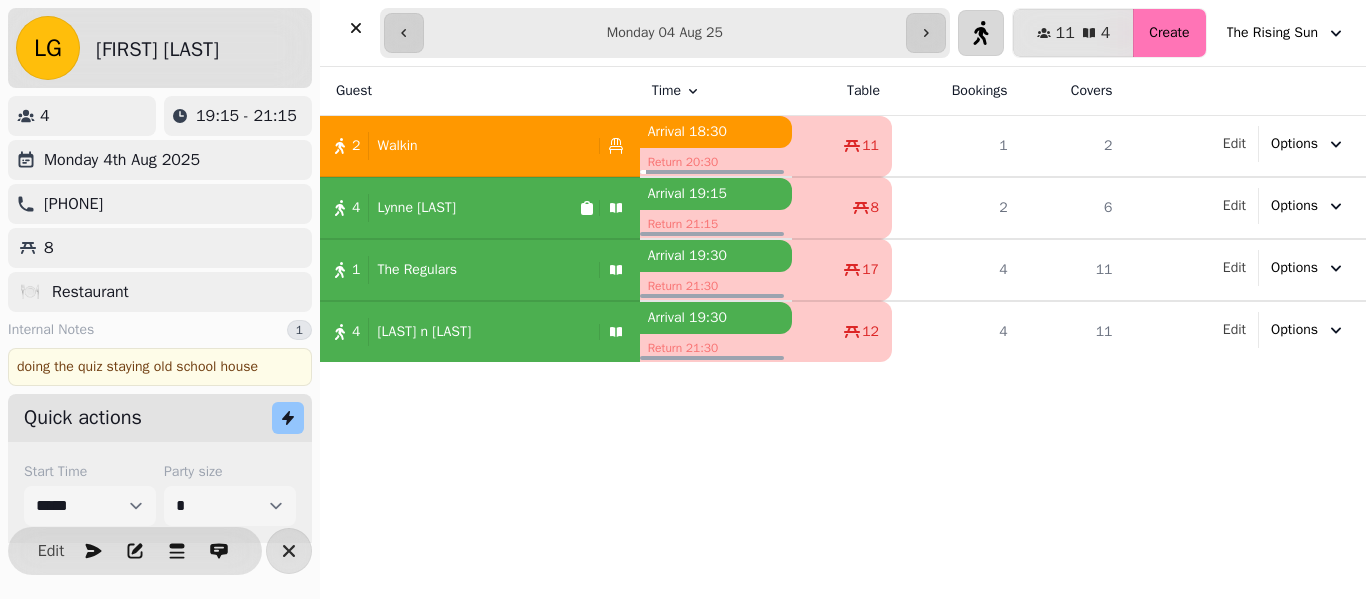 click on "Create" at bounding box center [1169, 33] 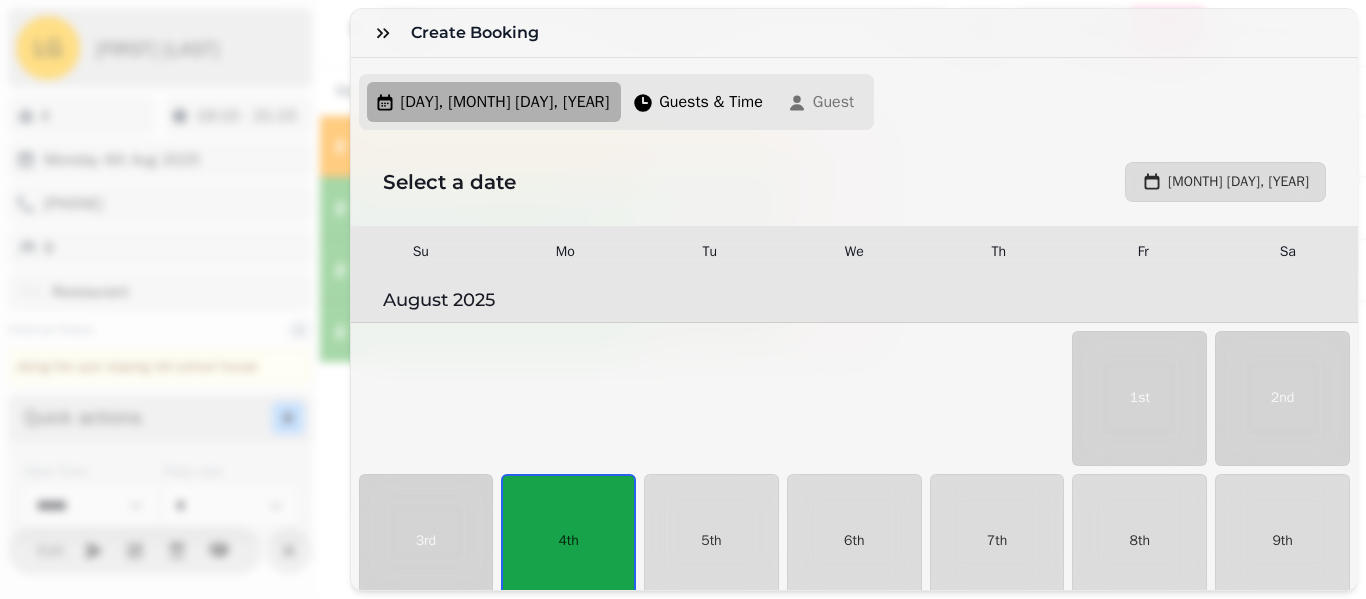 scroll, scrollTop: 133, scrollLeft: 0, axis: vertical 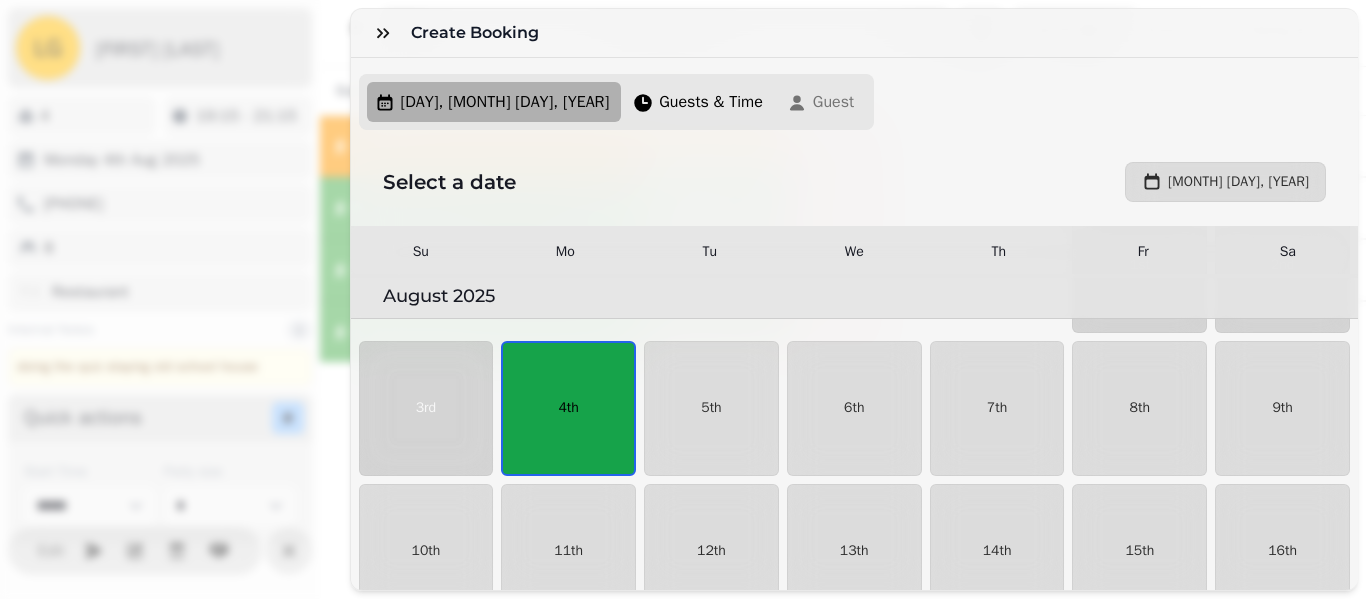 click on "4th" at bounding box center (568, 408) 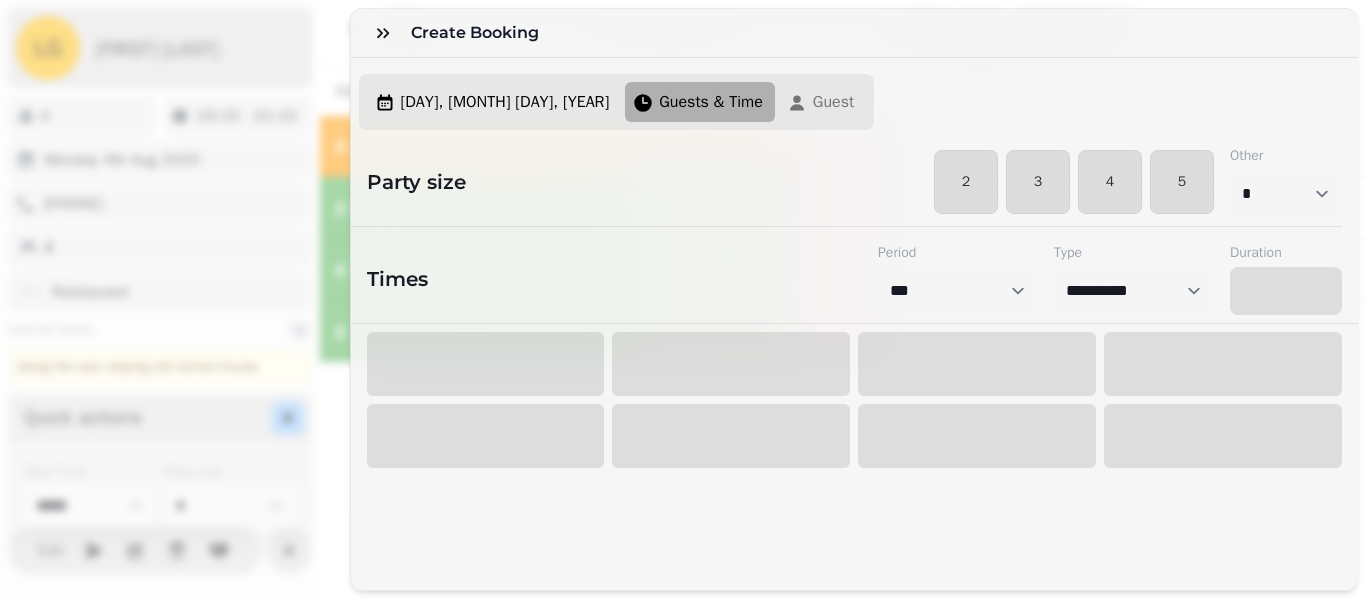 select on "****" 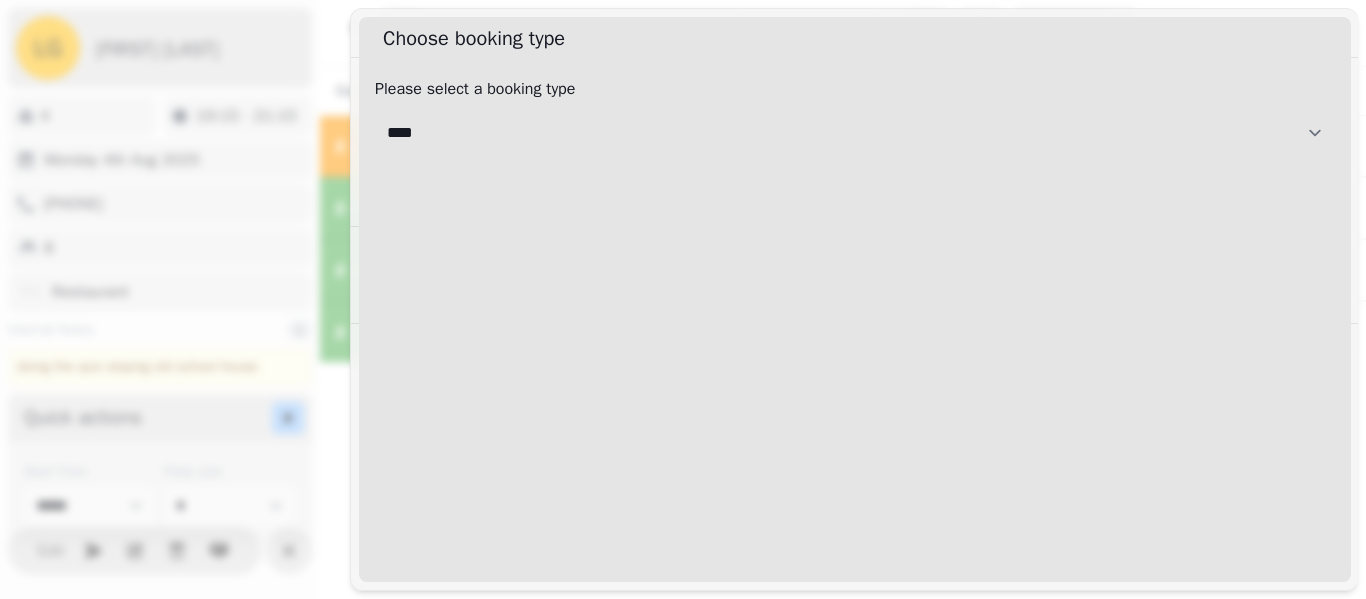 click on "**********" at bounding box center [855, 133] 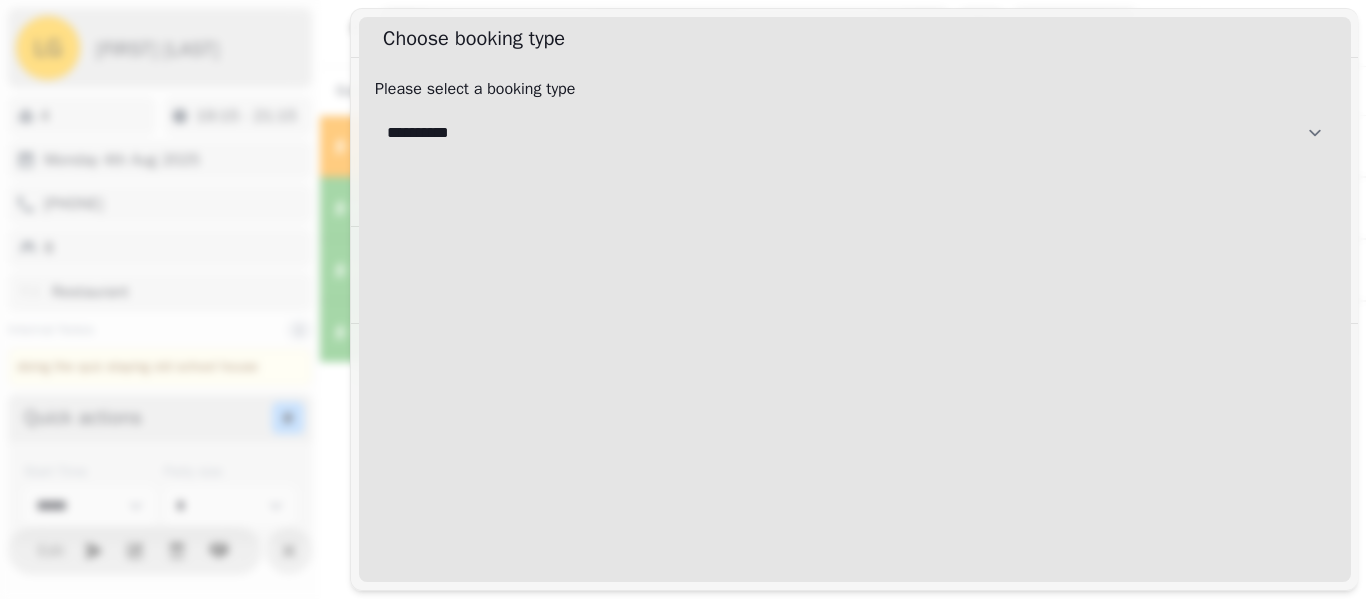 click on "**********" at bounding box center (855, 133) 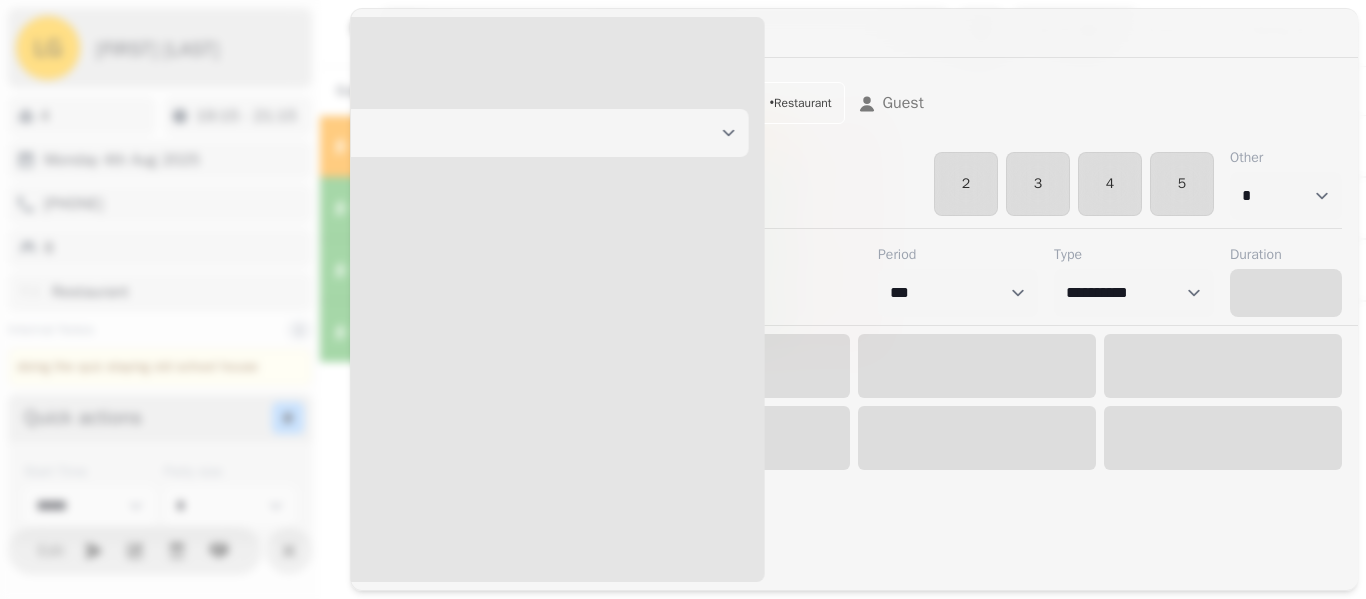 select on "****" 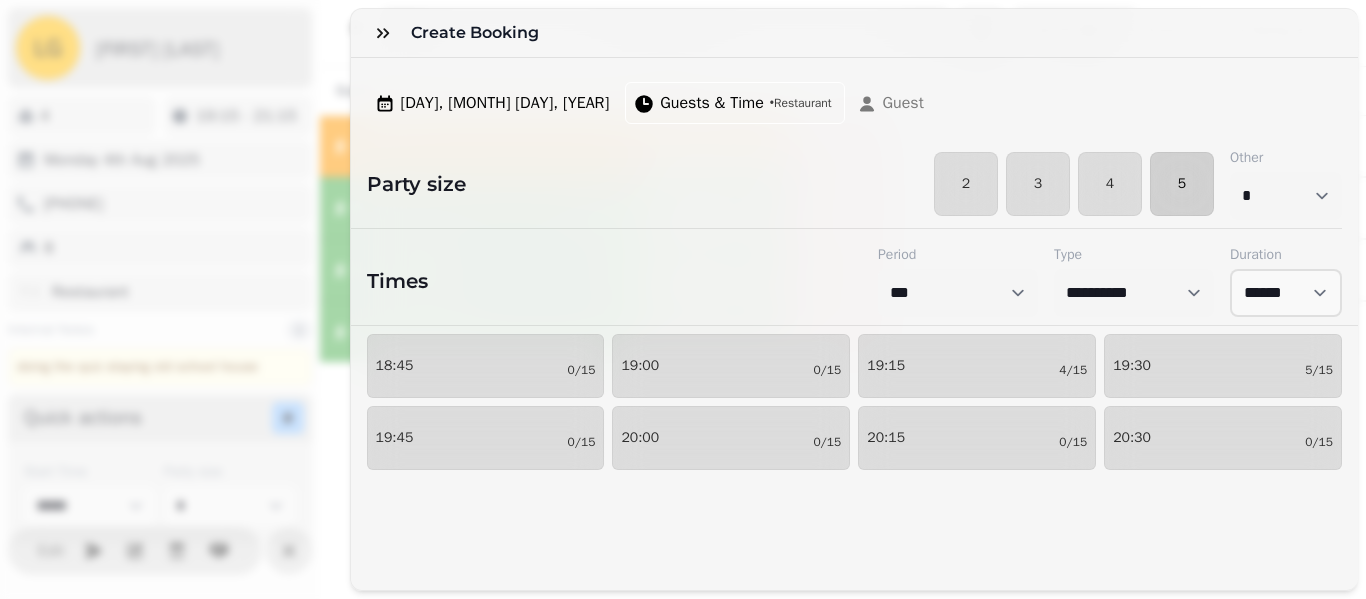 click on "5" at bounding box center (1182, 184) 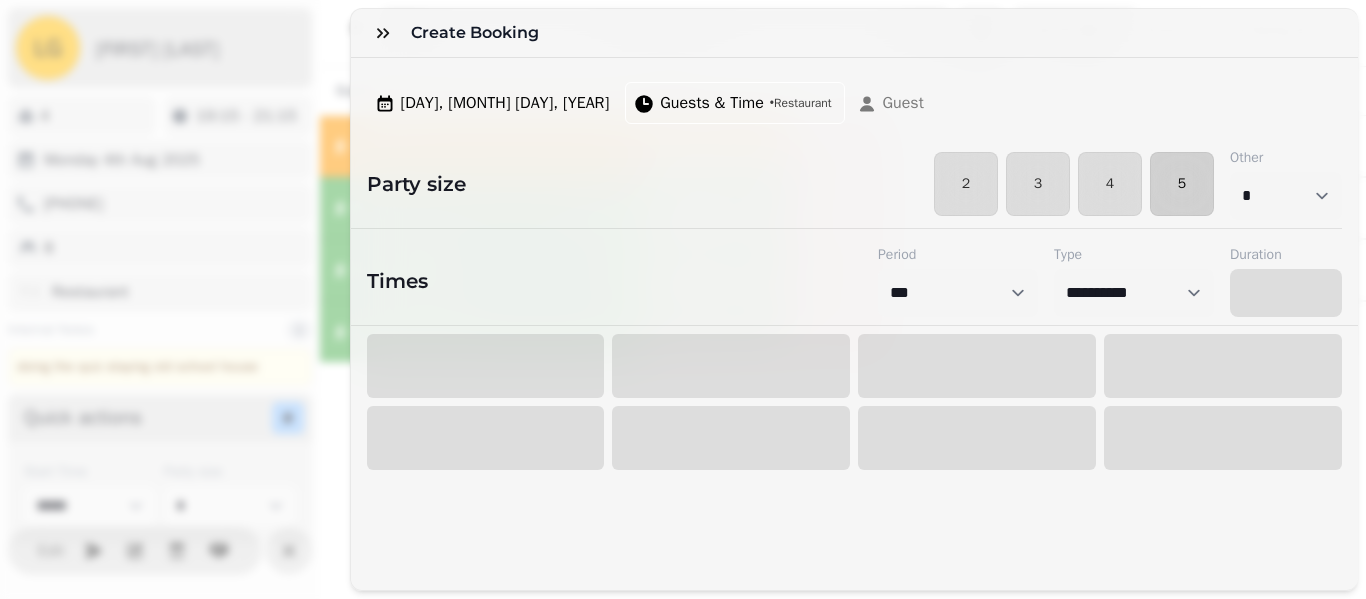select on "****" 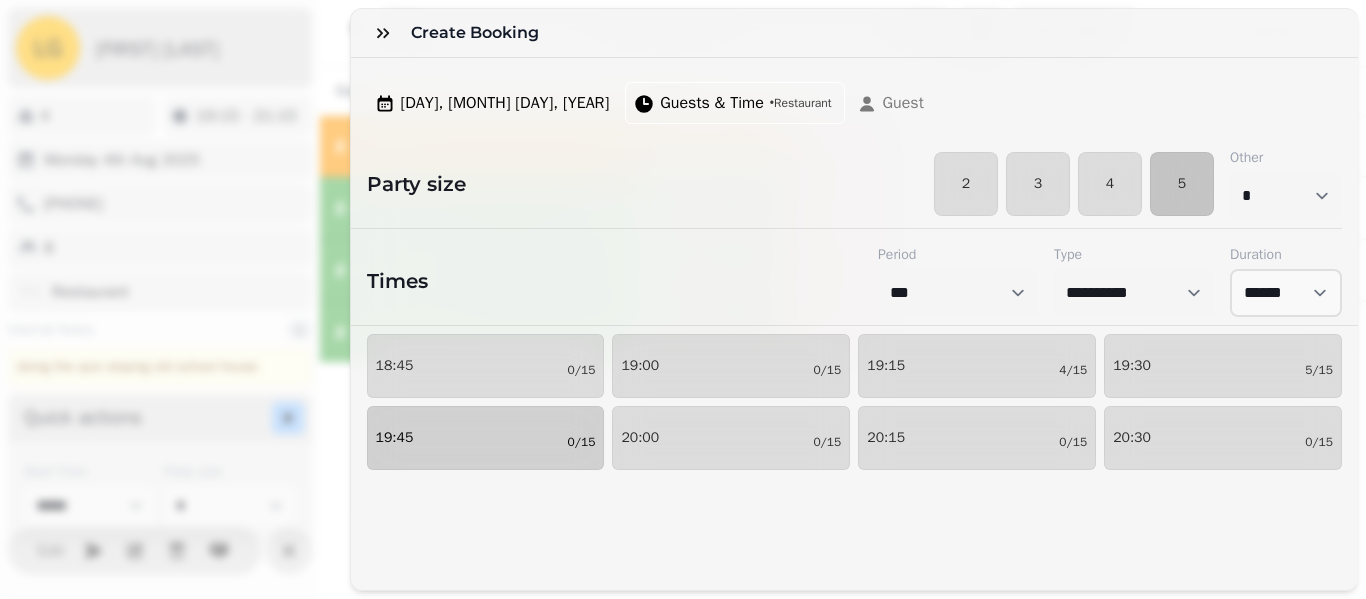 click on "19:45 [DATE]" at bounding box center (486, 438) 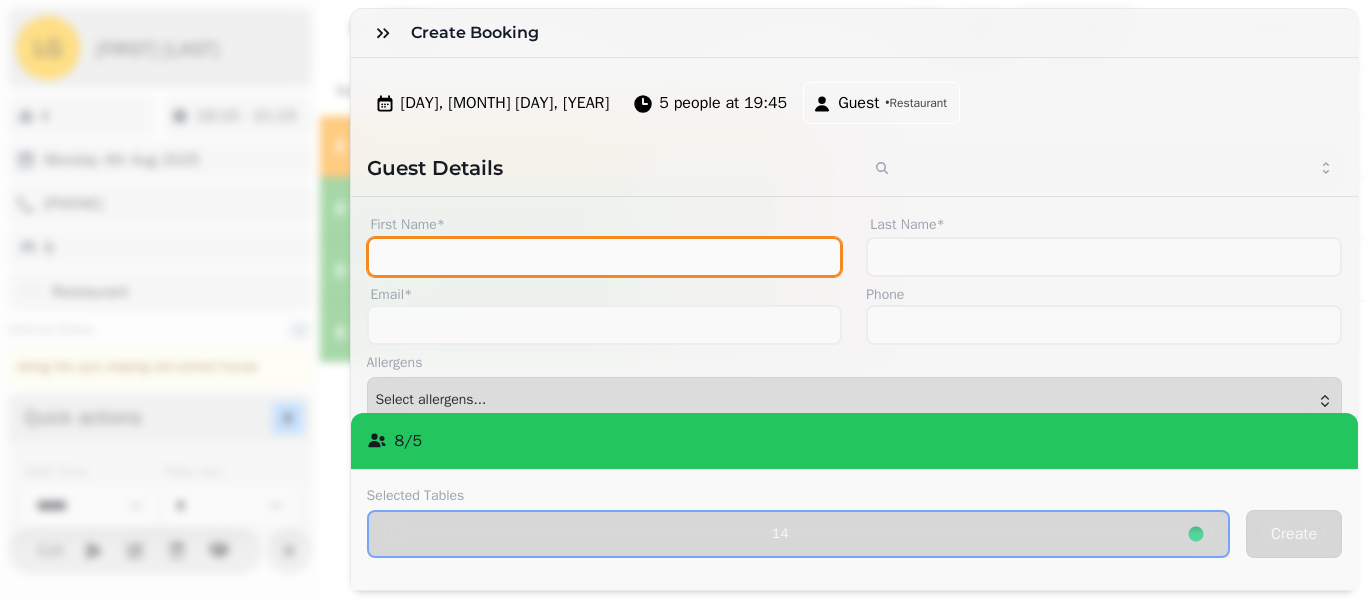 click on "First Name*" at bounding box center (605, 257) 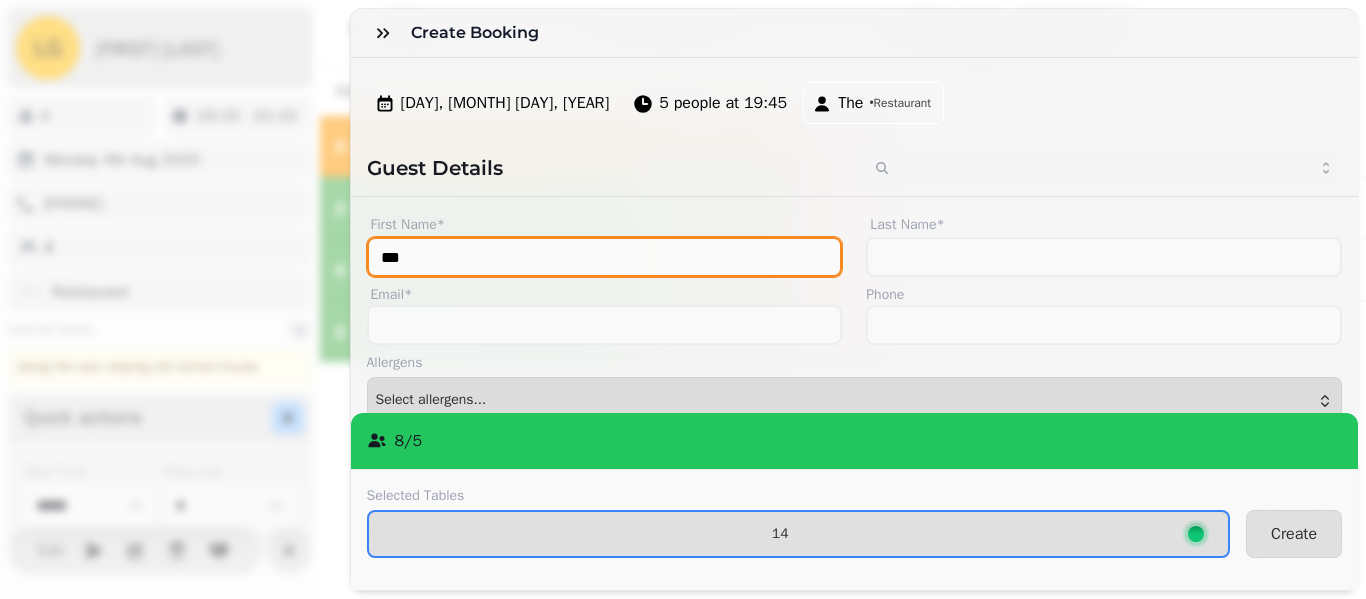 type on "***" 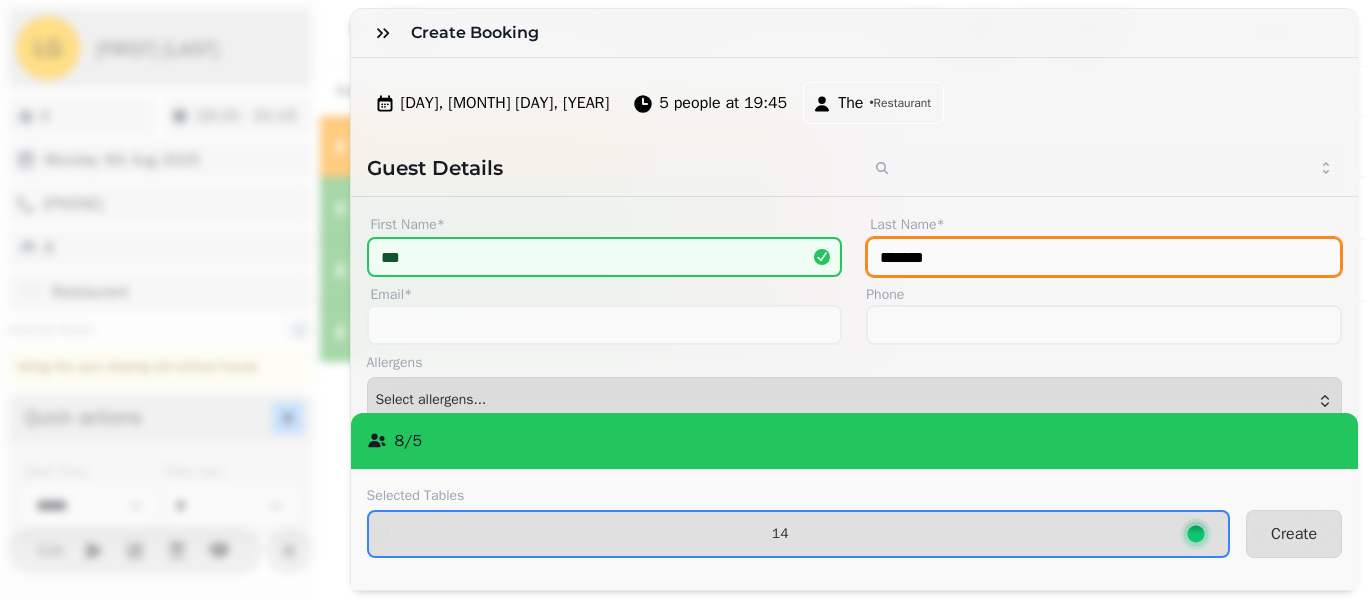 type on "*******" 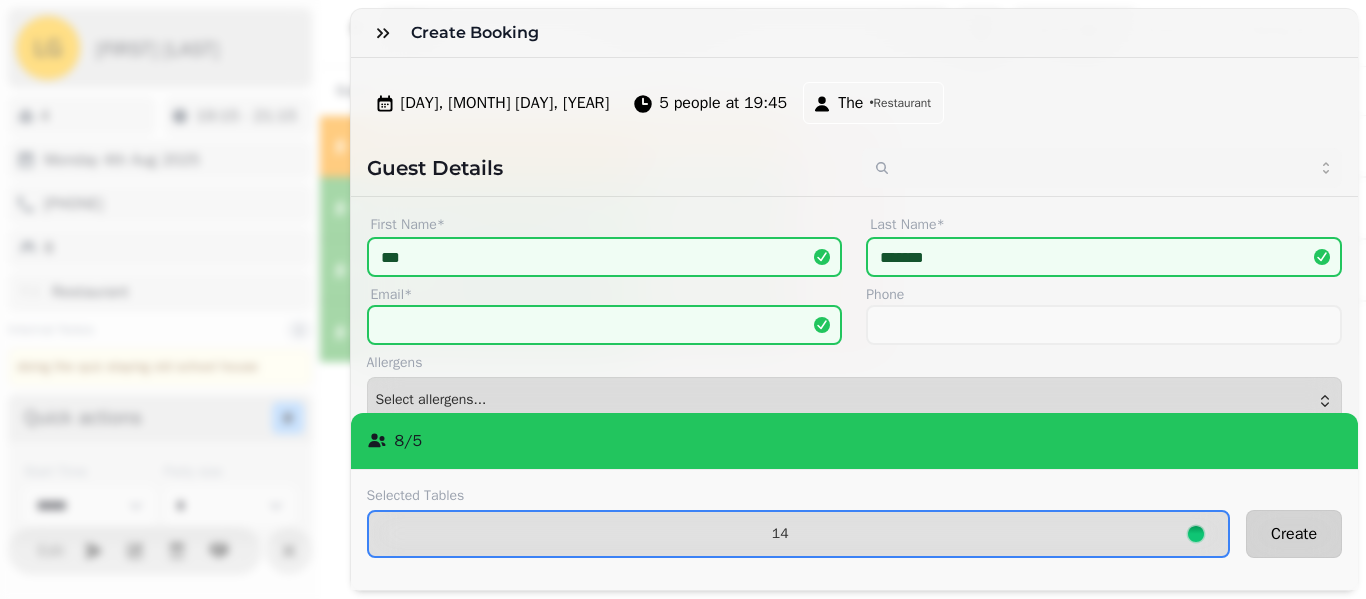 click on "Create" at bounding box center [1294, 534] 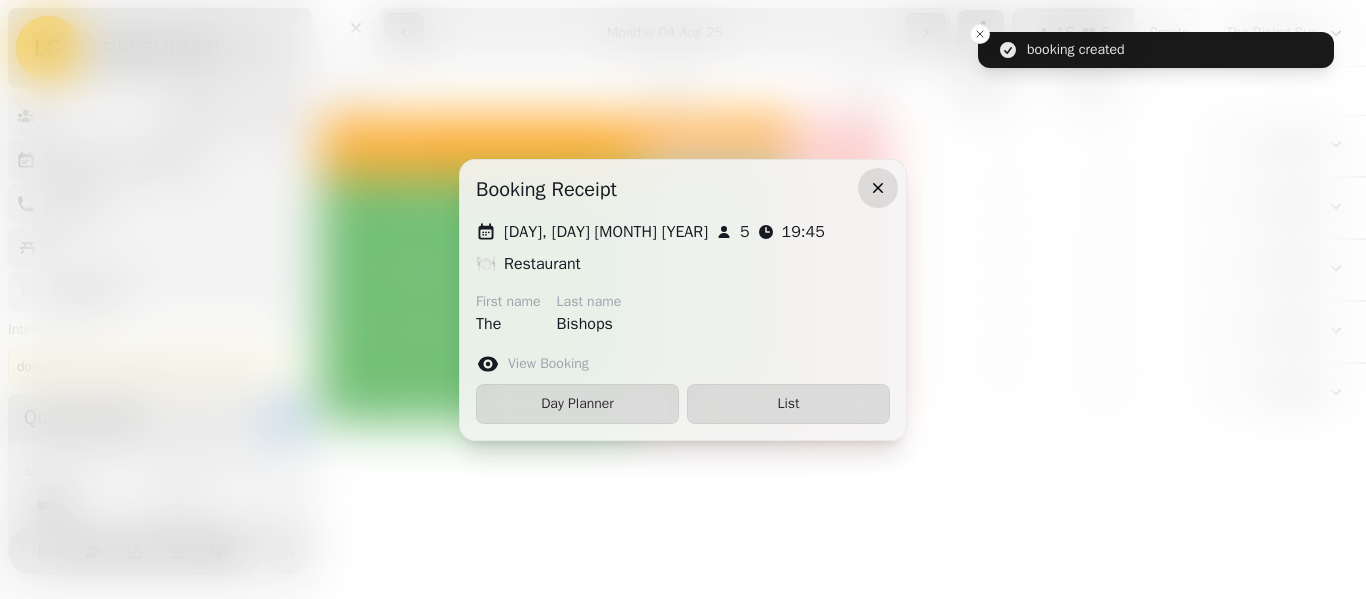 click 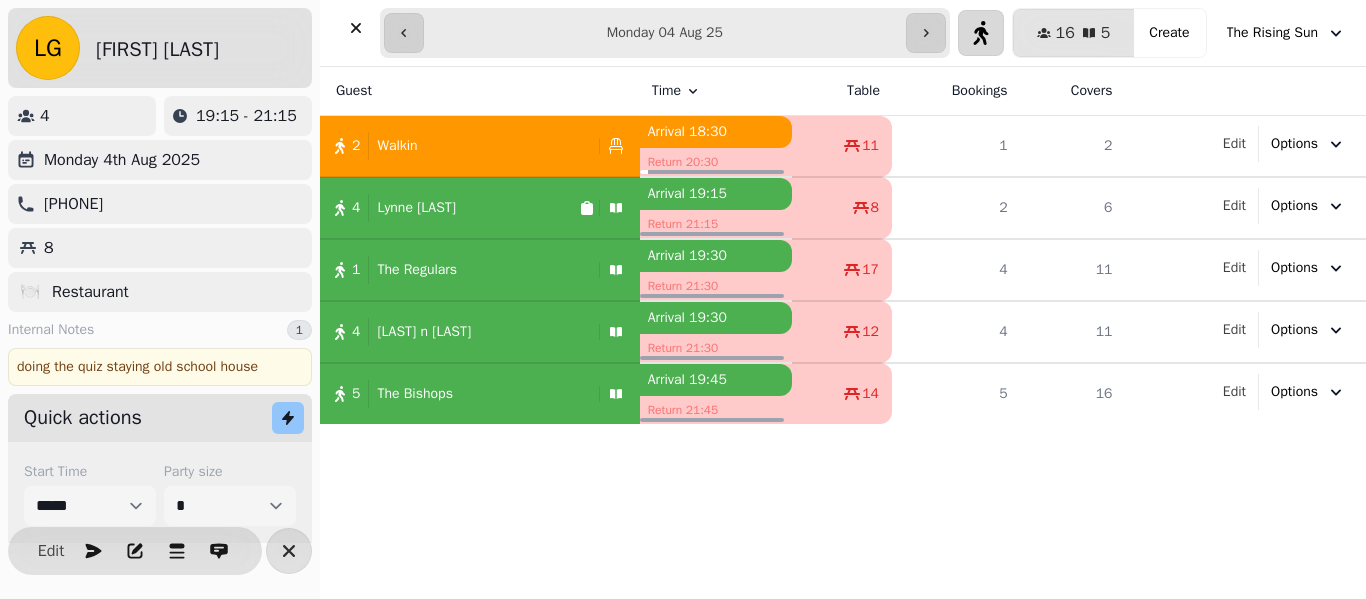 click on "Guest Time Table Bookings Covers 2 Walkin   Arrival   18:30 Return   20:30 11 1 2 Edit Options 2 Walkin   Arrival   19:15 Return   21:15 6 3 8 Edit Options 4 [FIRST]   [LAST] Arrival   19:15 Return   21:15 8 3 8 Edit Options 4 [LAST]   n Clue Arrival   19:30 Return   21:30 12 4 11 Edit Options 1 The    Regulars Arrival   19:30 Return   21:30 17 4 11 Edit Options 5 The   Bishops Arrival   19:45 Return   21:45 14 5 16 Edit Options" at bounding box center (843, 333) 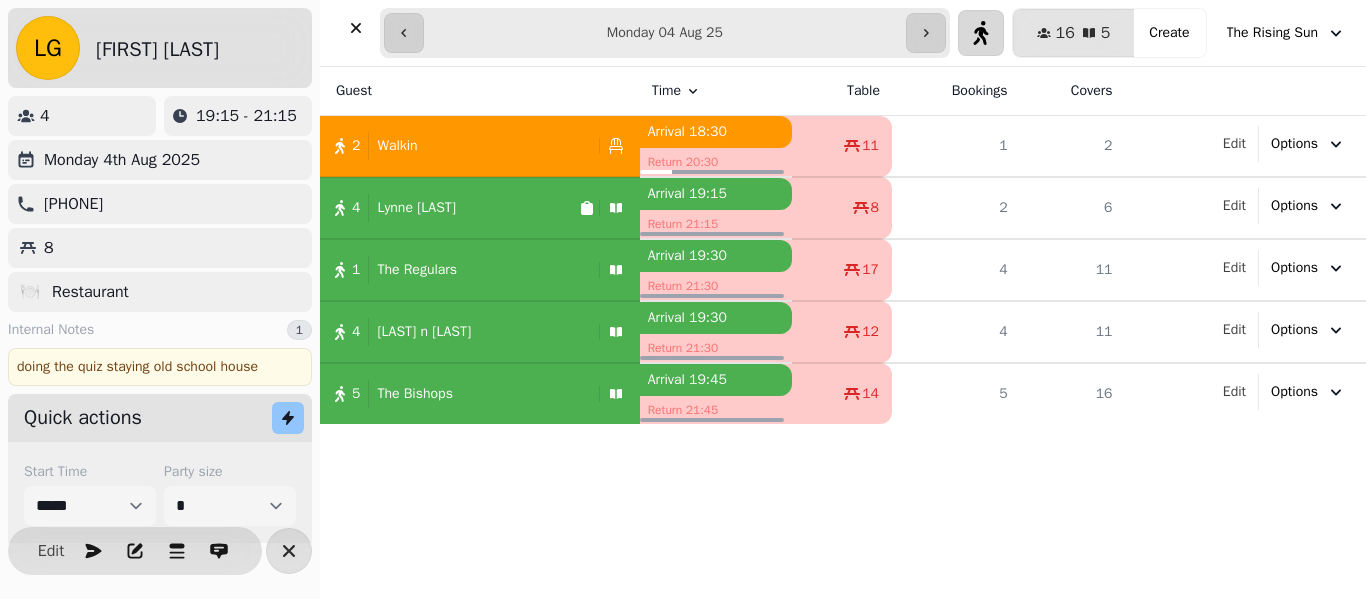 click on "Guest Time Table Bookings Covers 2 Walkin   Arrival   18:30 Return   20:30 11 1 2 Edit Options 2 Walkin   Arrival   19:15 Return   21:15 6 3 8 Edit Options 4 [FIRST]   [LAST] Arrival   19:15 Return   21:15 8 3 8 Edit Options 4 [LAST]   n Clue Arrival   19:30 Return   21:30 12 4 11 Edit Options 1 The    Regulars Arrival   19:30 Return   21:30 17 4 11 Edit Options 5 The   Bishops Arrival   19:45 Return   21:45 14 5 16 Edit Options" at bounding box center (843, 333) 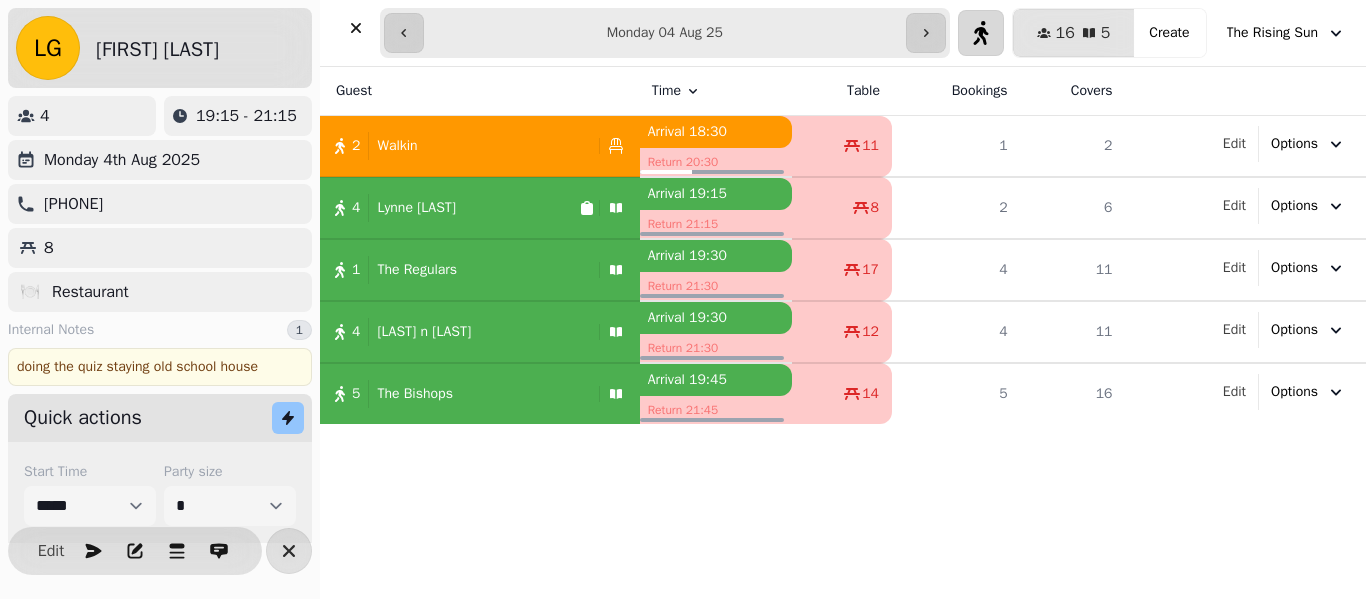 click 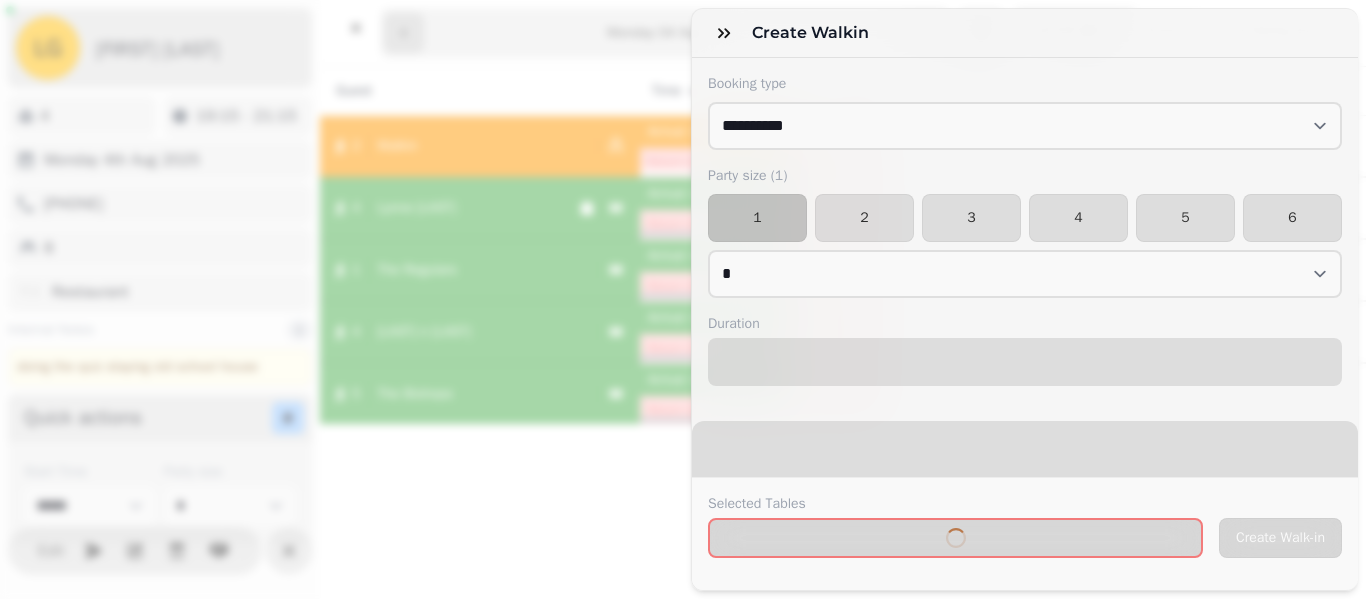 select on "****" 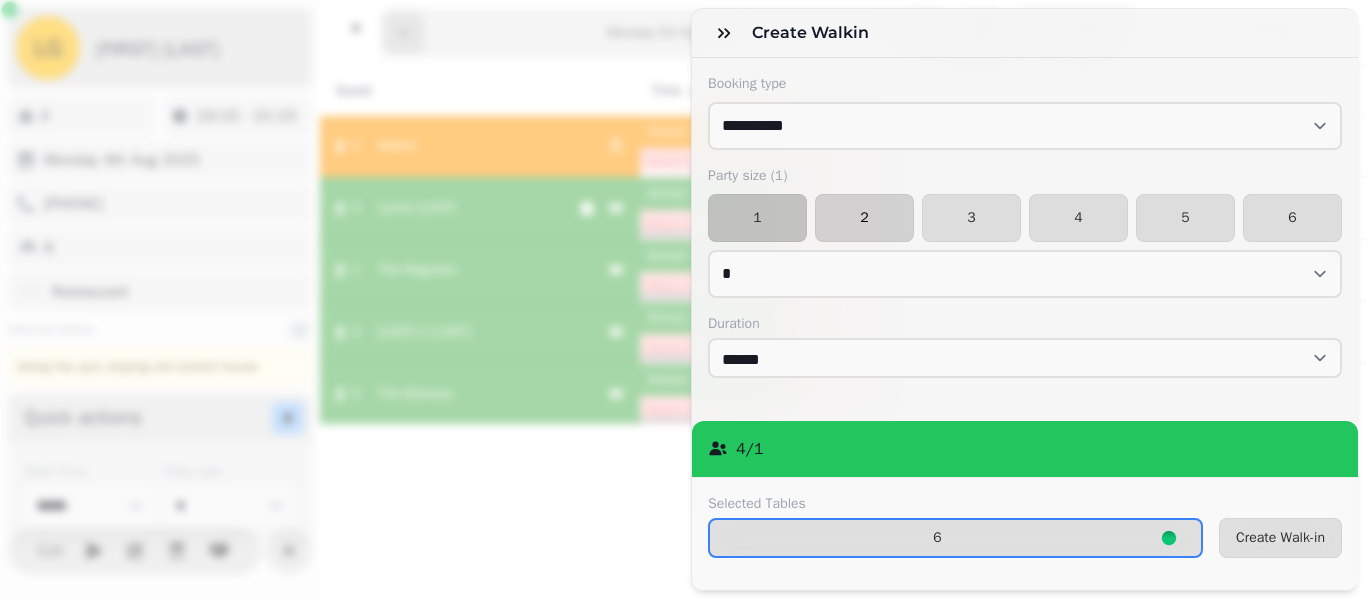 click on "2" at bounding box center [864, 218] 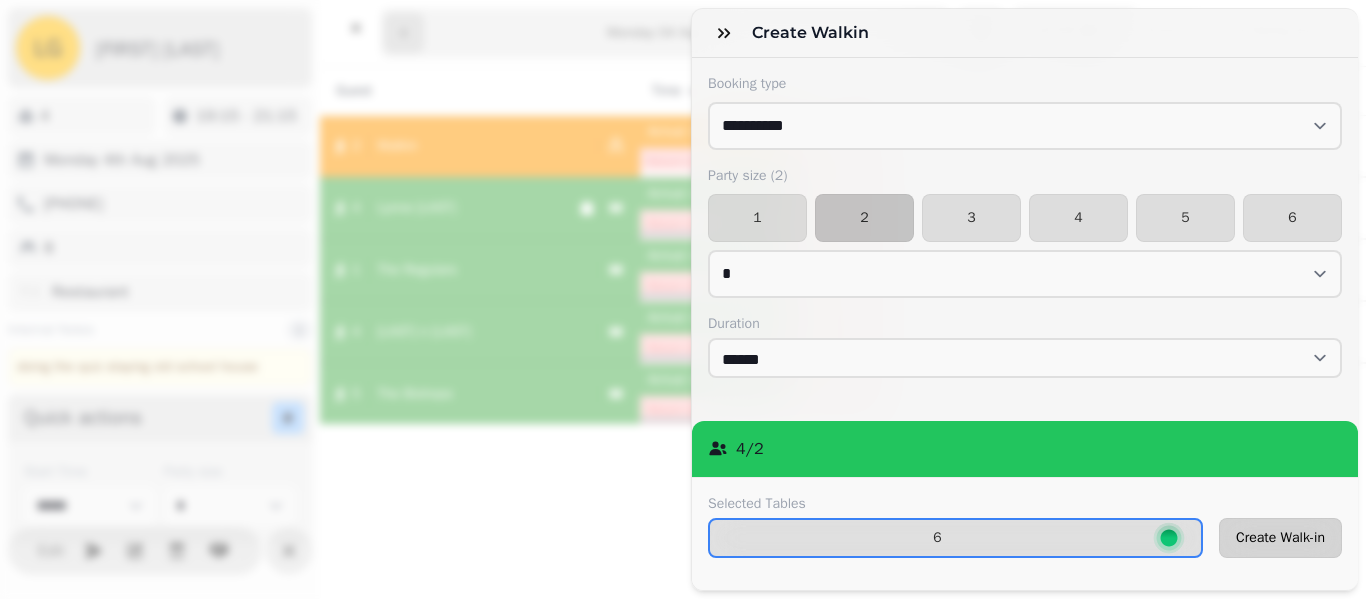click on "Create Walk-in" at bounding box center [1280, 538] 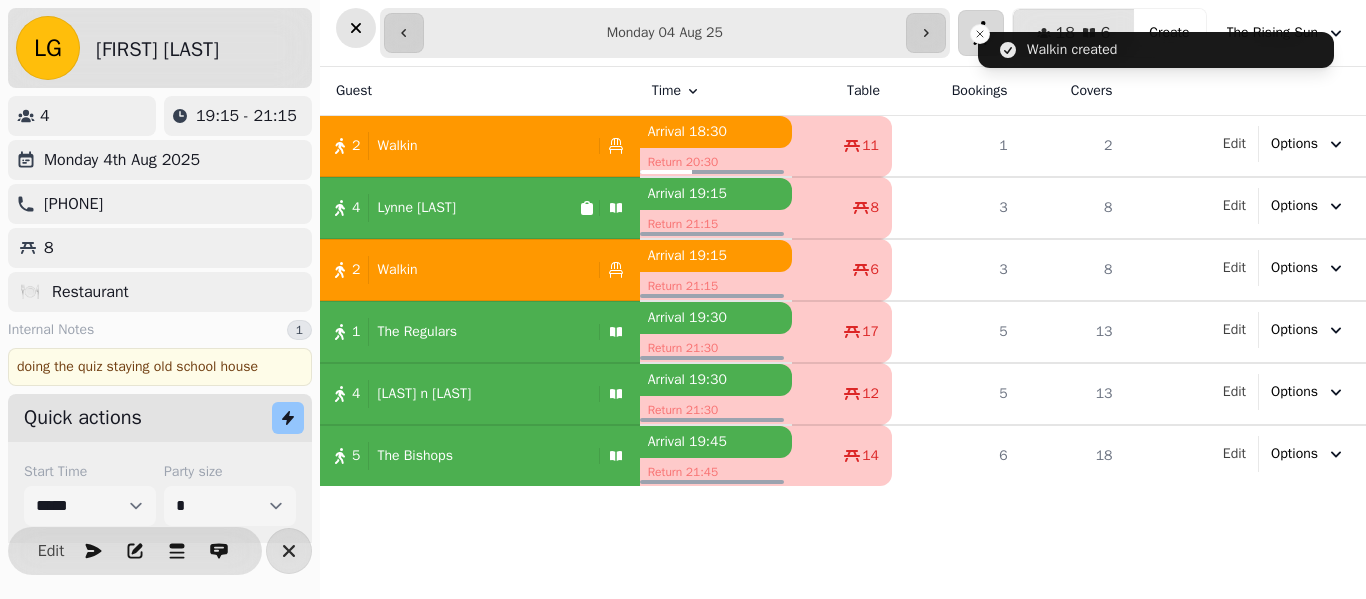 click 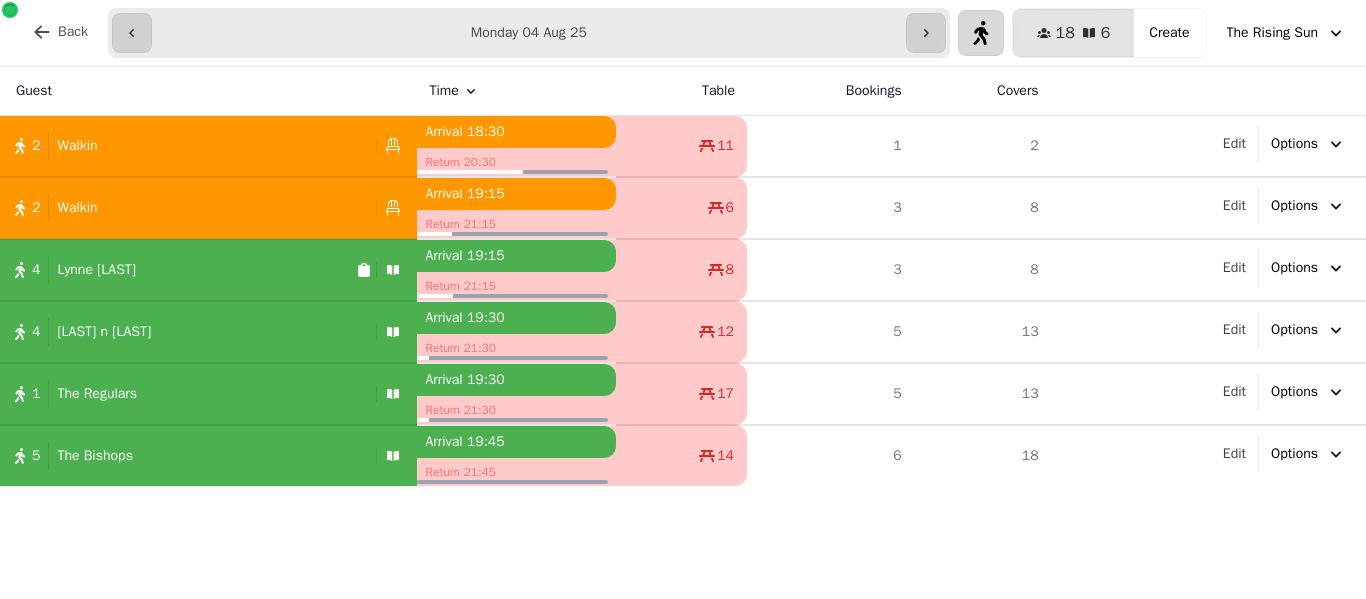 click on "2 Walkin" at bounding box center [184, 208] 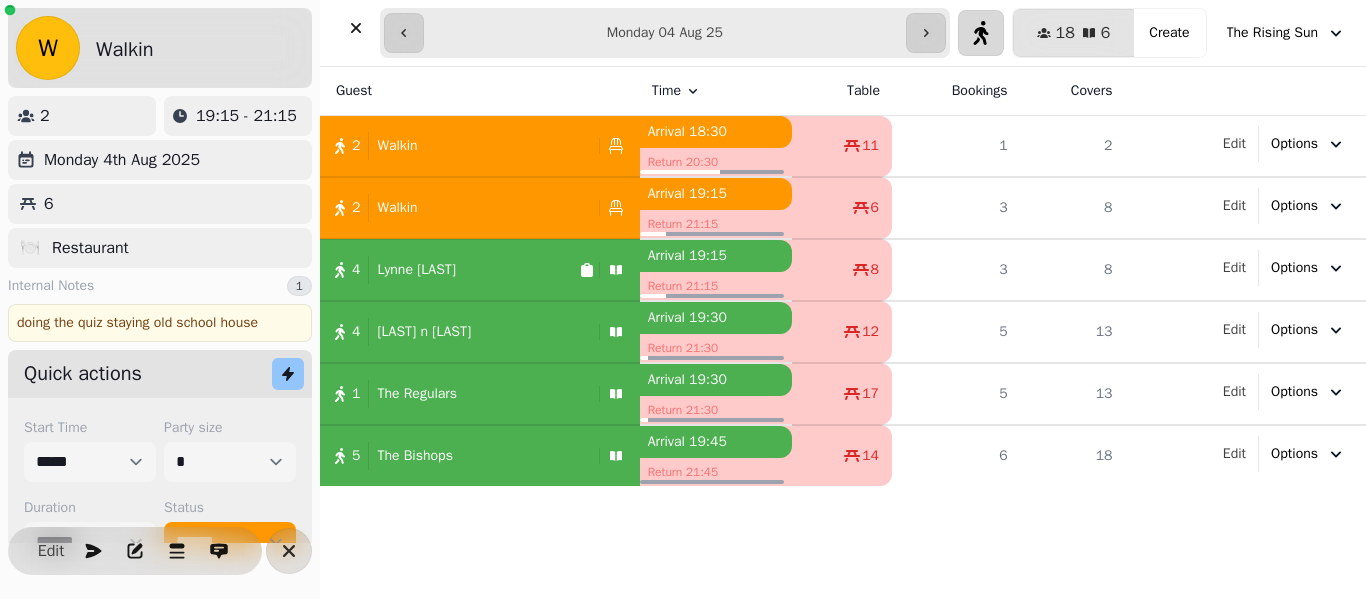 select on "******" 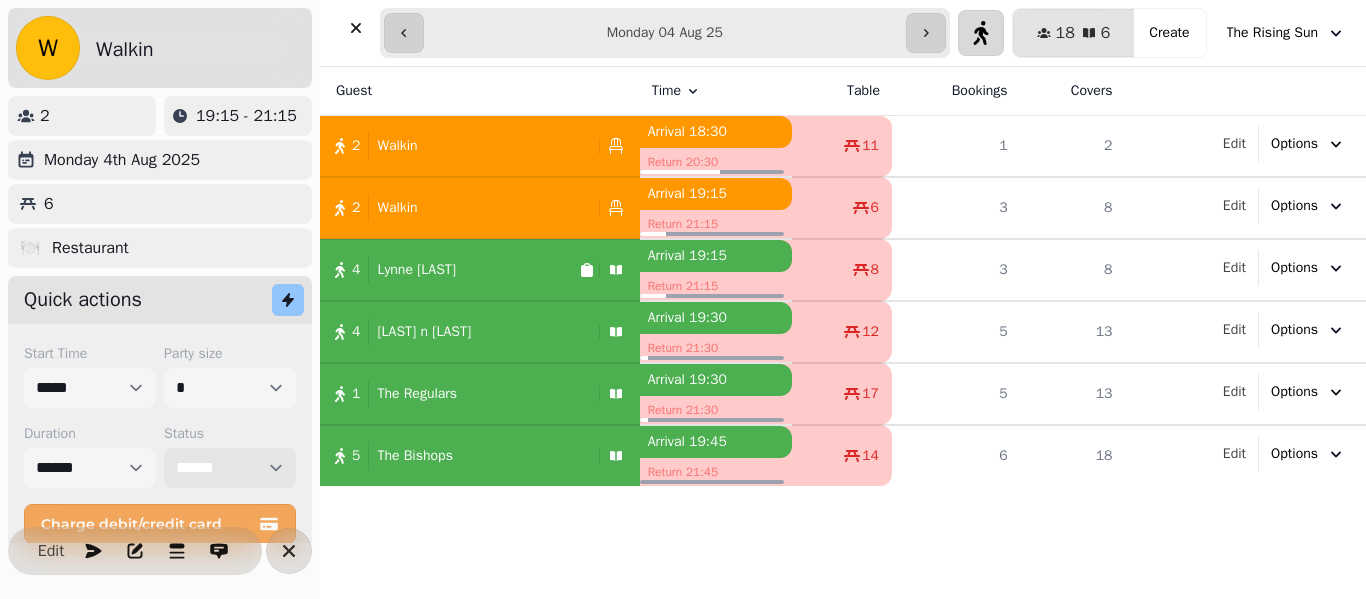 click on "**********" at bounding box center [230, 468] 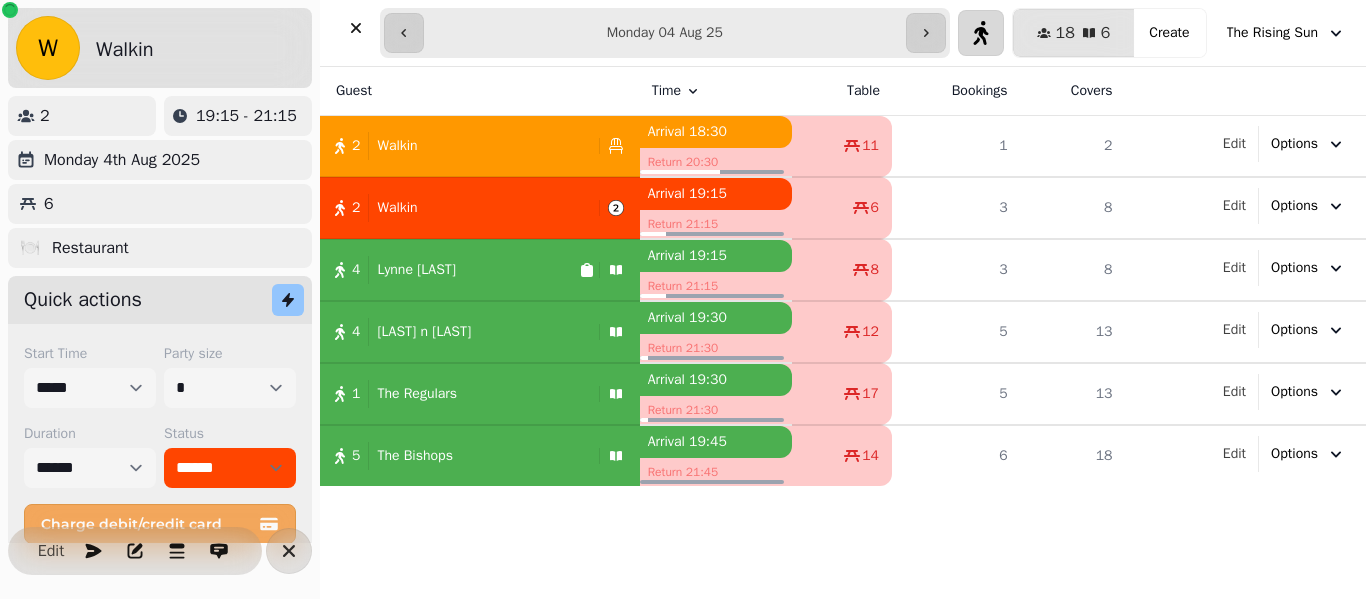 click on "2 Walkin" at bounding box center (480, 146) 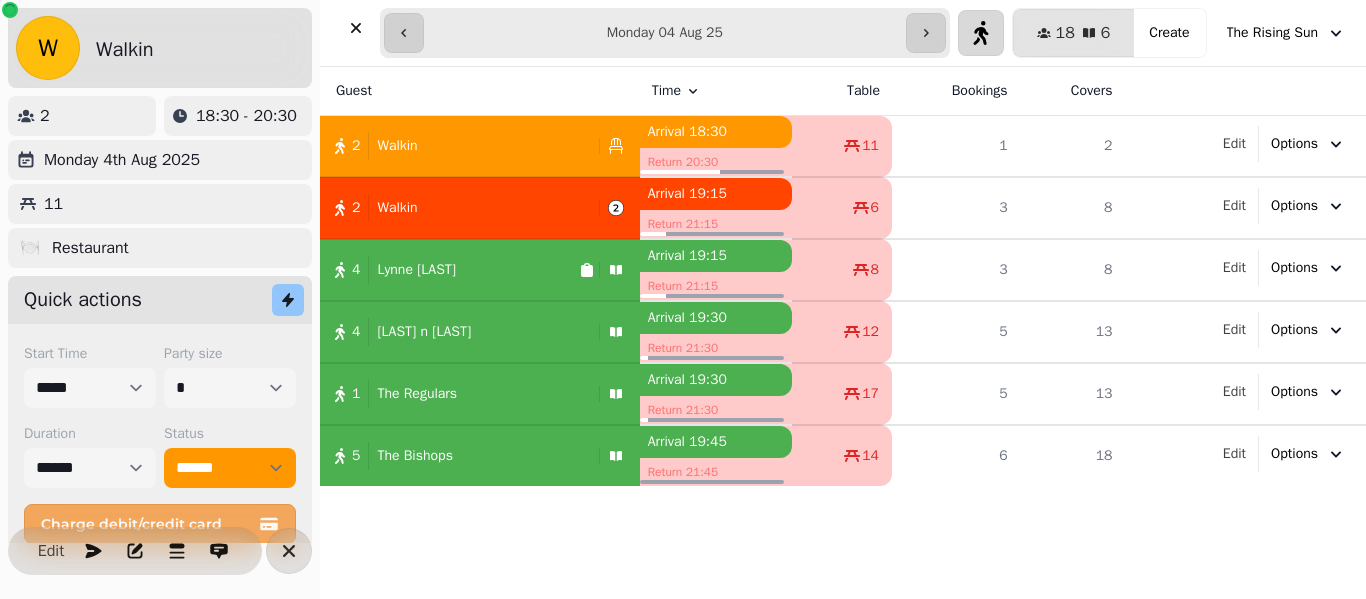 select on "******" 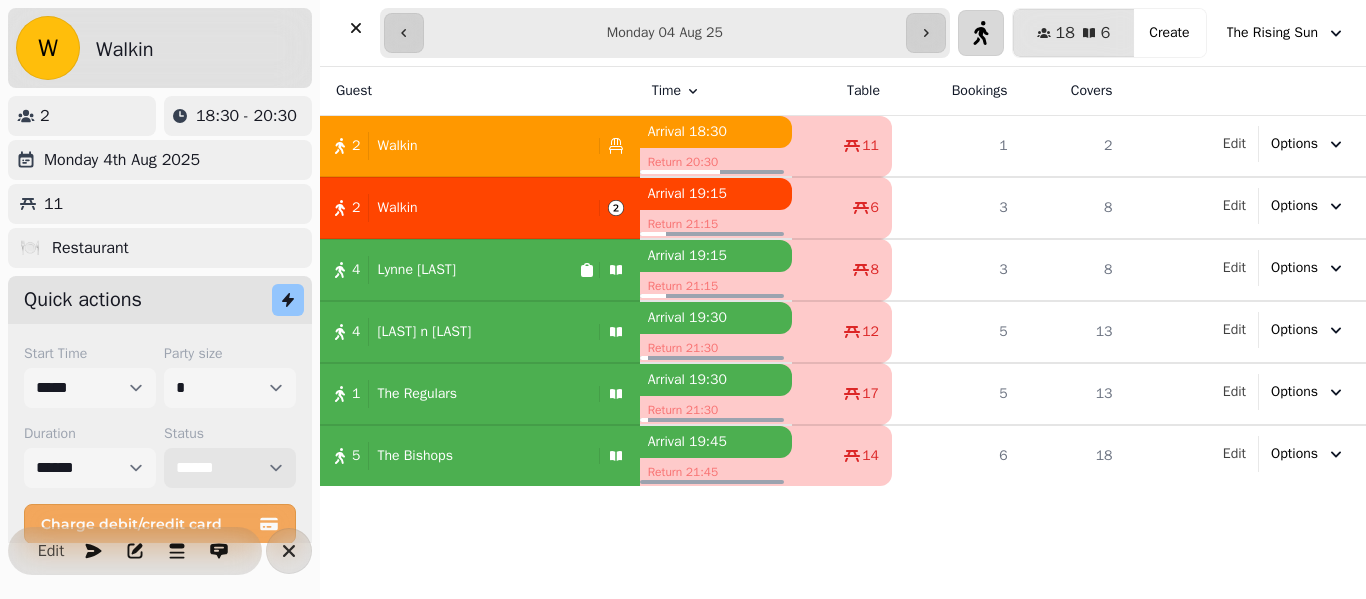 click on "**********" at bounding box center (230, 468) 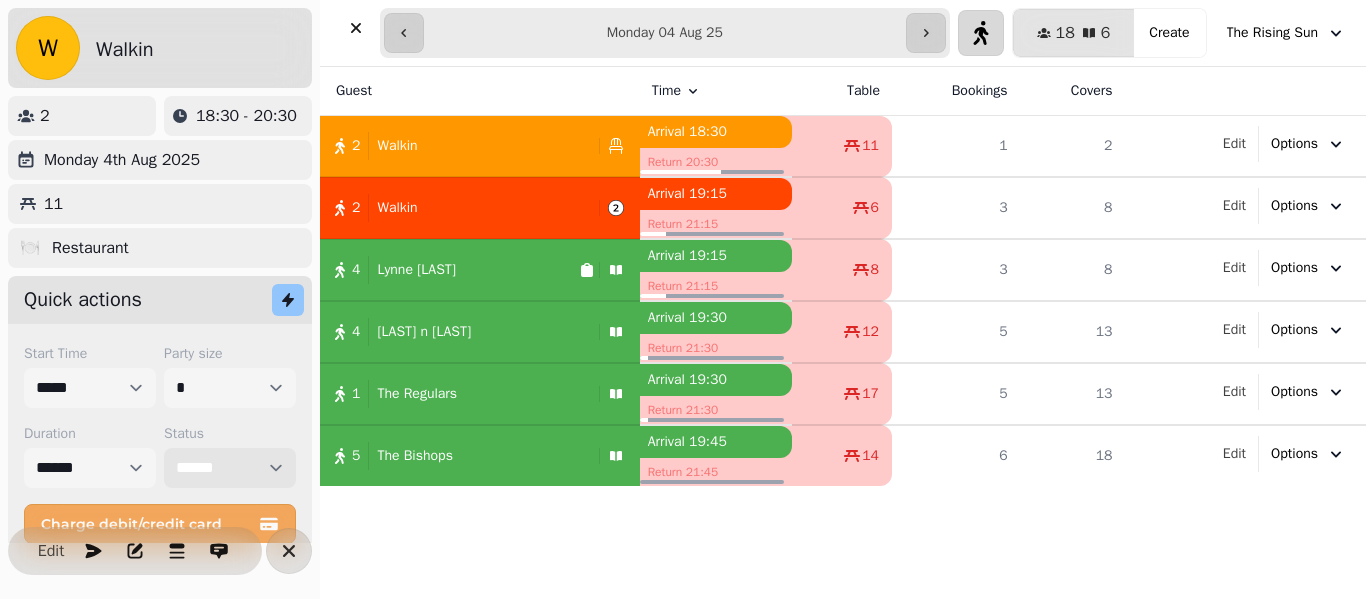 click on "**********" at bounding box center (230, 468) 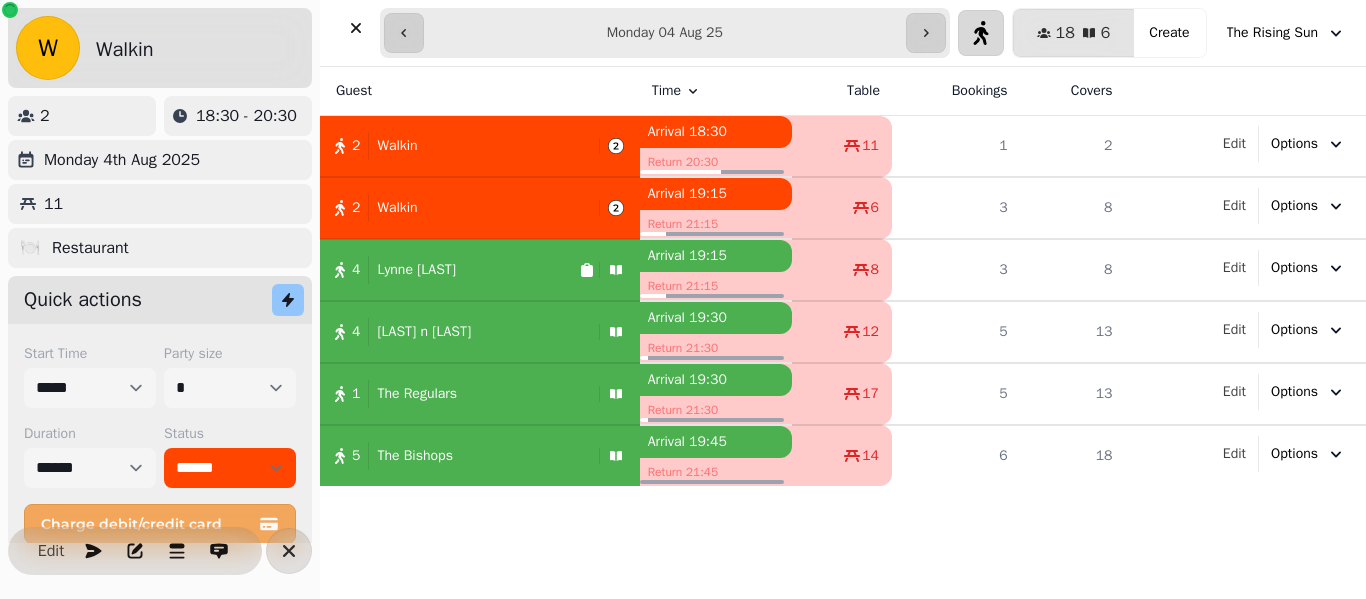 click on "[FIRST]   [LAST]" at bounding box center (412, 270) 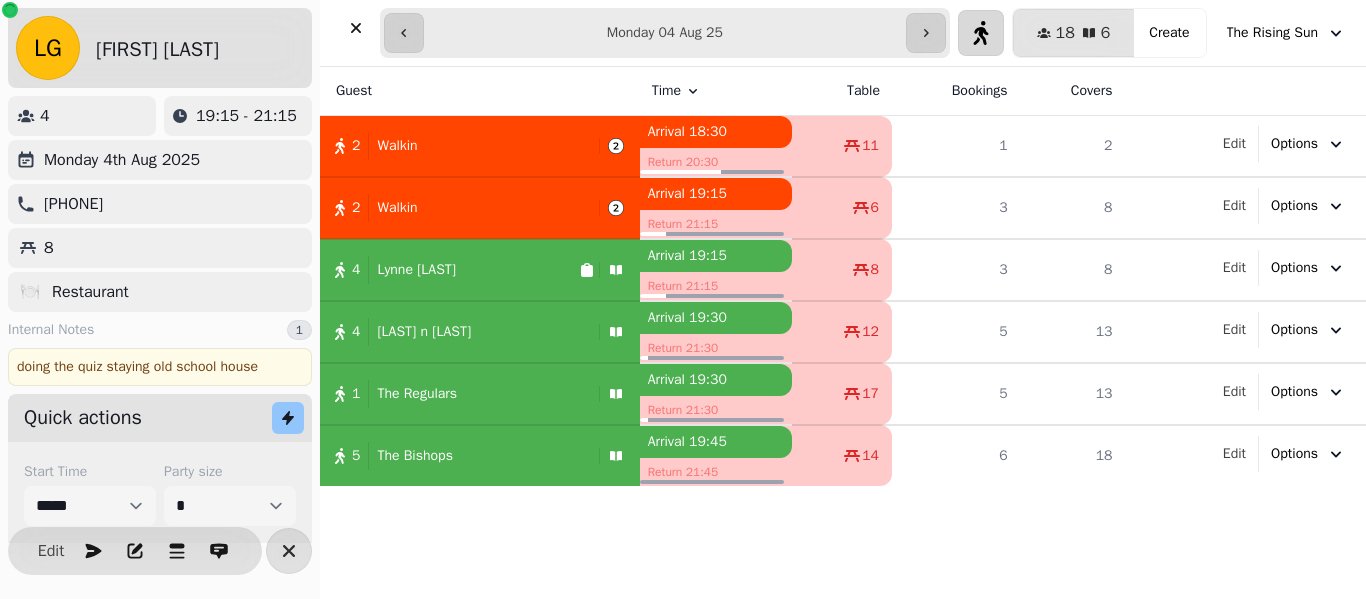 select on "******" 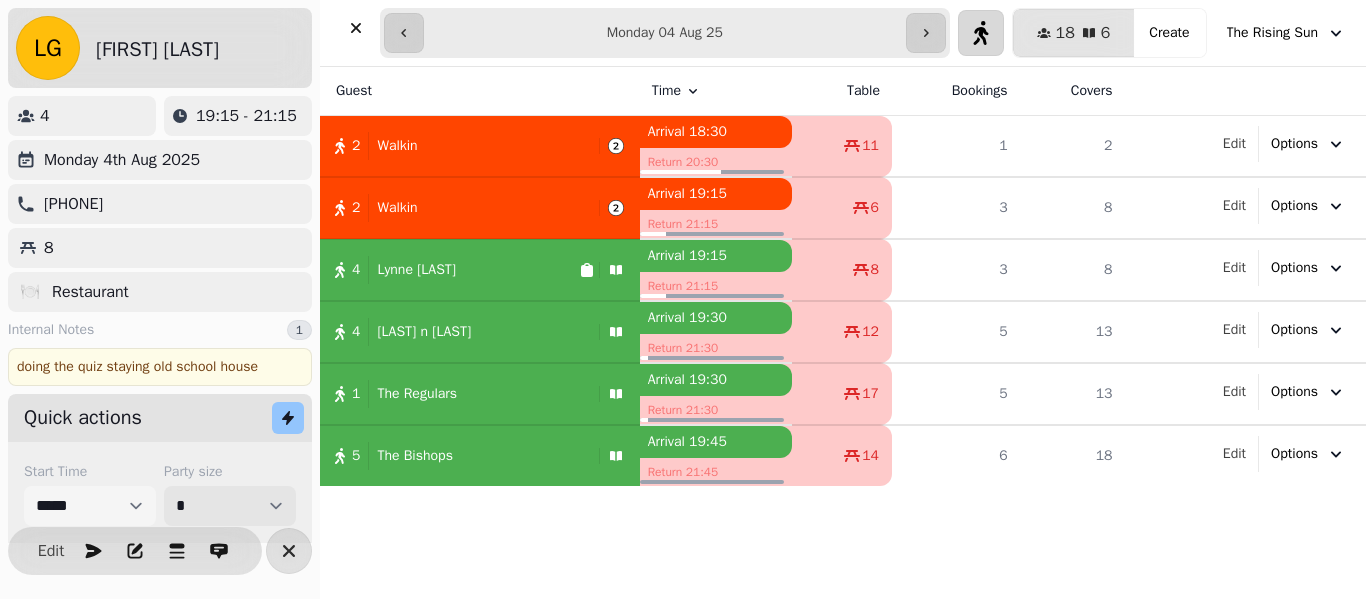 click on "* * * * * * * * * ** ** ** ** ** ** ** ** ** ** ** ** ** ** ** ** ** ** ** ** ** ** ** ** ** ** ** ** ** ** ** ** ** ** ** ** ** ** ** ** ** ** ** ** ** ** ** ** ** ** ** ** ** ** ** ** ** ** ** ** ** ** ** ** ** ** ** ** ** ** ** ** ** ** ** ** ** ** ** ** ** ** ** ** ** ** ** ** ** ** *** *** *** *** *** *** *** *** *** *** *** *** *** *** *** *** *** *** *** *** *** *** *** *** *** *** *** *** *** *** *** *** *** *** *** *** *** *** *** *** *** *** *** *** *** *** *** *** *** *** *** *** *** *** *** *** *** *** *** *** *** *** *** *** *** *** *** *** *** *** *** *** *** *** *** *** *** *** *** *** *** *** *** *** *** *** *** *** *** *** *** *** *** *** *** *** *** *** *** *** *** *** *** *** *** *** *** *** *** *** *** *** *** *** *** *** *** *** *** *** *** *** *** *** *** *** *** *** *** *** *** *** *** *** *** *** *** *** *** *** *** *** *** *** *** *** *** *** *** *** ***" at bounding box center (230, 506) 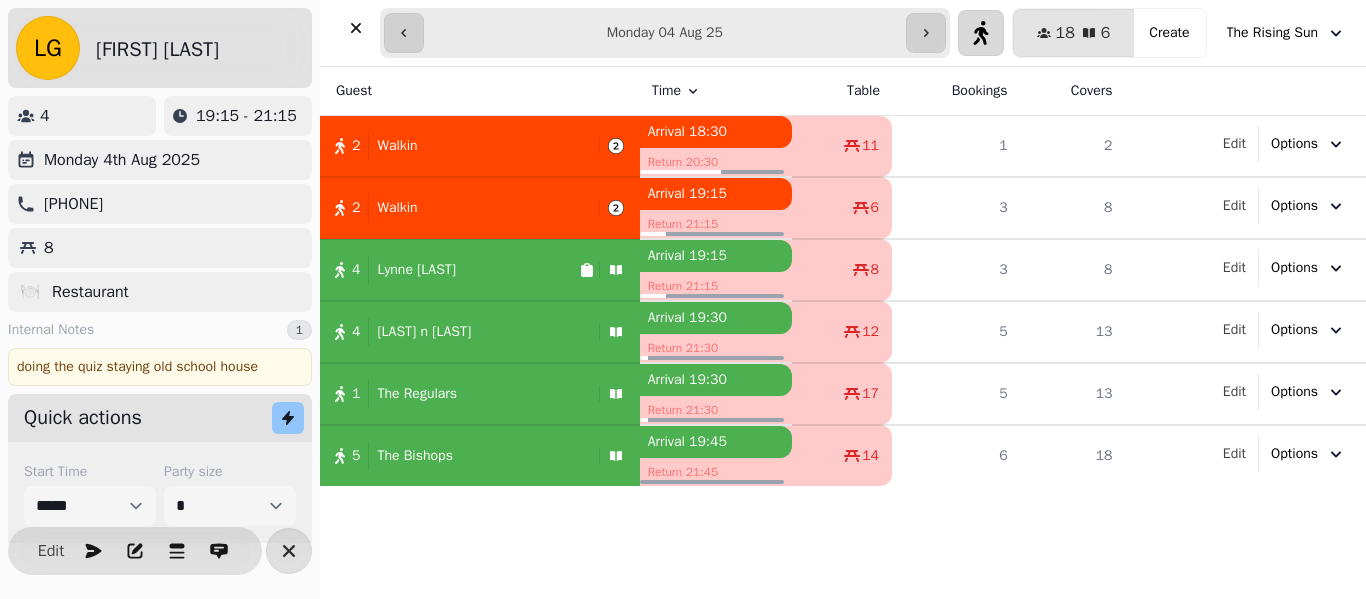 click on "Guest Time Table Bookings Covers 2 Walkin   Arrival   18:30 Return   20:30 11 1 2 Edit Options 2 Walkin   Arrival   19:15 Return   21:15 6 3 8 Edit Options 4 [FIRST]   [LAST] Arrival   19:15 Return   21:15 8 3 8 Edit Options 4 [LAST]   n Clue Arrival   19:30 Return   21:30 12 5 13 Edit Options 1 The    Regulars Arrival   19:30 Return   21:30 17 5 13 Edit Options 5 The   Bishops Arrival   19:45 Return   21:45 14 6 18 Edit Options" at bounding box center (843, 333) 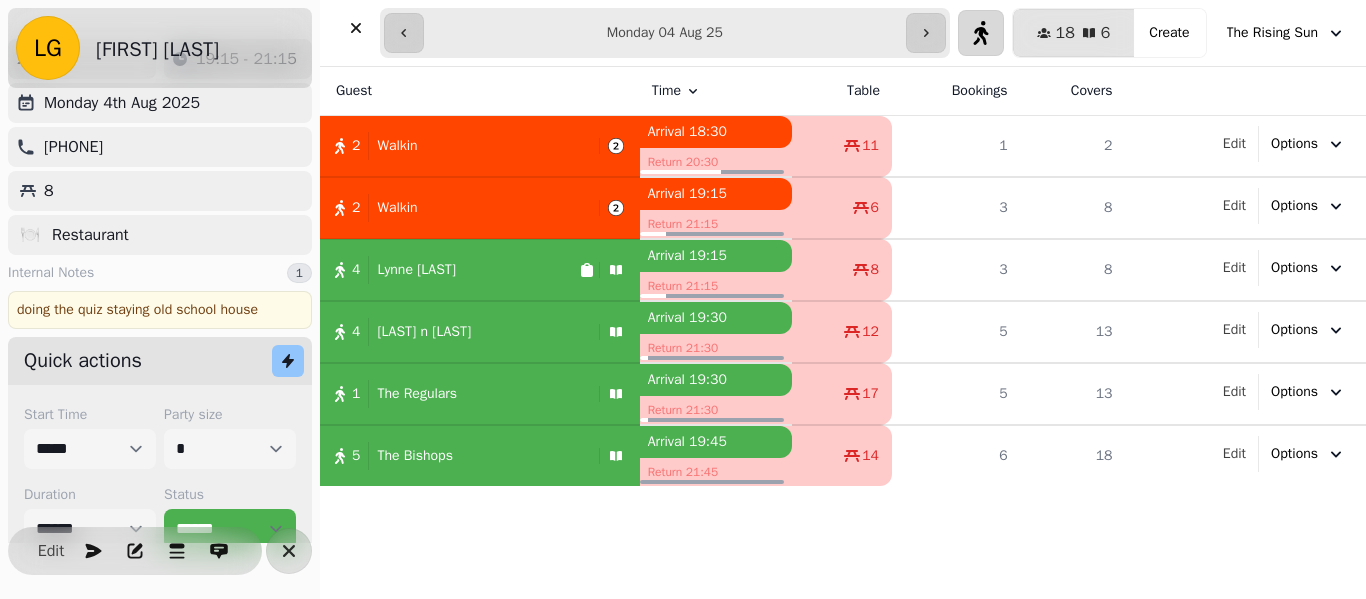 scroll, scrollTop: 123, scrollLeft: 0, axis: vertical 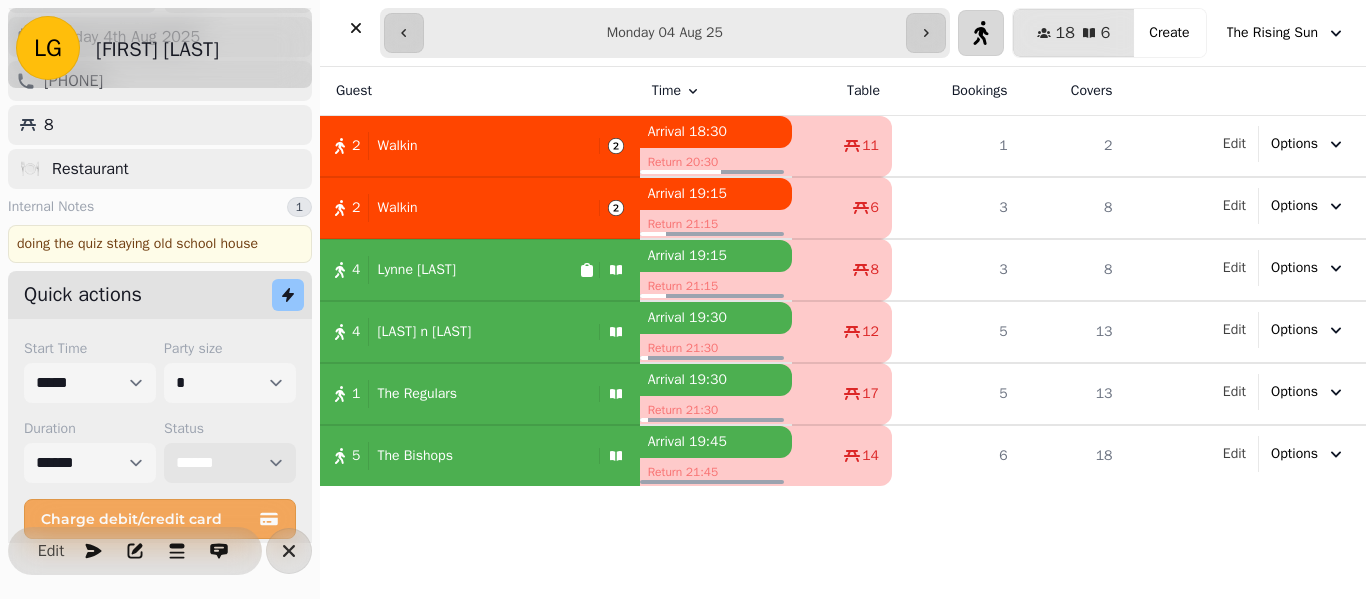 click on "**********" at bounding box center (230, 463) 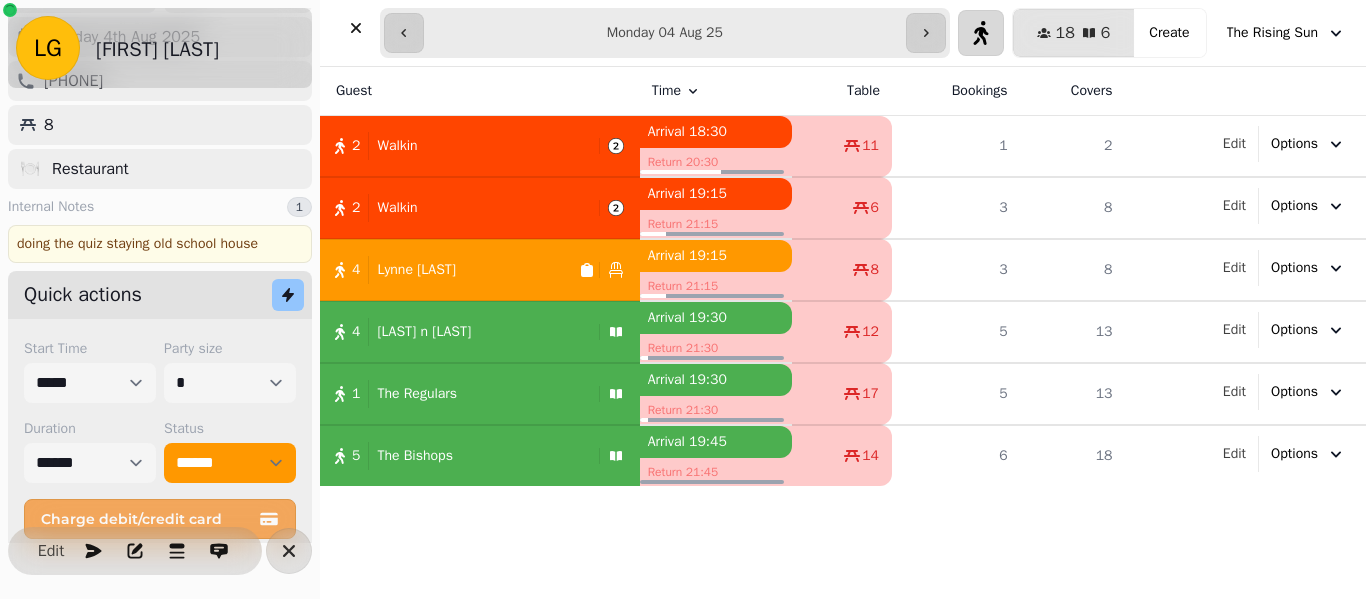 click on "[LAST]   n [LAST]" at bounding box center [420, 332] 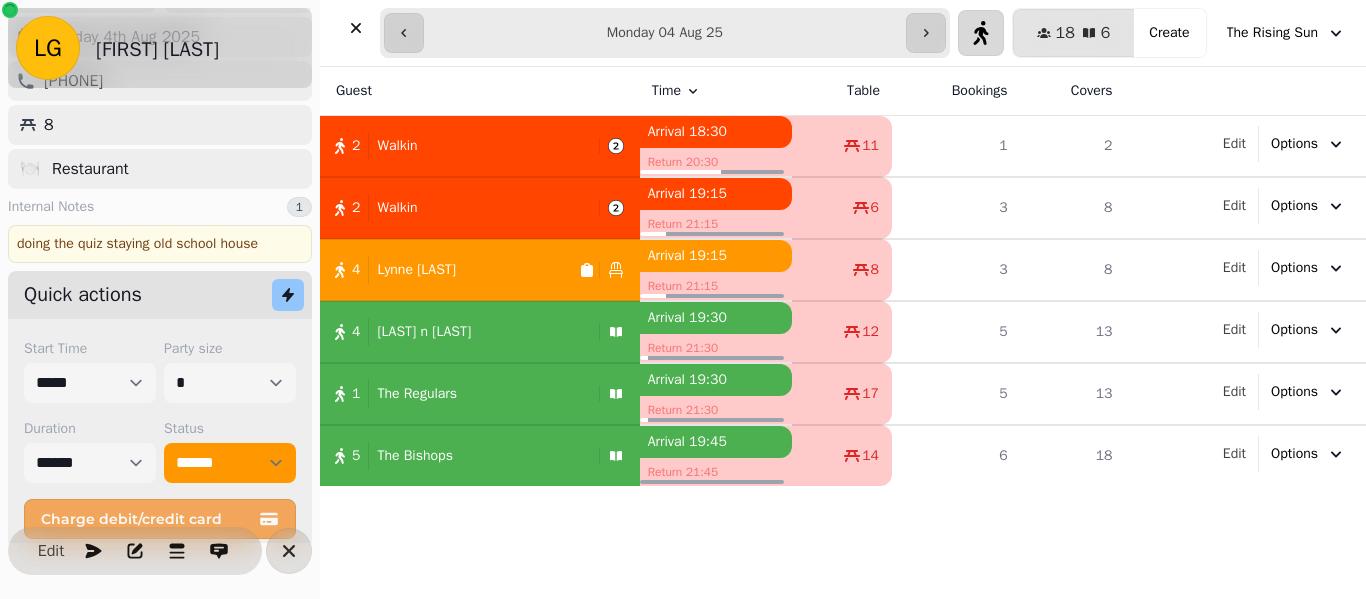 select on "******" 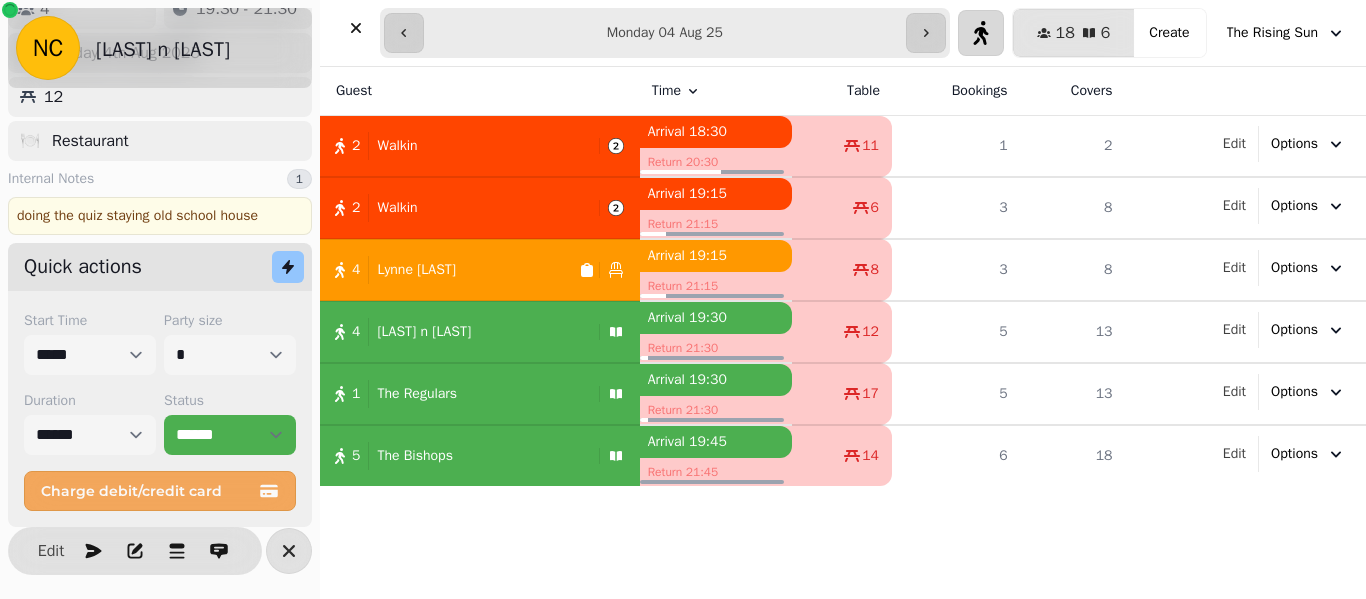 select on "**********" 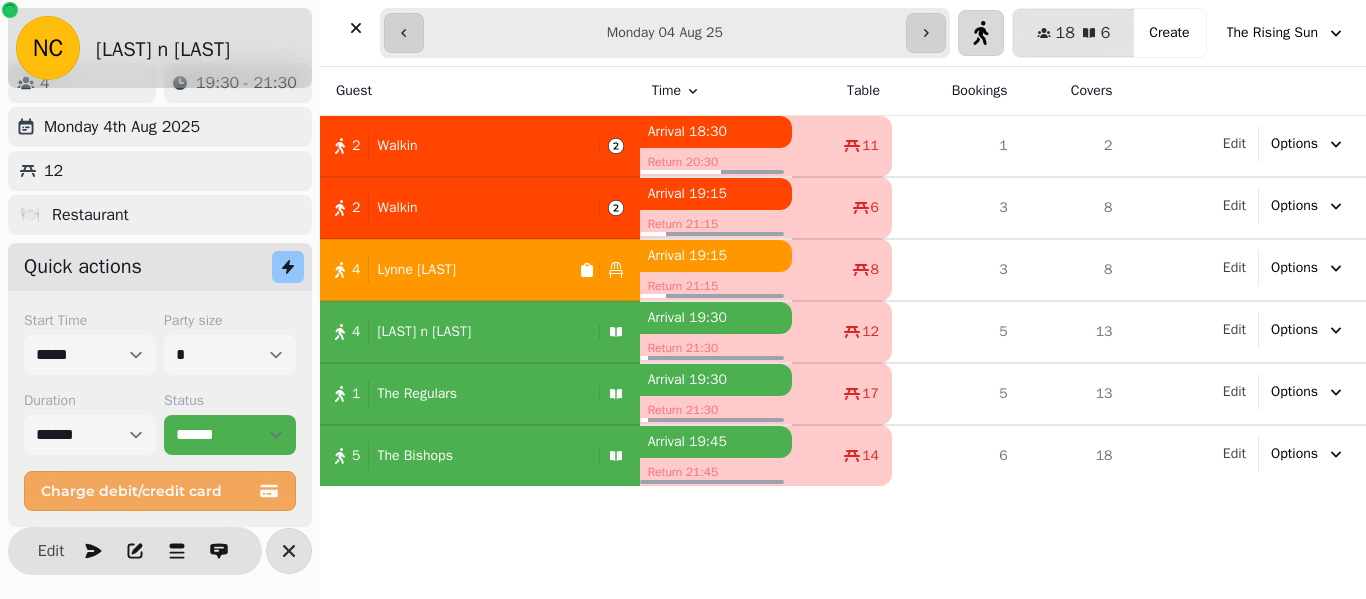 scroll, scrollTop: 33, scrollLeft: 0, axis: vertical 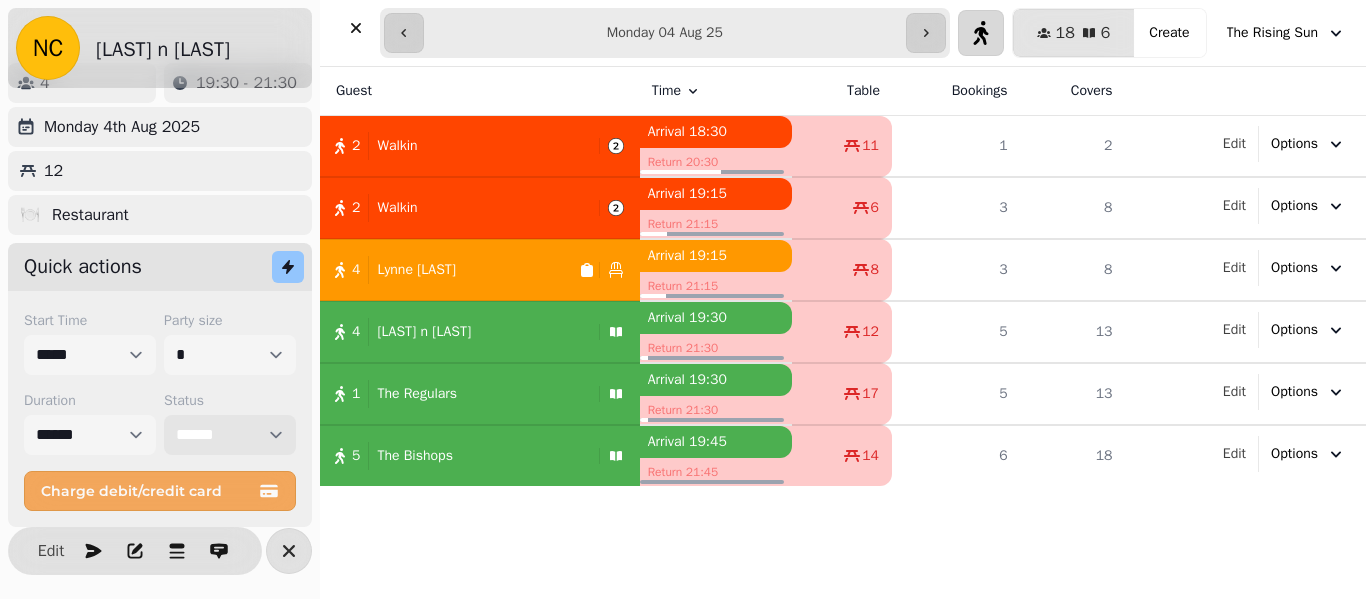 click on "**********" at bounding box center [230, 435] 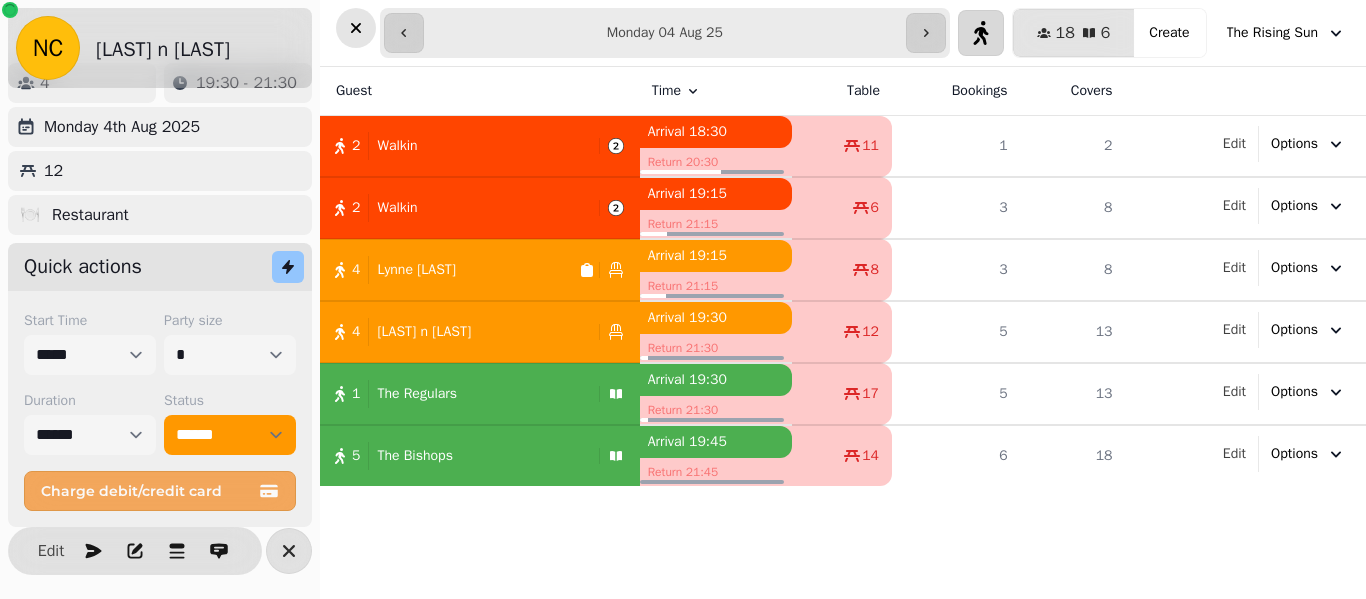click 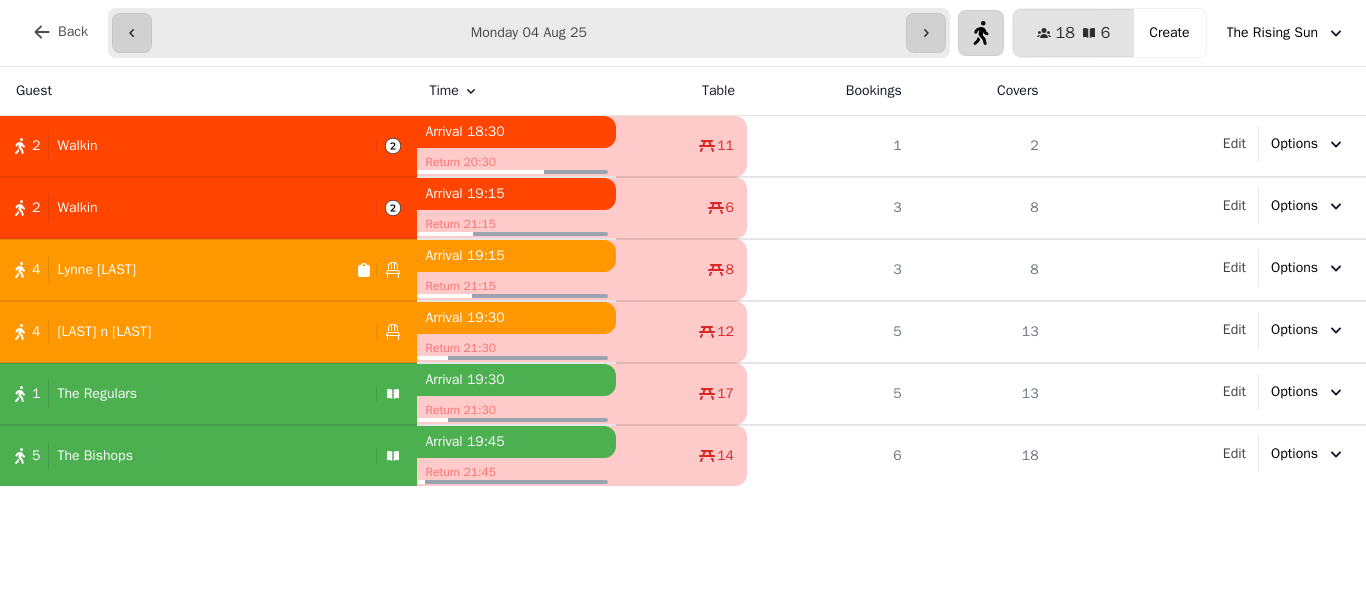 click on "Guest Time Table Bookings Covers 2 Walkin   Arrival   18:30 Return   20:30 11 1 2 Edit Options 2 Walkin   Arrival   19:15 Return   21:15 6 3 8 Edit Options 4 [FIRST]   [LAST] Arrival   19:15 Return   21:15 8 3 8 Edit Options 4 [LAST]   n Clue Arrival   19:30 Return   21:30 12 5 13 Edit Options 1 The    Regulars Arrival   19:30 Return   21:30 17 5 13 Edit Options 5 The   Bishops Arrival   19:45 Return   21:45 14 6 18 Edit Options" at bounding box center (683, 333) 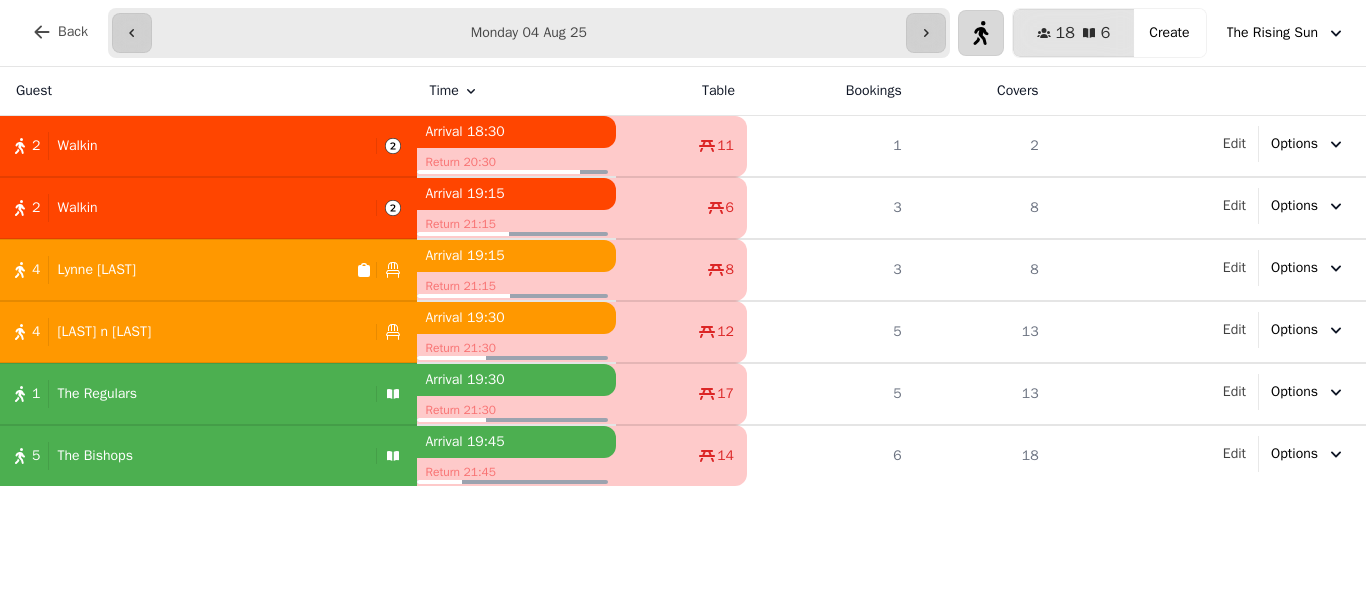 click on "1 The    Regulars" at bounding box center [184, 394] 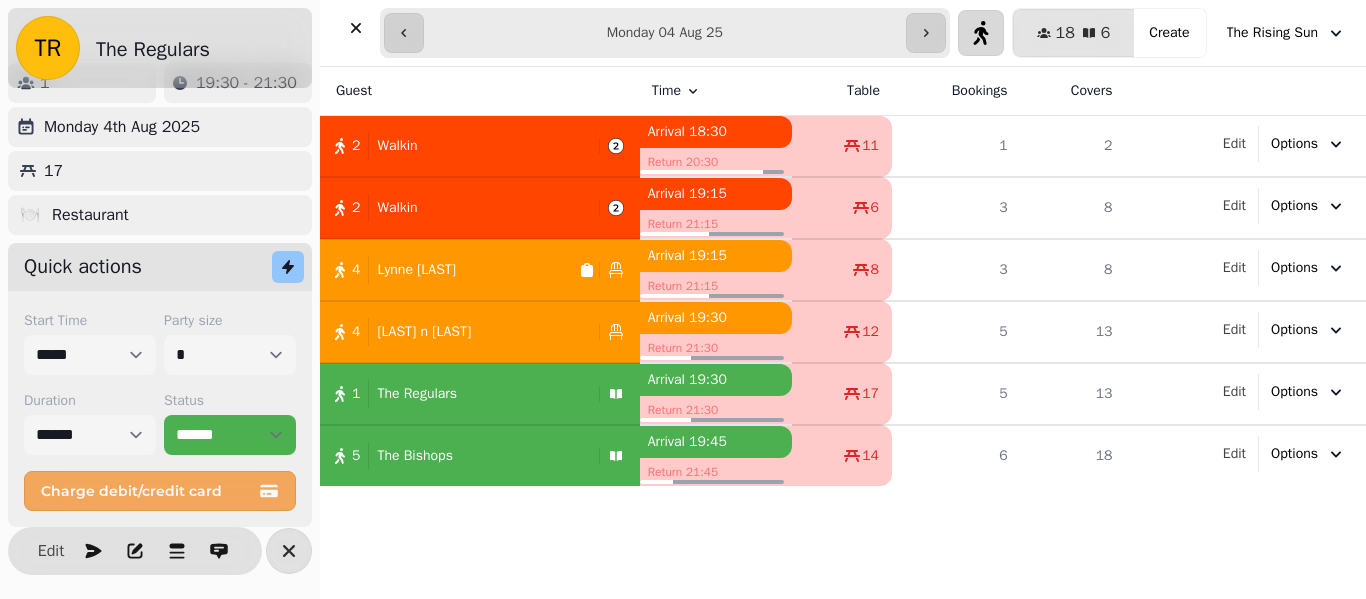 select on "******" 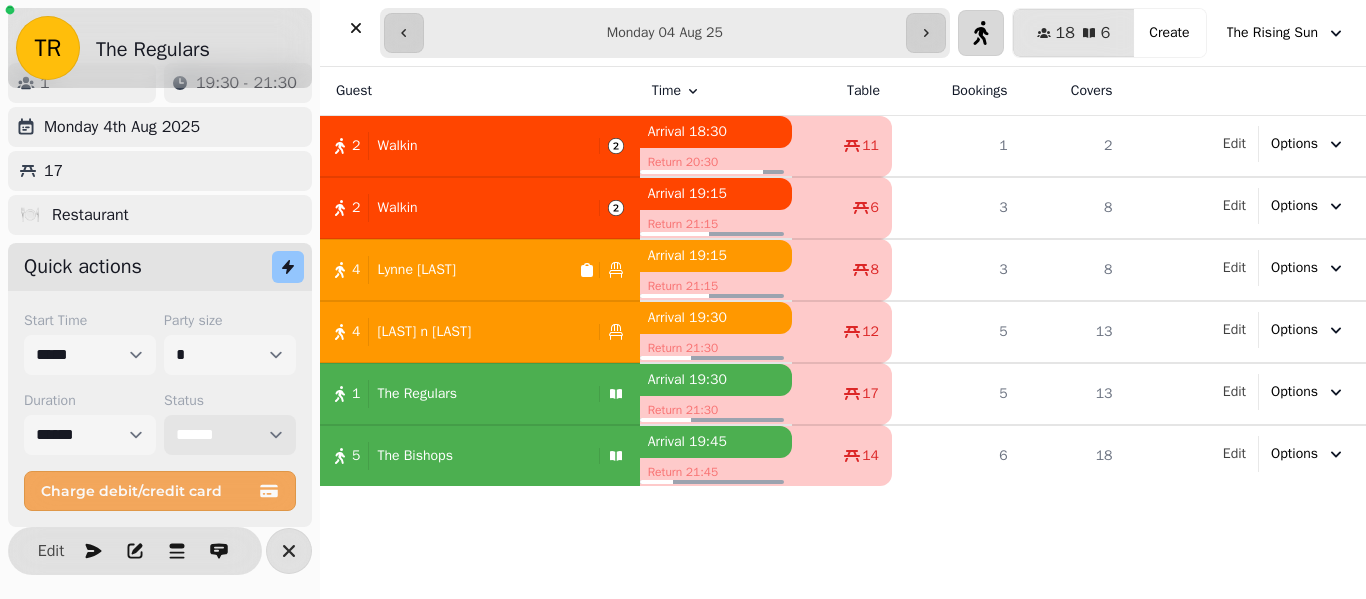 click on "**********" at bounding box center (230, 435) 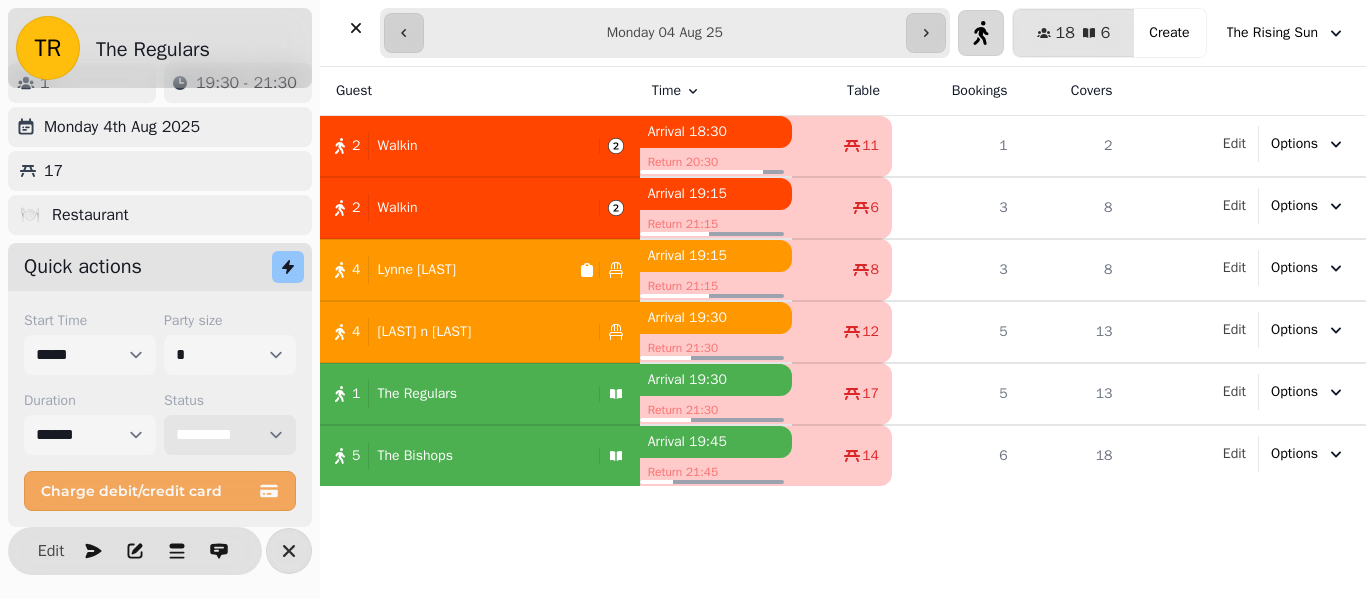 click on "**********" at bounding box center [230, 435] 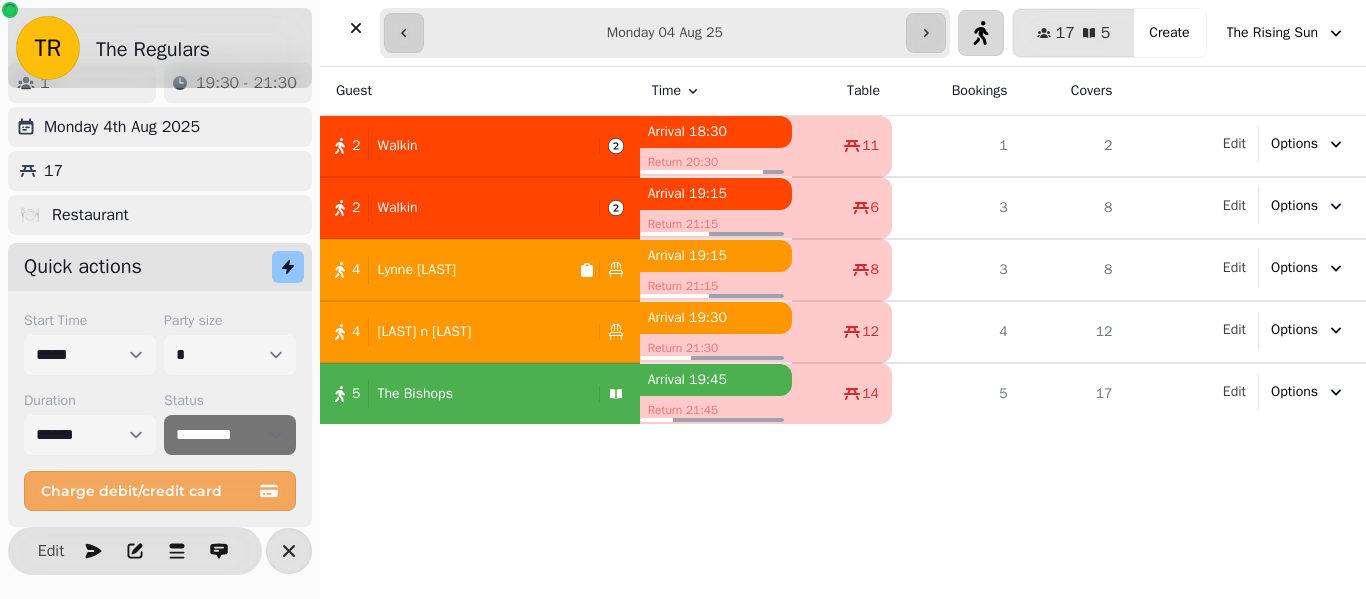 click on "The   Bishops" at bounding box center (415, 394) 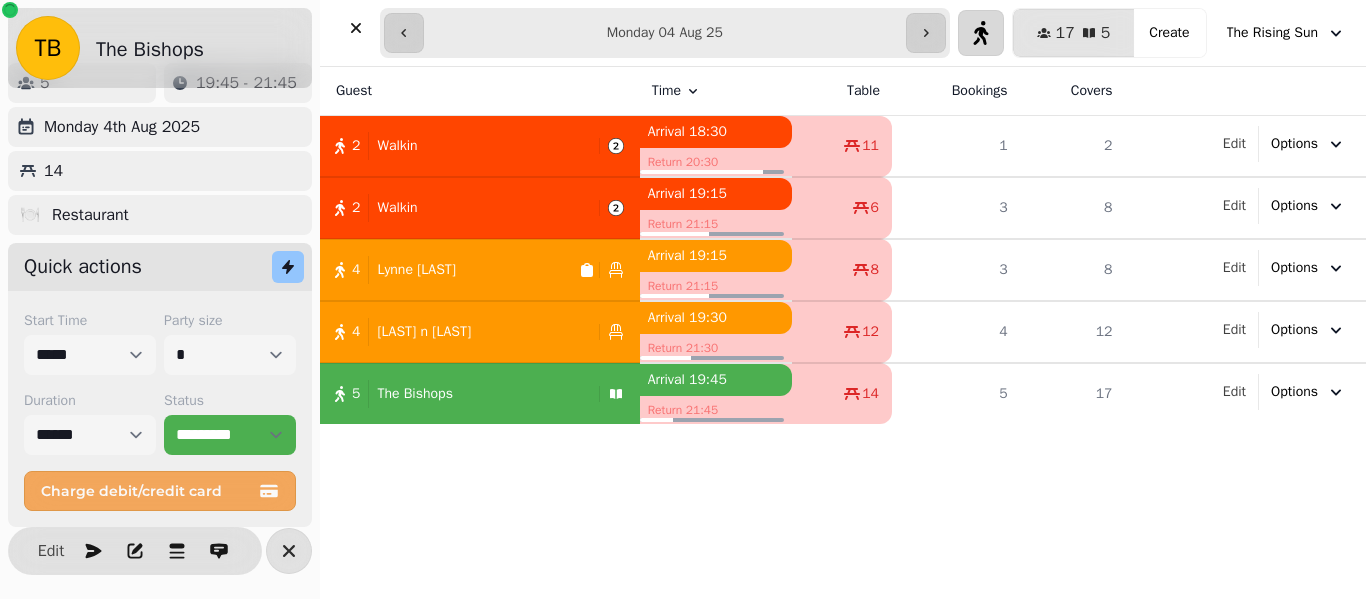 select on "******" 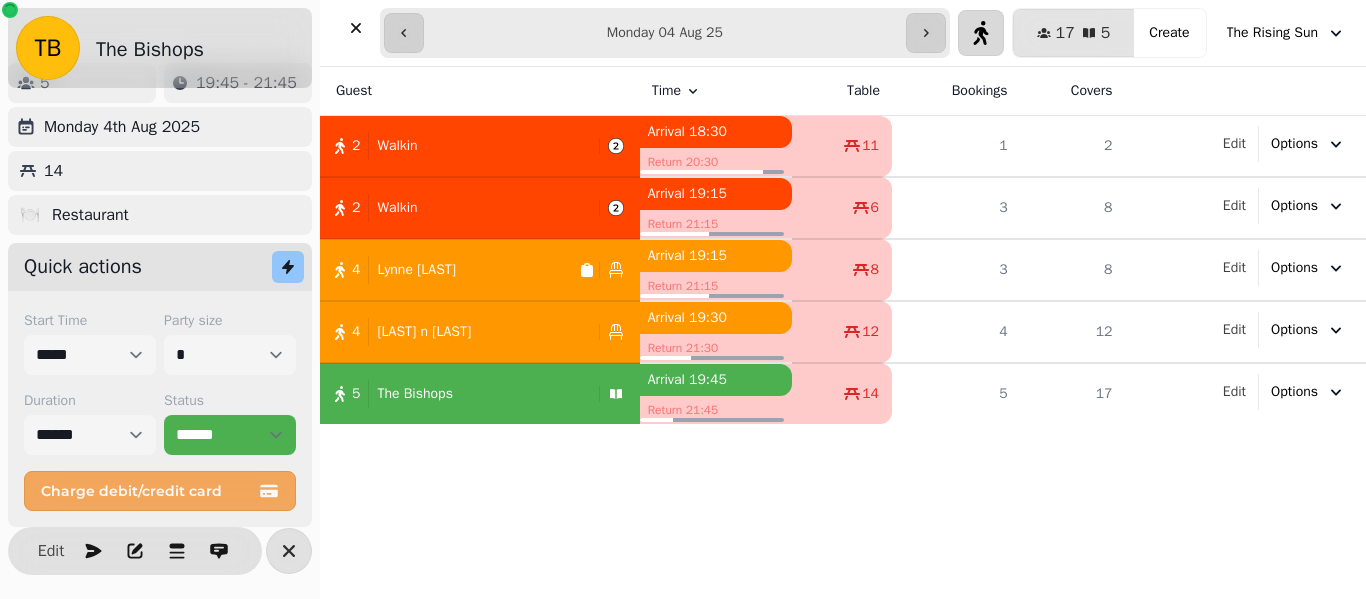 select on "**********" 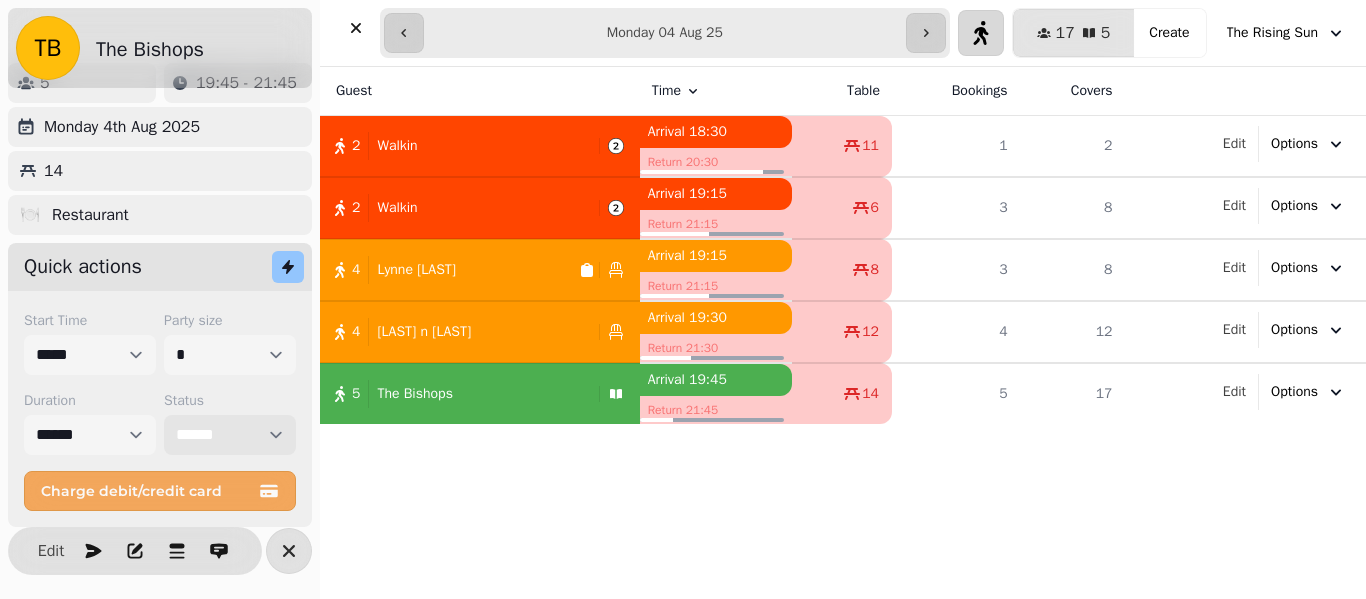 click on "**********" at bounding box center (230, 435) 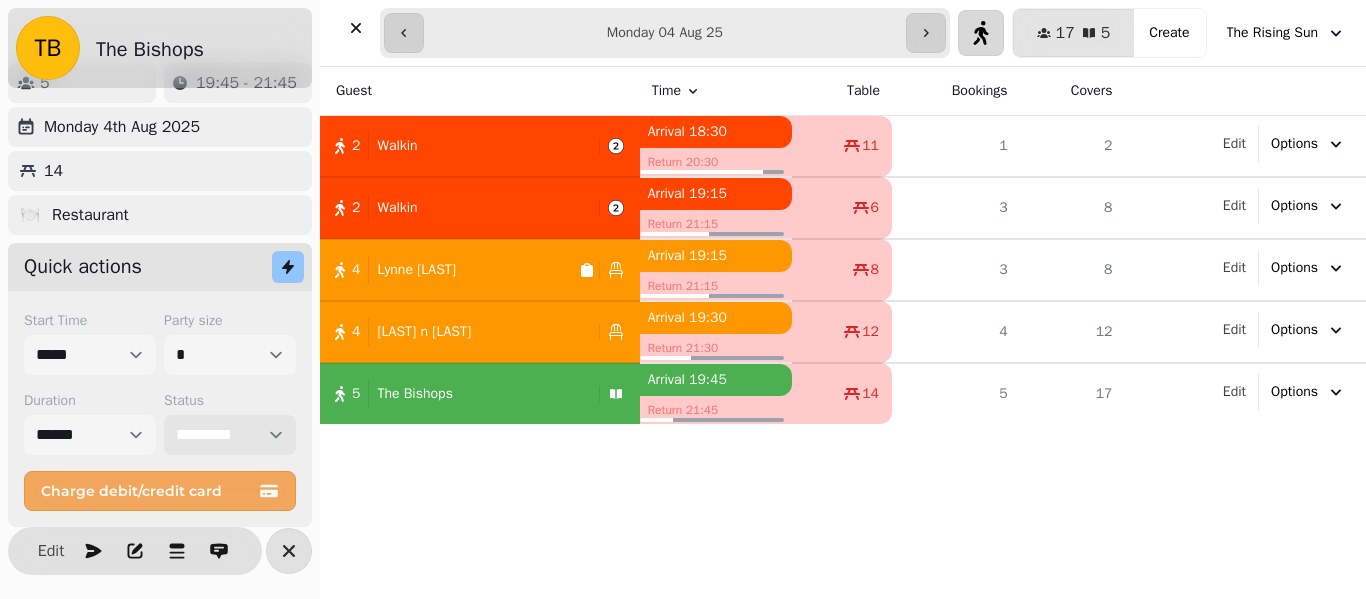 click on "**********" at bounding box center (230, 435) 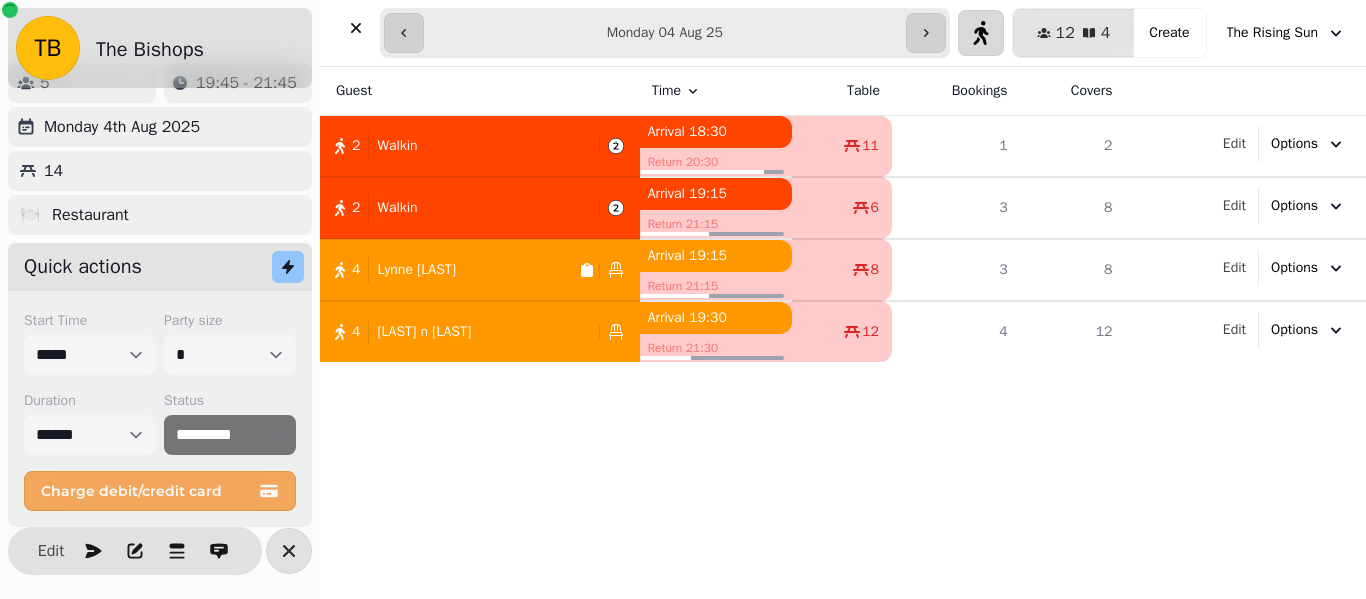 click on "2 Walkin" at bounding box center [455, 146] 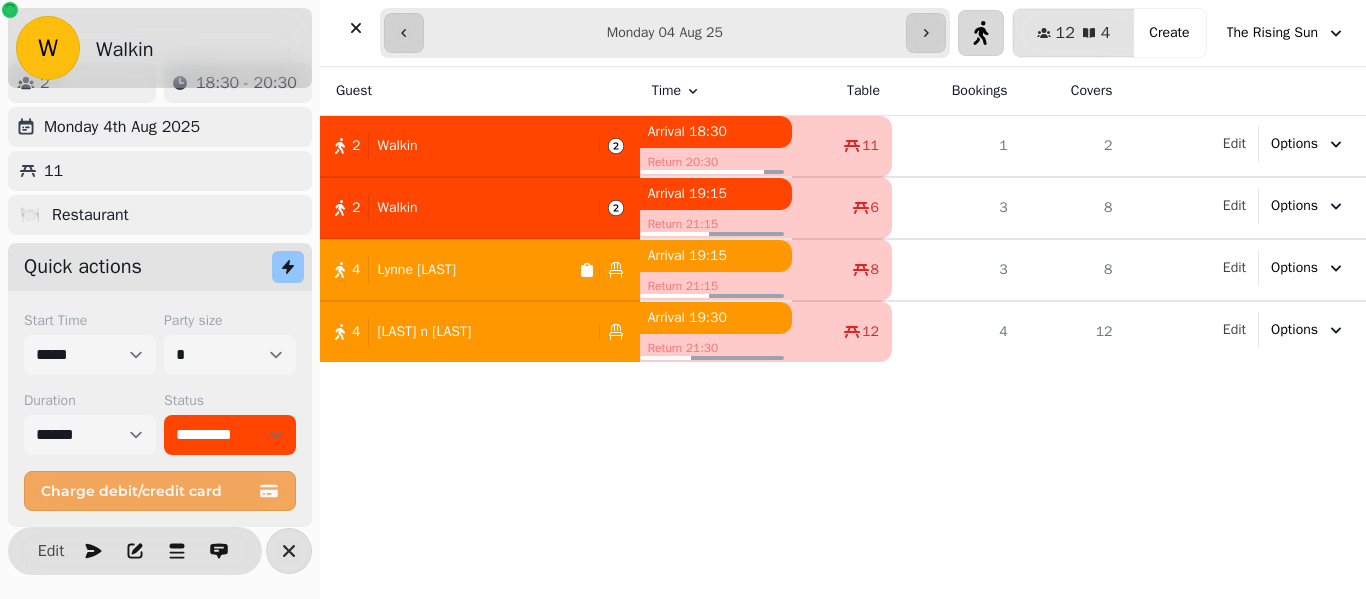 select on "******" 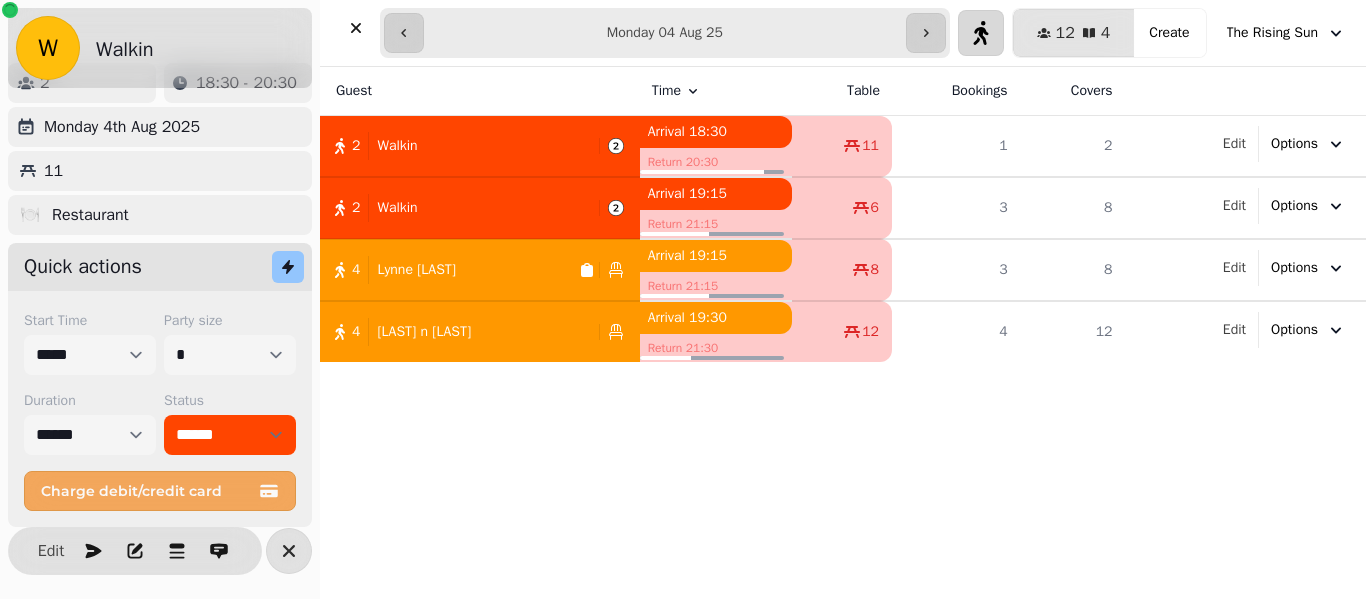 select on "**********" 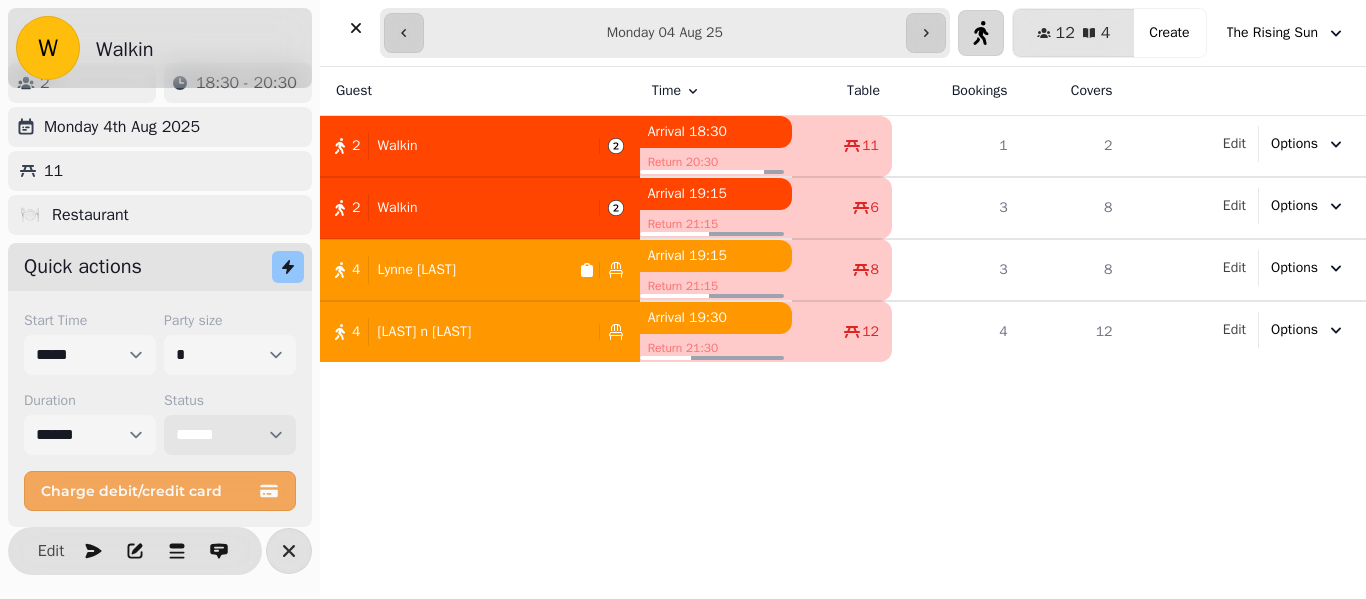 click on "**********" at bounding box center (230, 435) 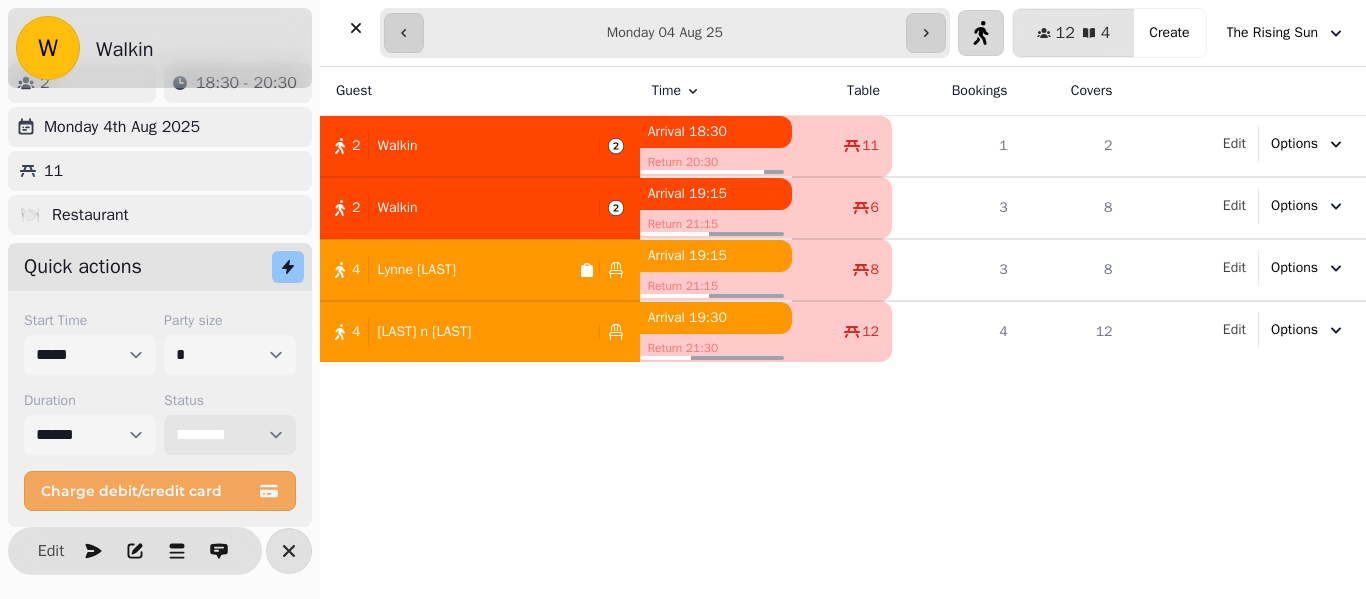 click on "**********" at bounding box center [230, 435] 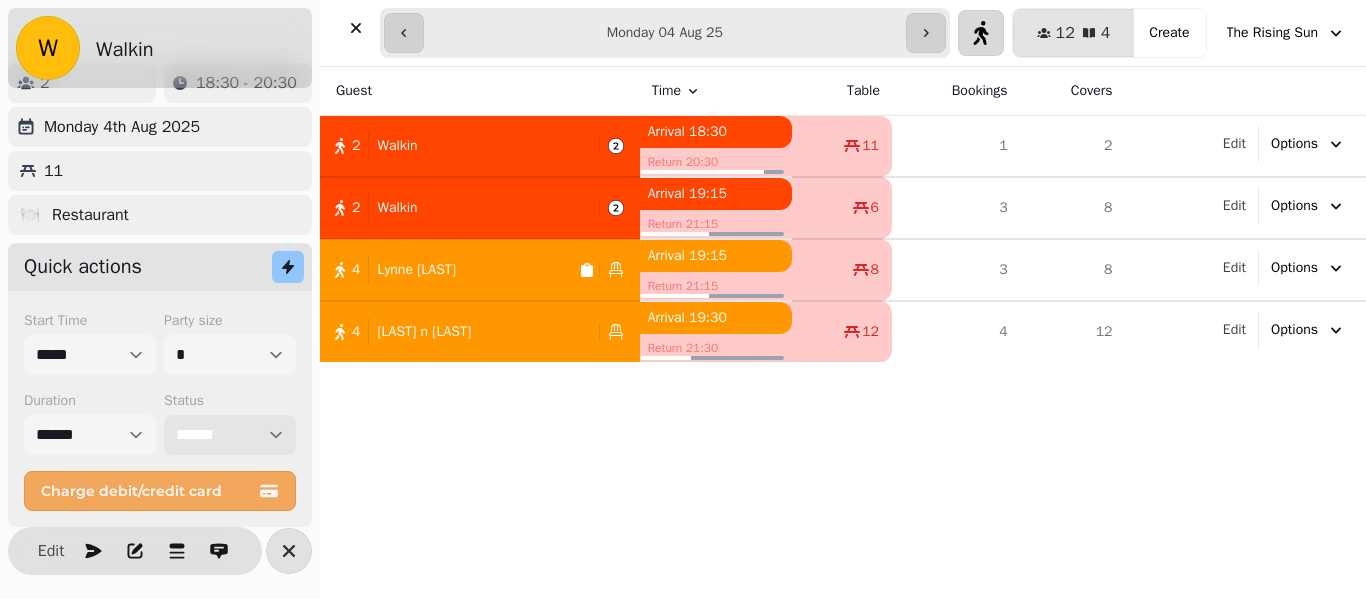 select on "********" 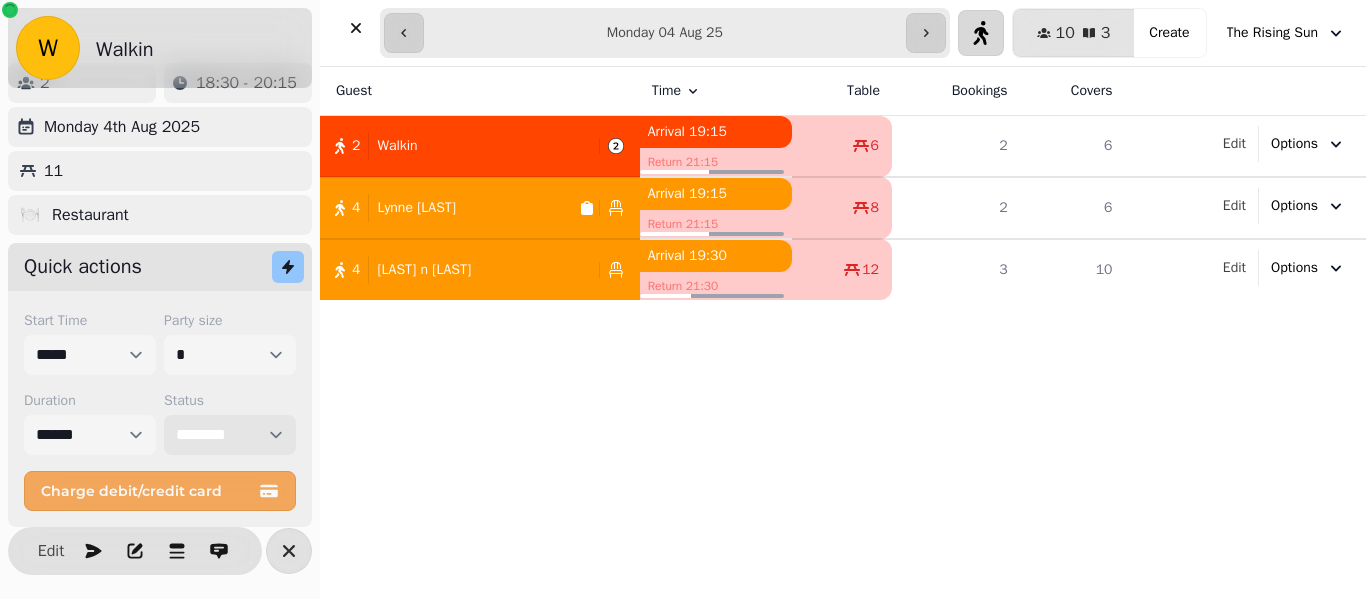 select on "****" 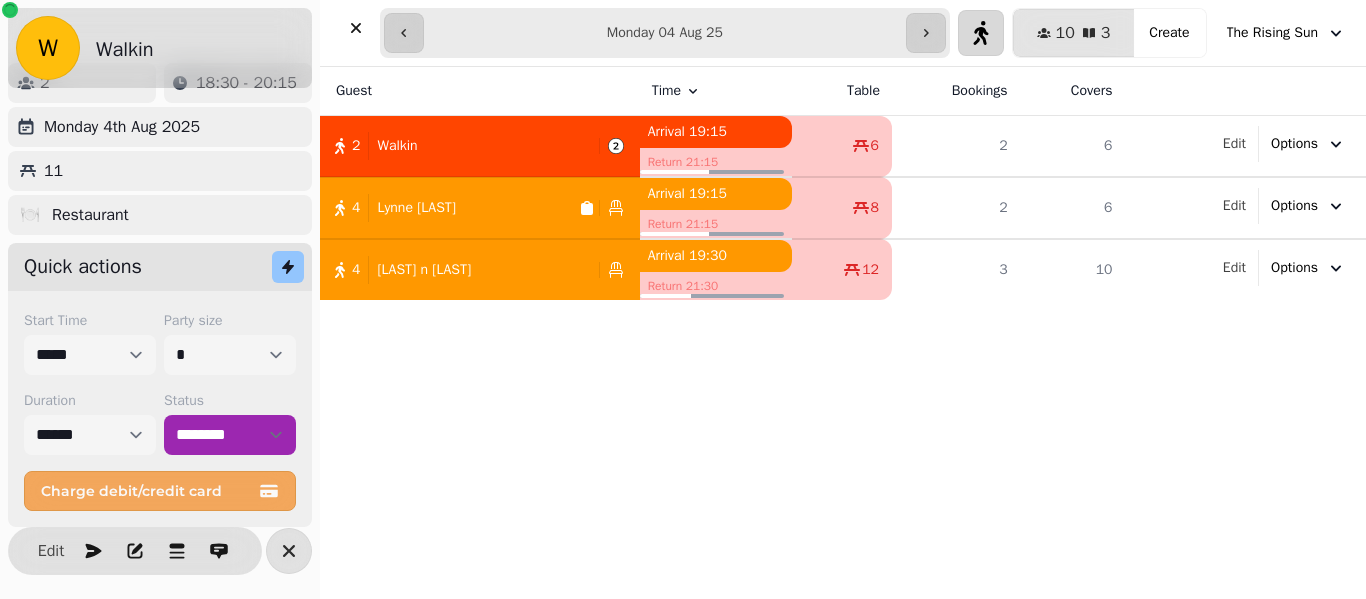 click 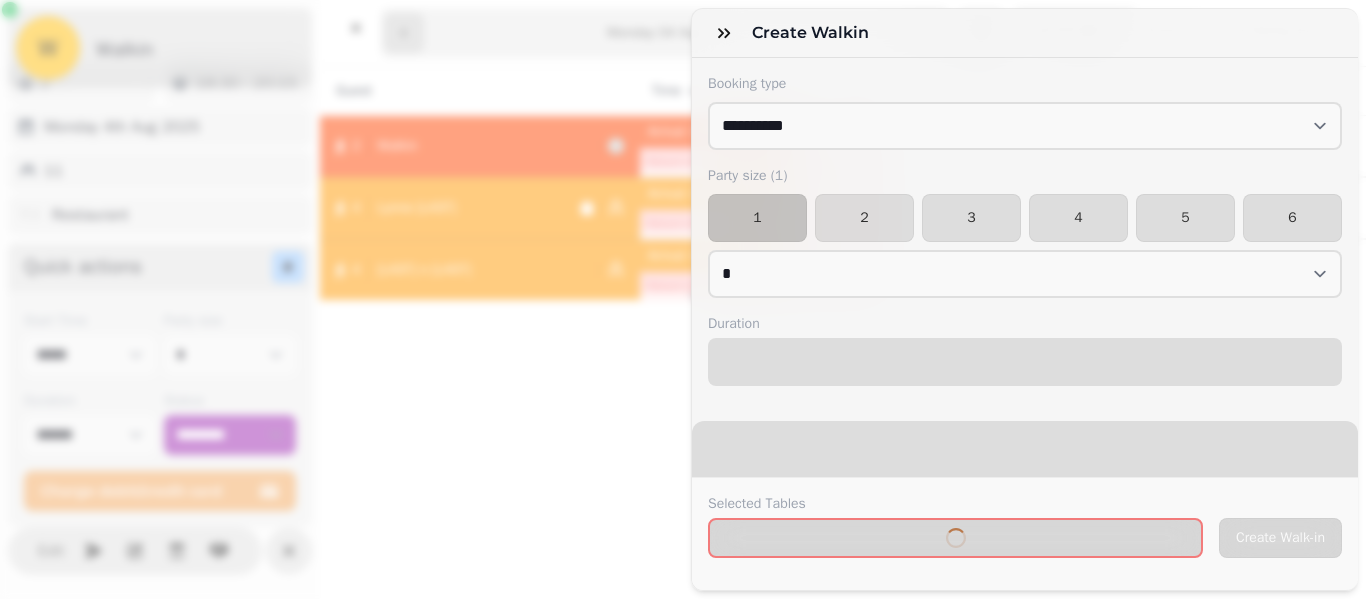 select on "****" 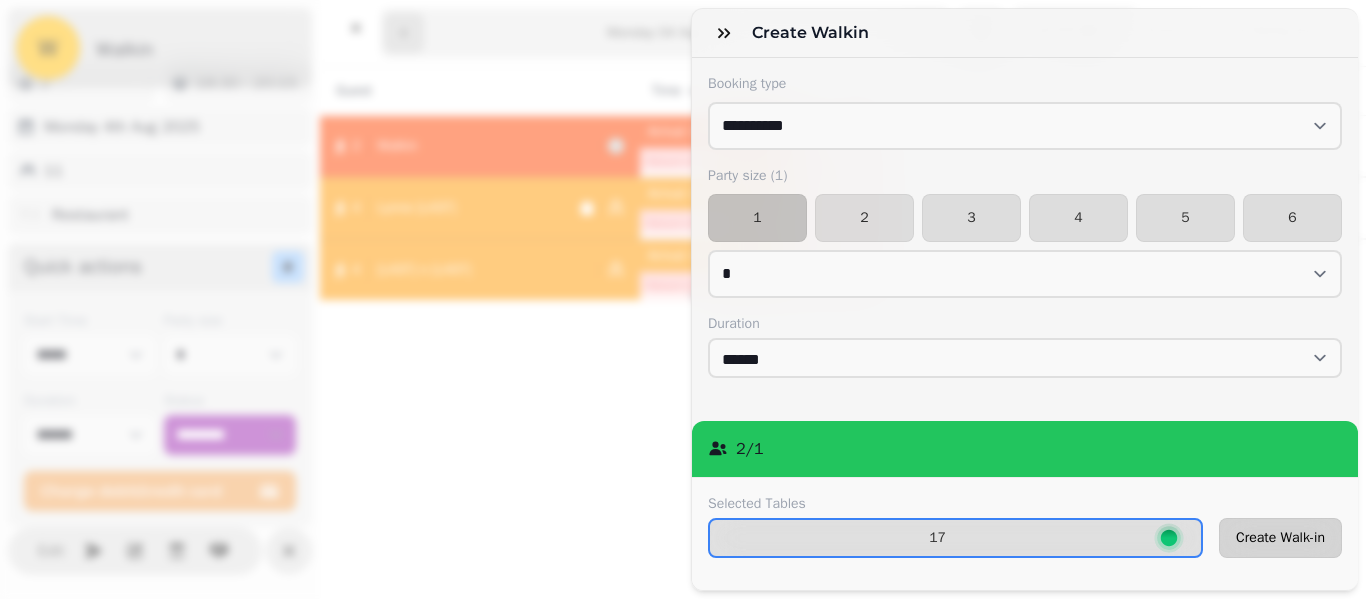 click on "Create Walk-in" at bounding box center [1280, 538] 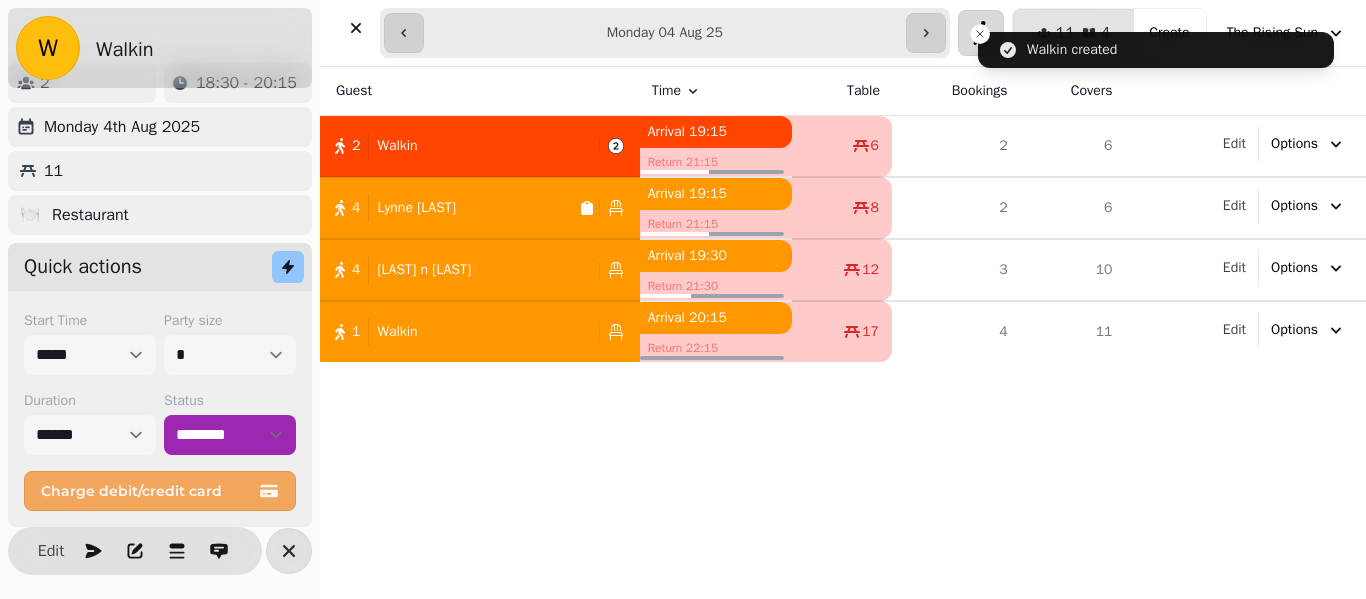 click on "1 Walkin" at bounding box center [455, 332] 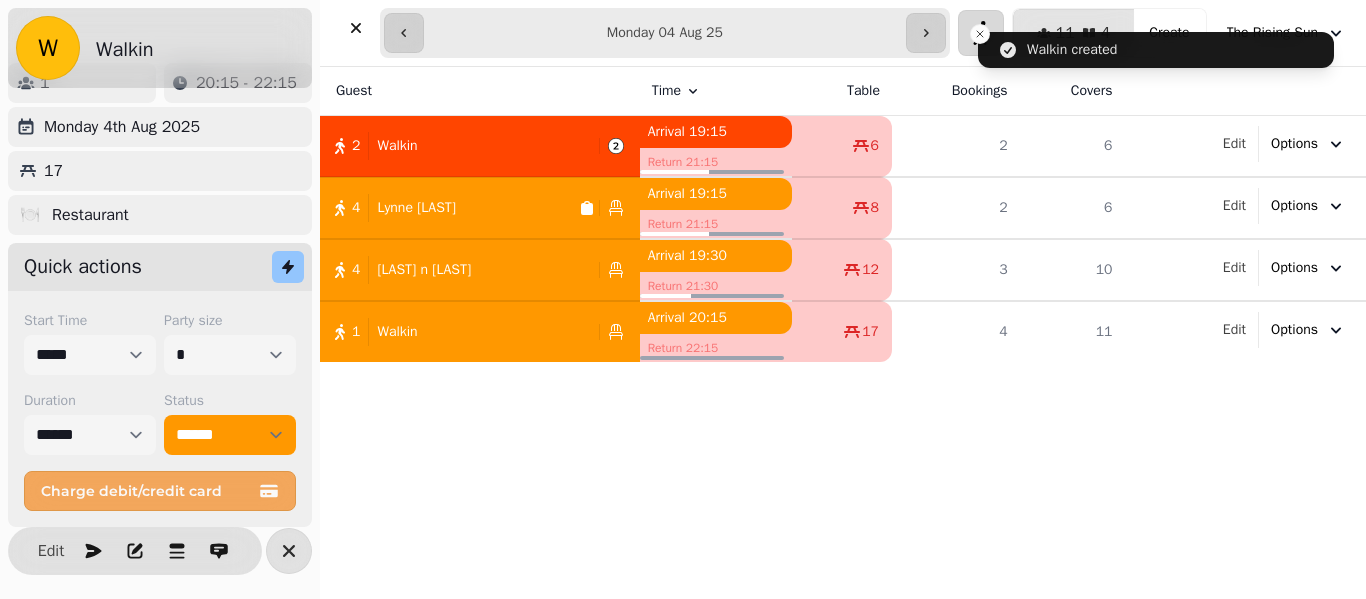 select on "**********" 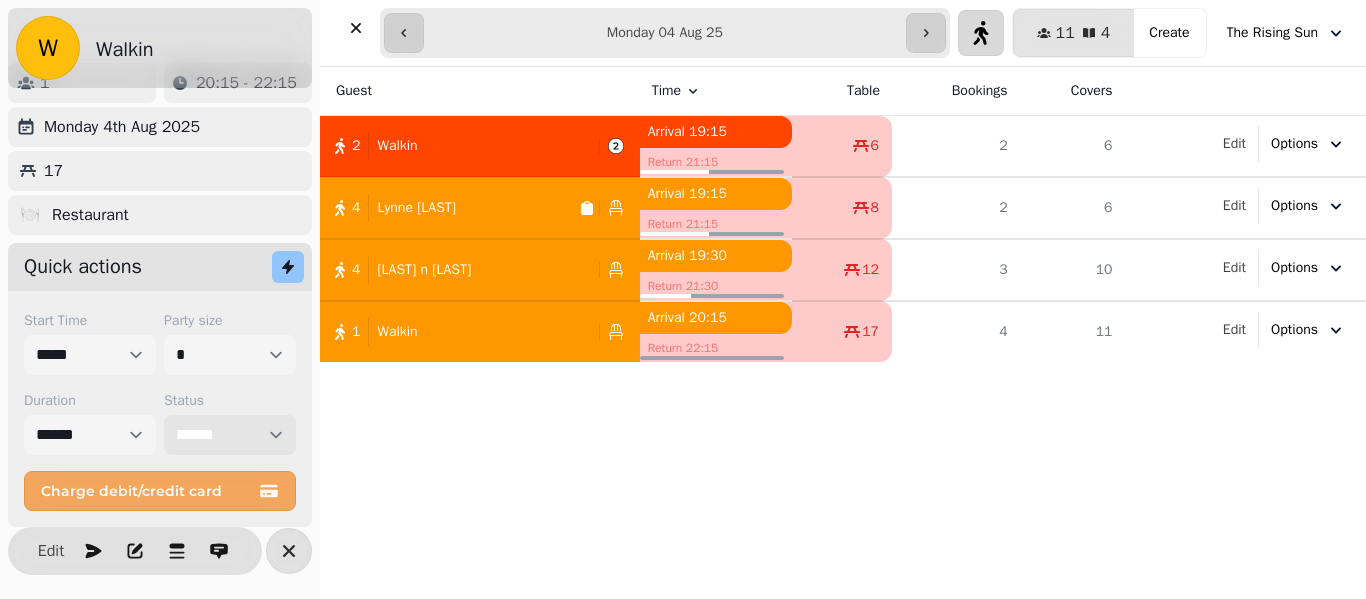 click on "**********" at bounding box center [230, 435] 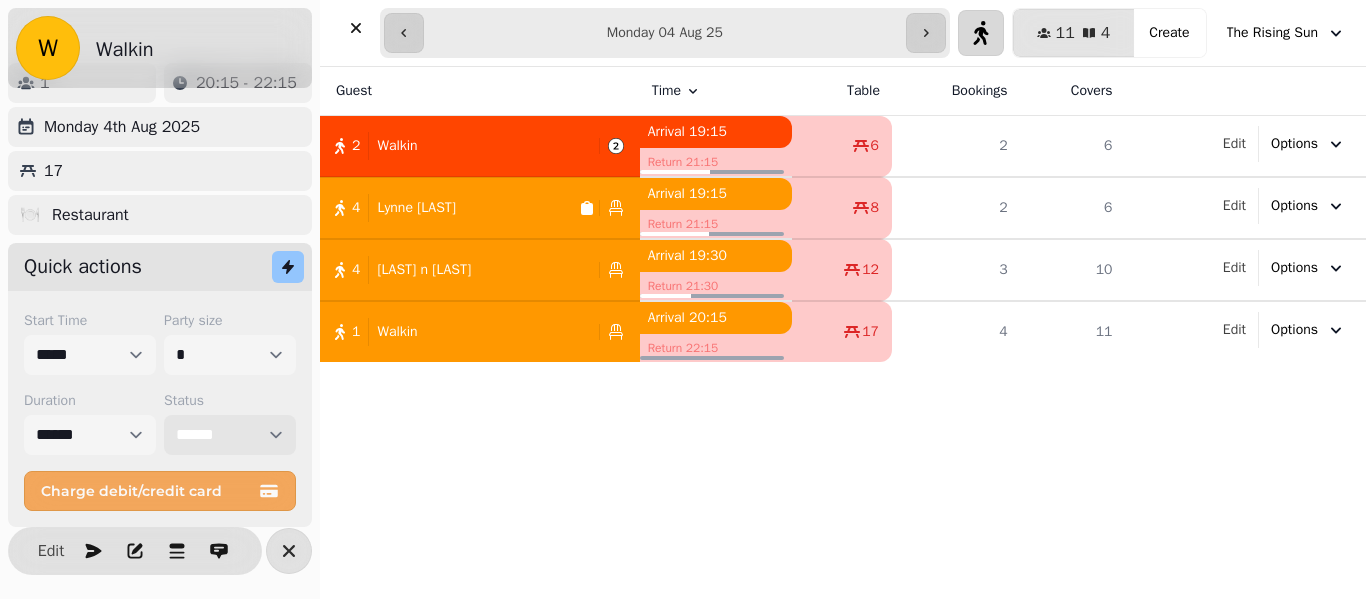 click on "**********" at bounding box center [230, 435] 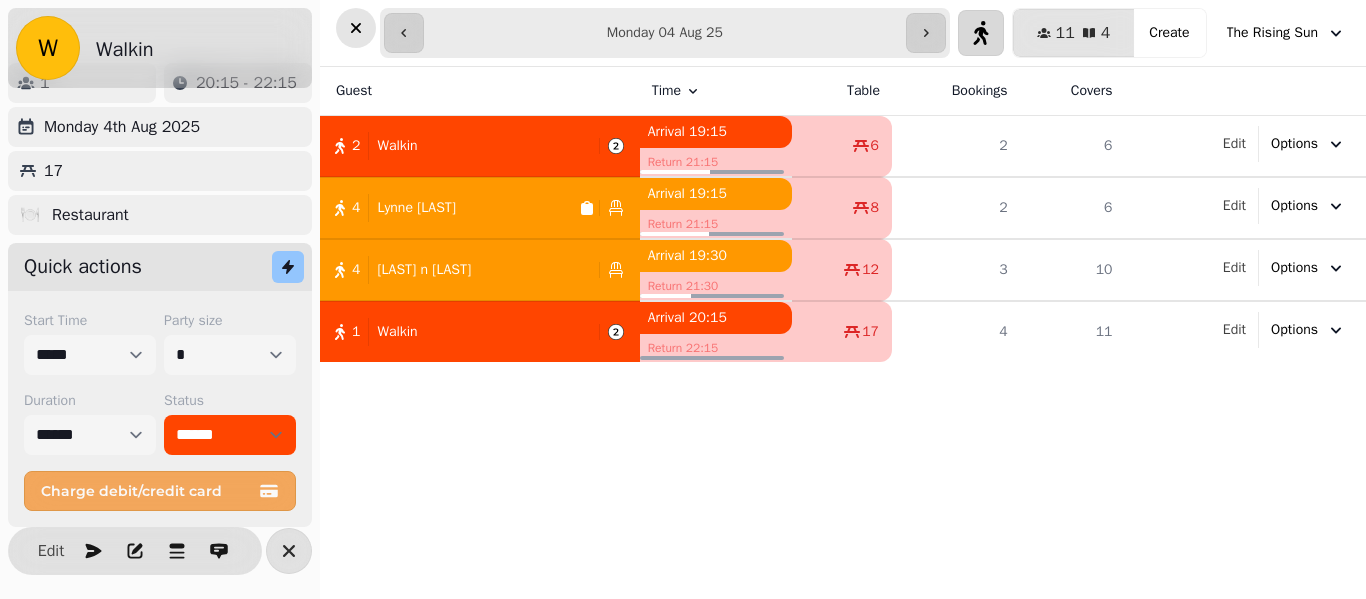 click 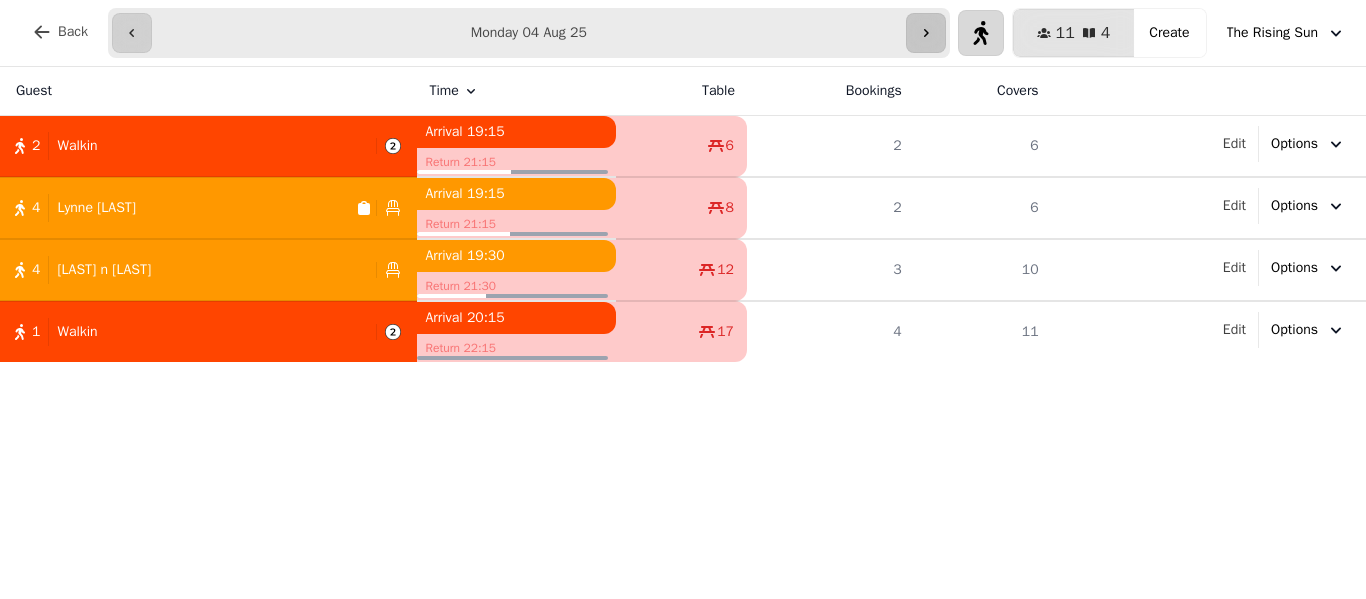 click 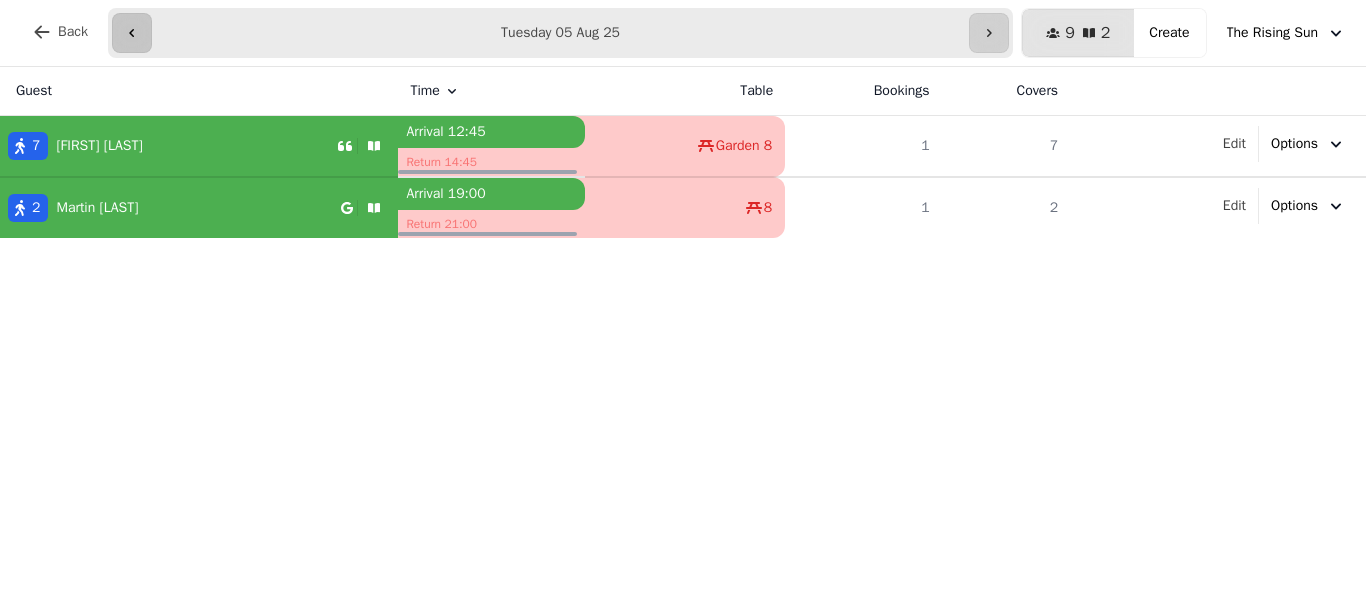 click at bounding box center [132, 33] 